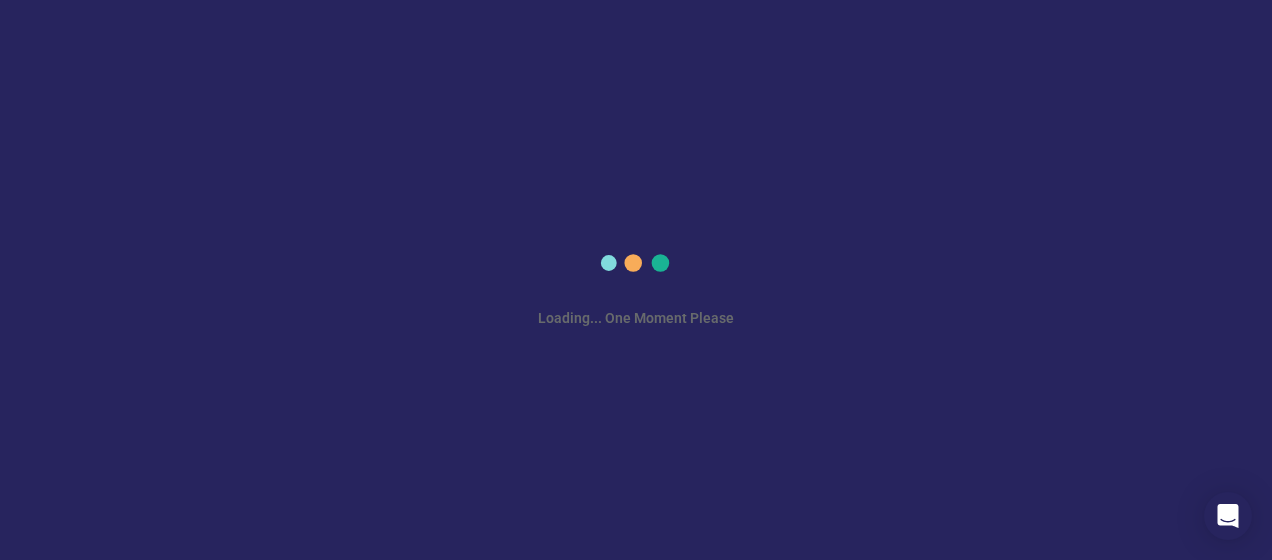 scroll, scrollTop: 0, scrollLeft: 0, axis: both 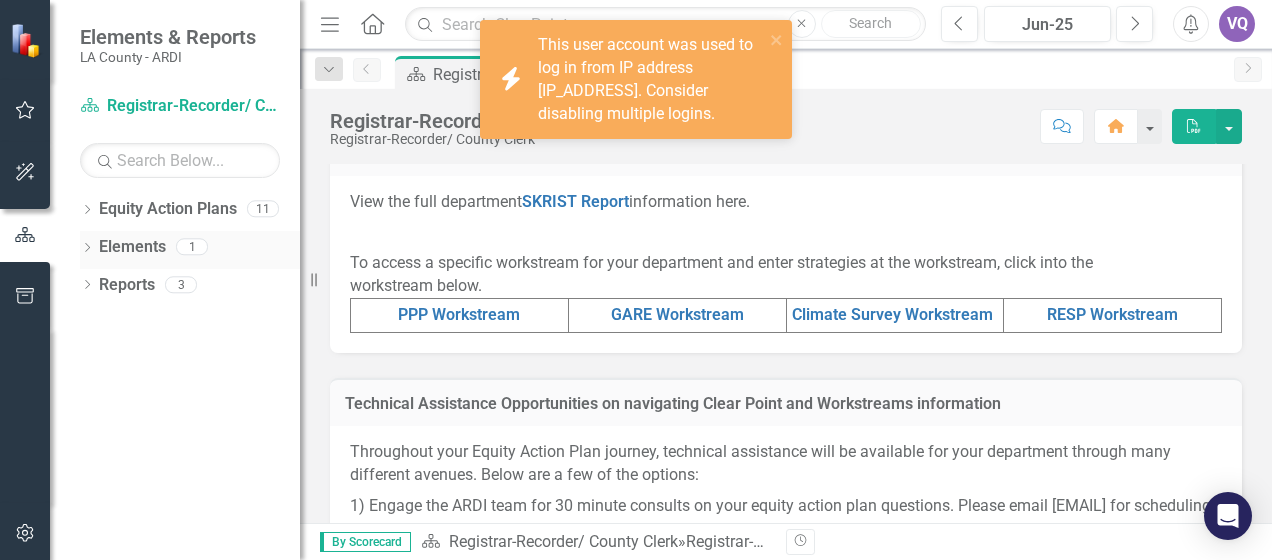 click on "Elements" at bounding box center (132, 247) 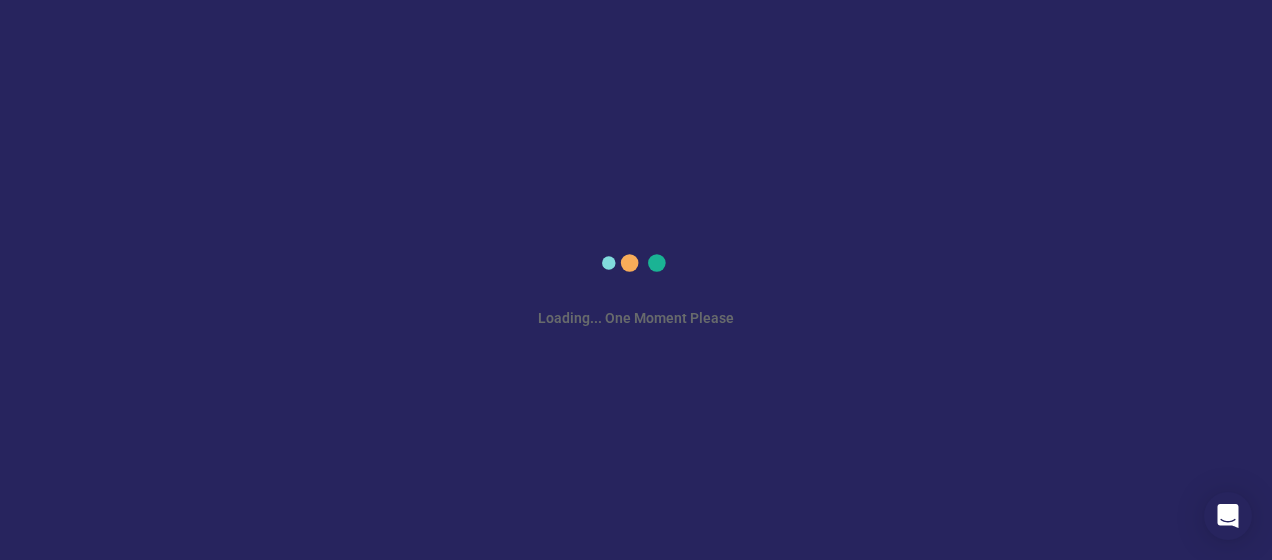 scroll, scrollTop: 0, scrollLeft: 0, axis: both 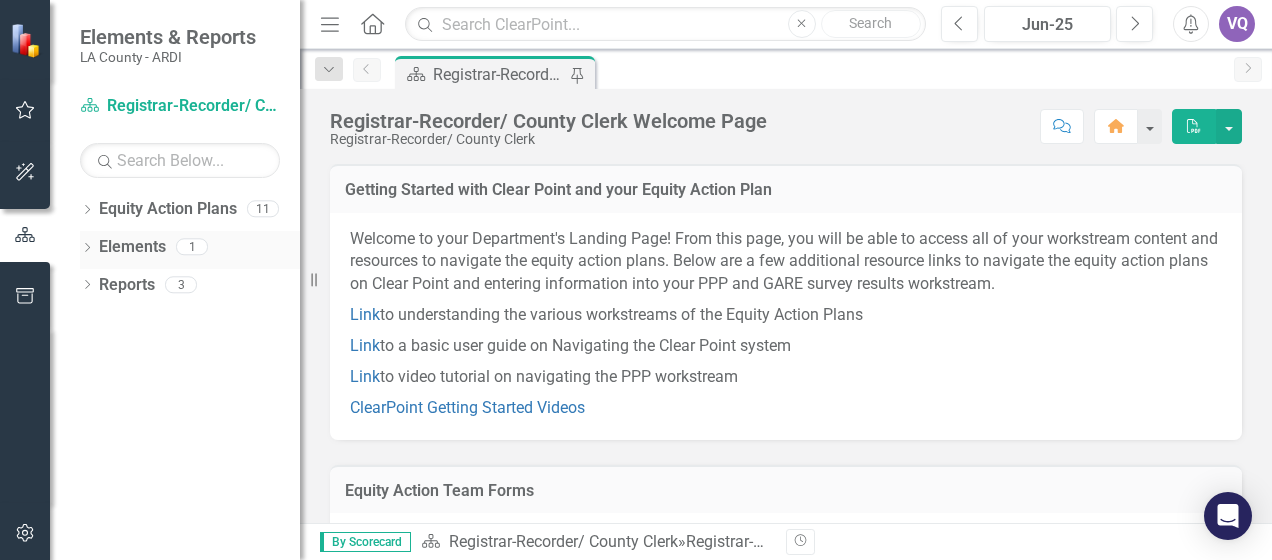 click on "Elements" at bounding box center (132, 247) 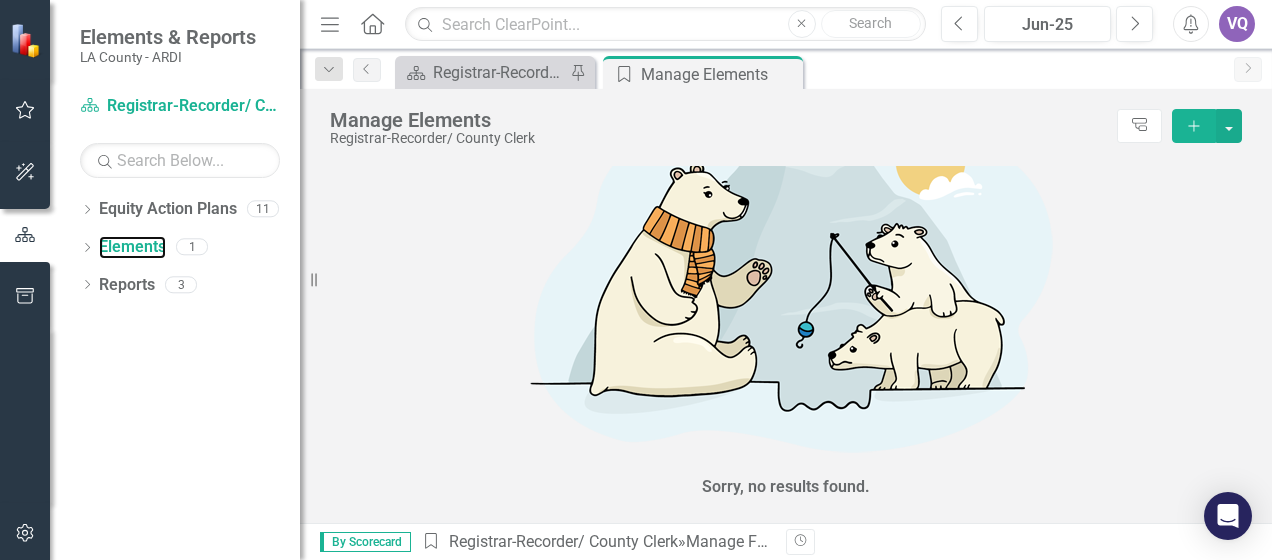 scroll, scrollTop: 0, scrollLeft: 0, axis: both 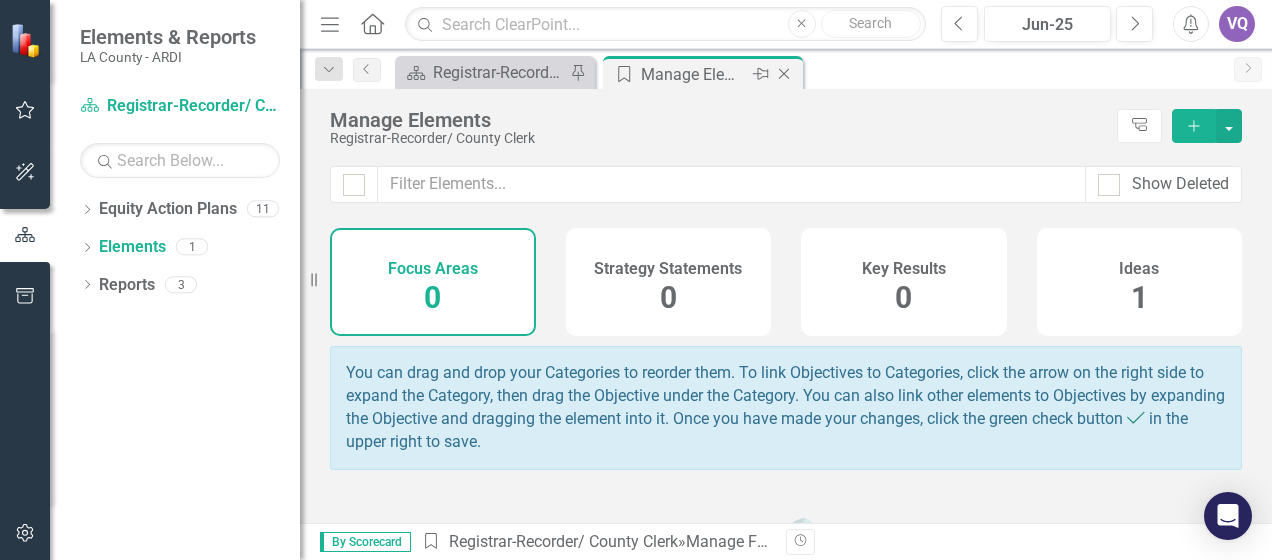 click on "Close" at bounding box center (785, 74) 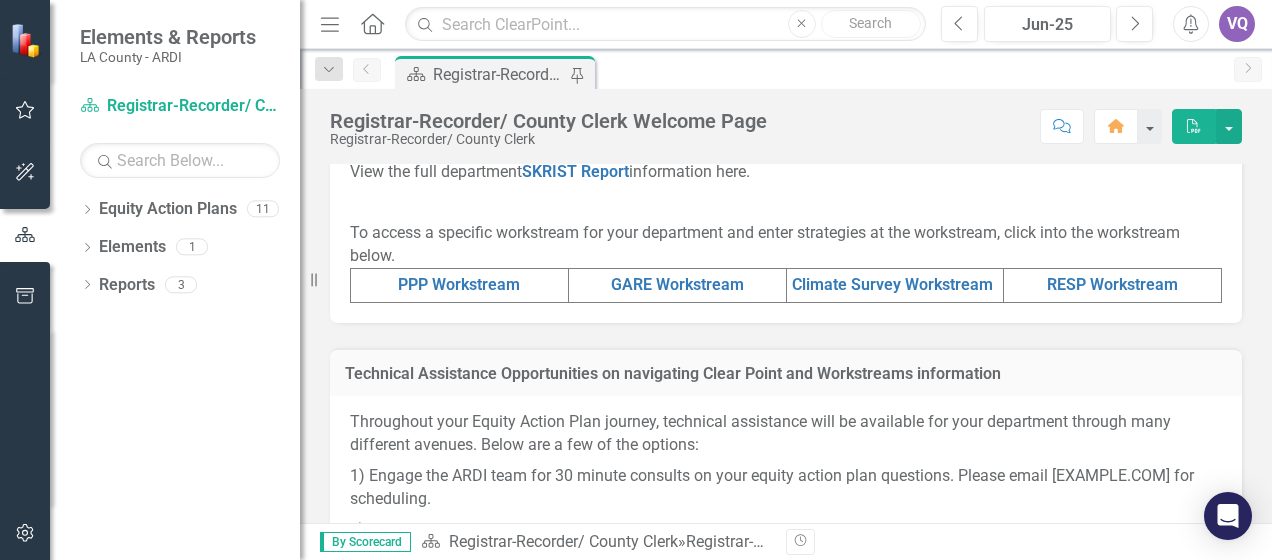 scroll, scrollTop: 925, scrollLeft: 0, axis: vertical 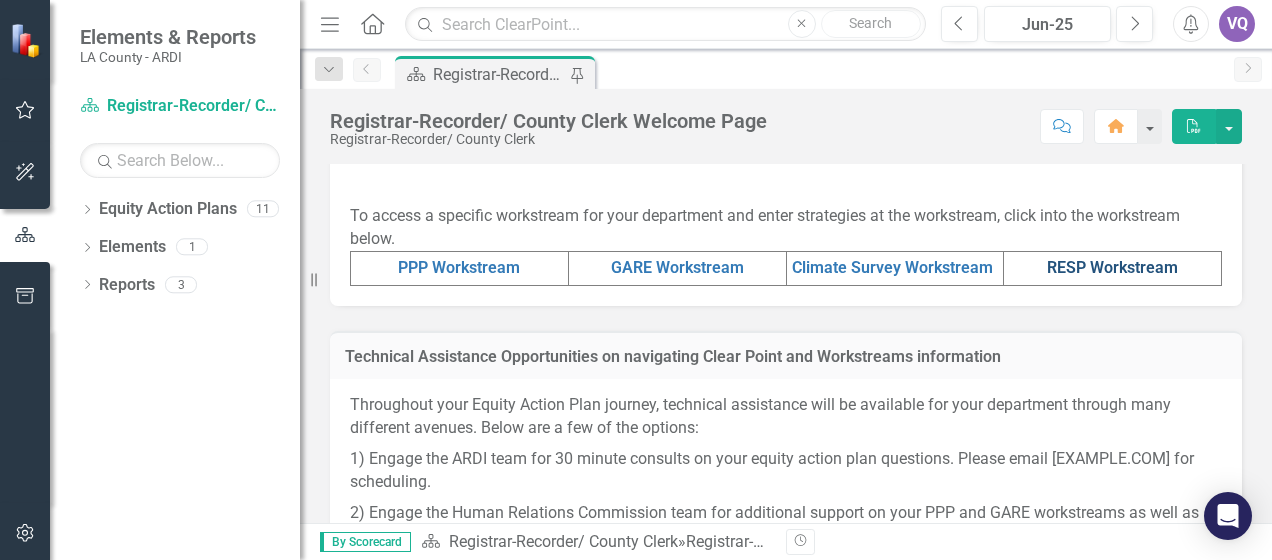 click on "RESP Workstream" at bounding box center [1112, 267] 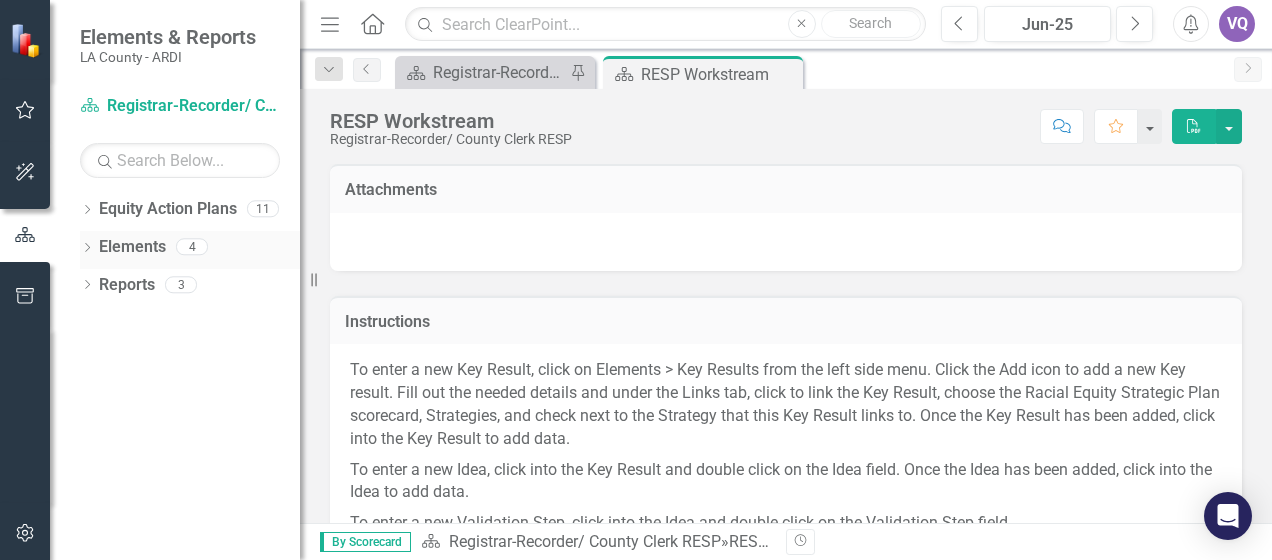 click on "Elements" at bounding box center [132, 247] 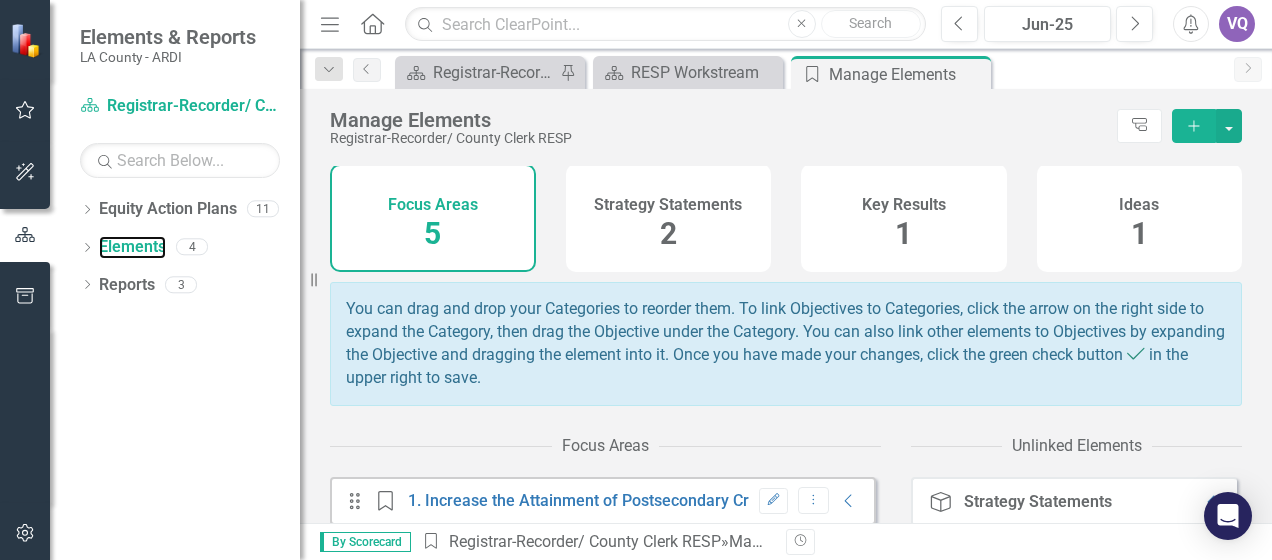 scroll, scrollTop: 49, scrollLeft: 0, axis: vertical 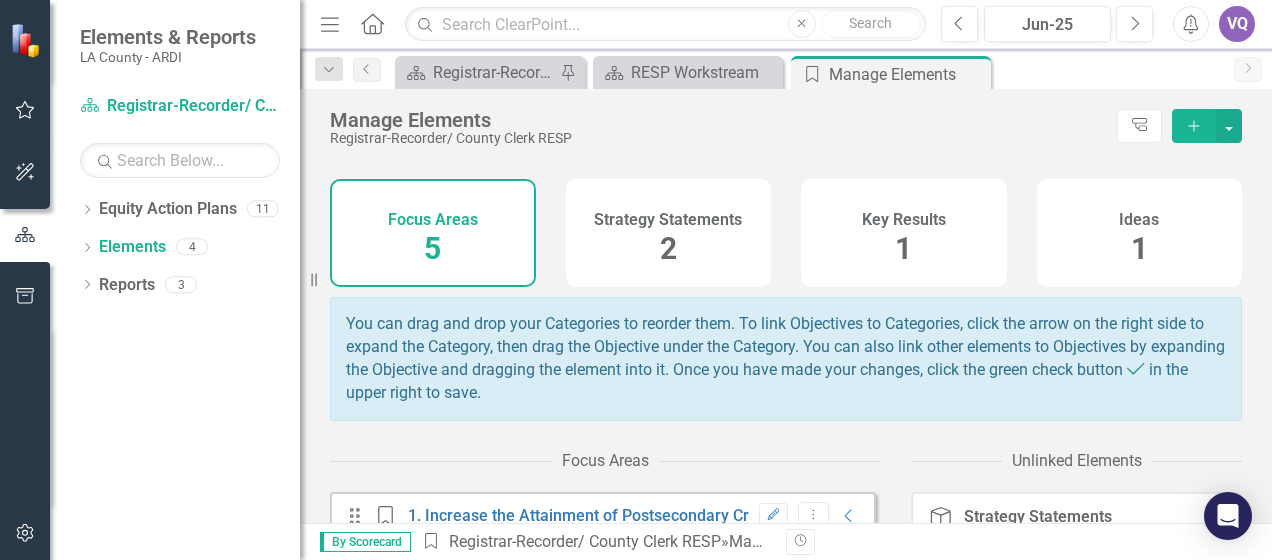 click on "1" at bounding box center [1139, 248] 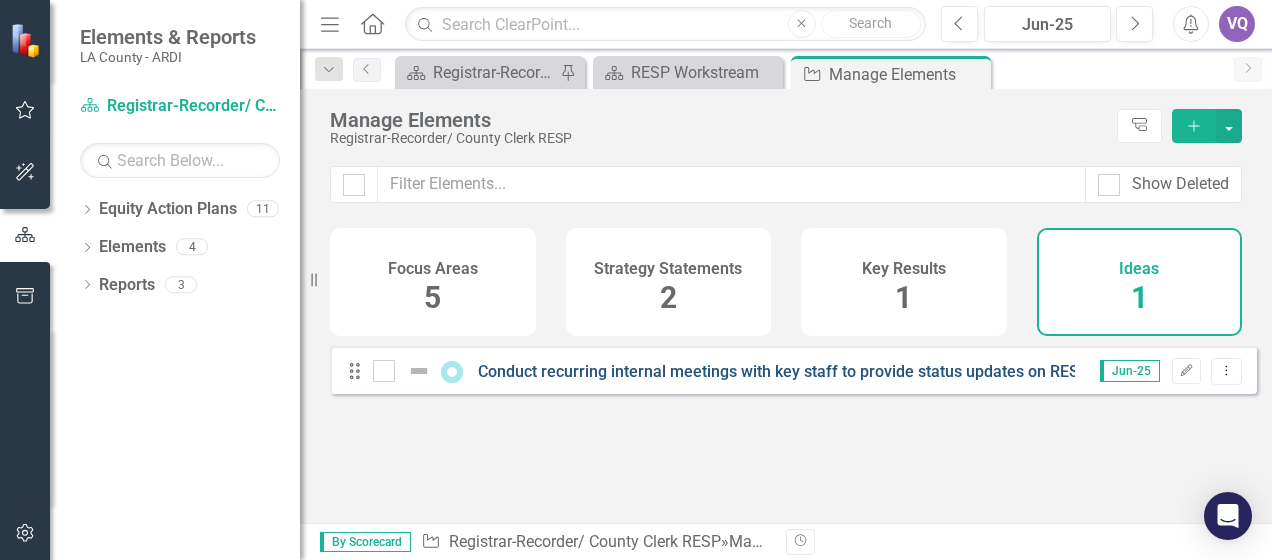 click on "Conduct recurring internal meetings with key staff to provide status updates on RESP efforts." at bounding box center (812, 371) 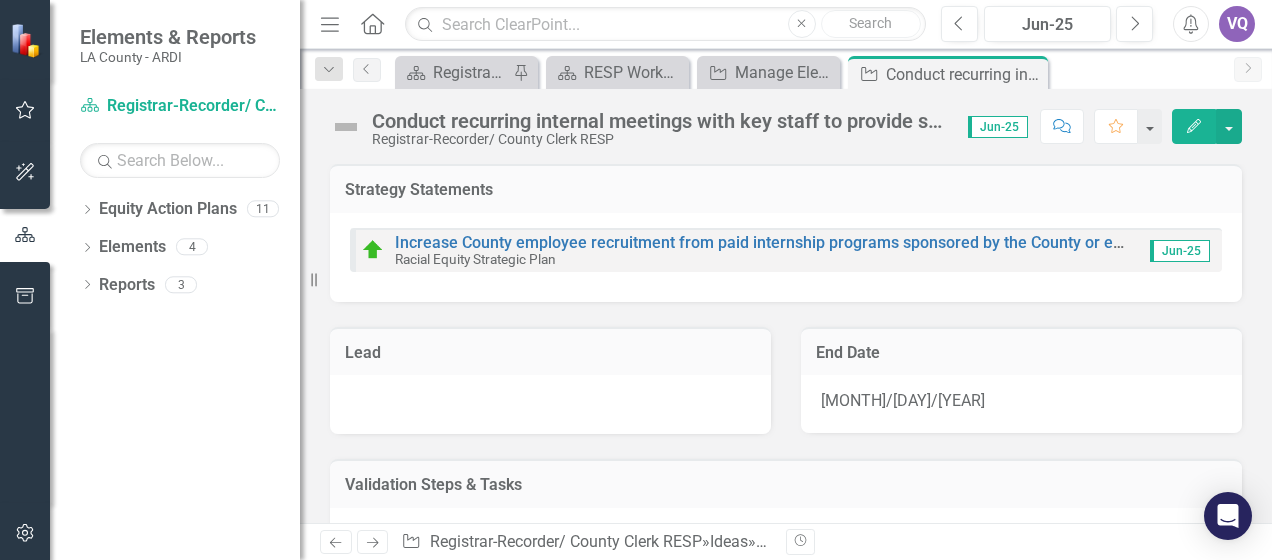 scroll, scrollTop: 146, scrollLeft: 0, axis: vertical 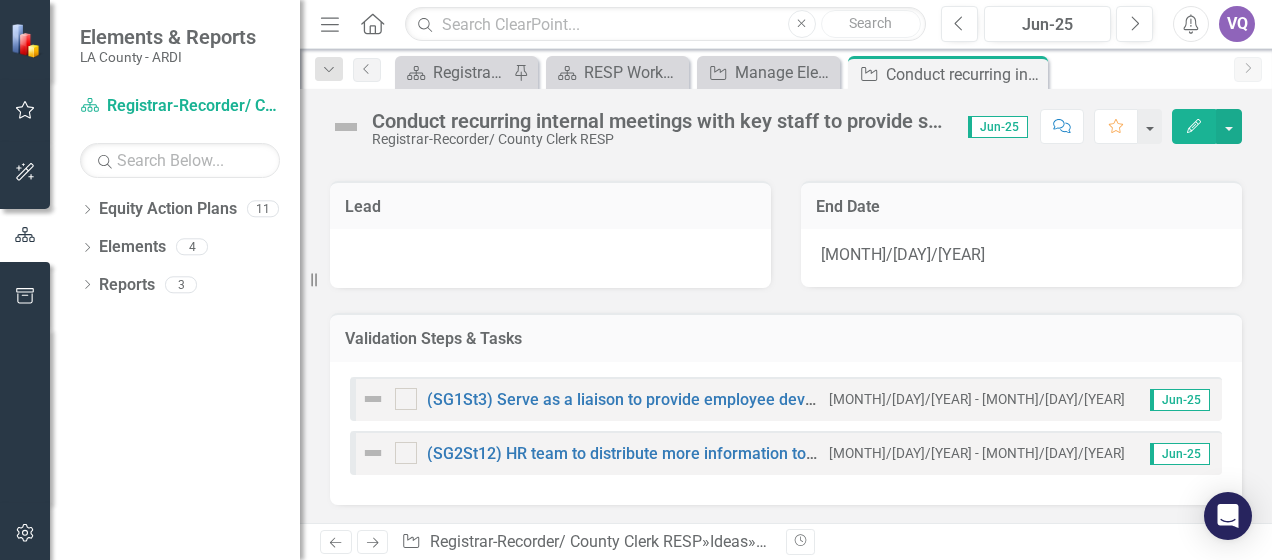 click on "Validation Steps & Tasks" at bounding box center [786, 339] 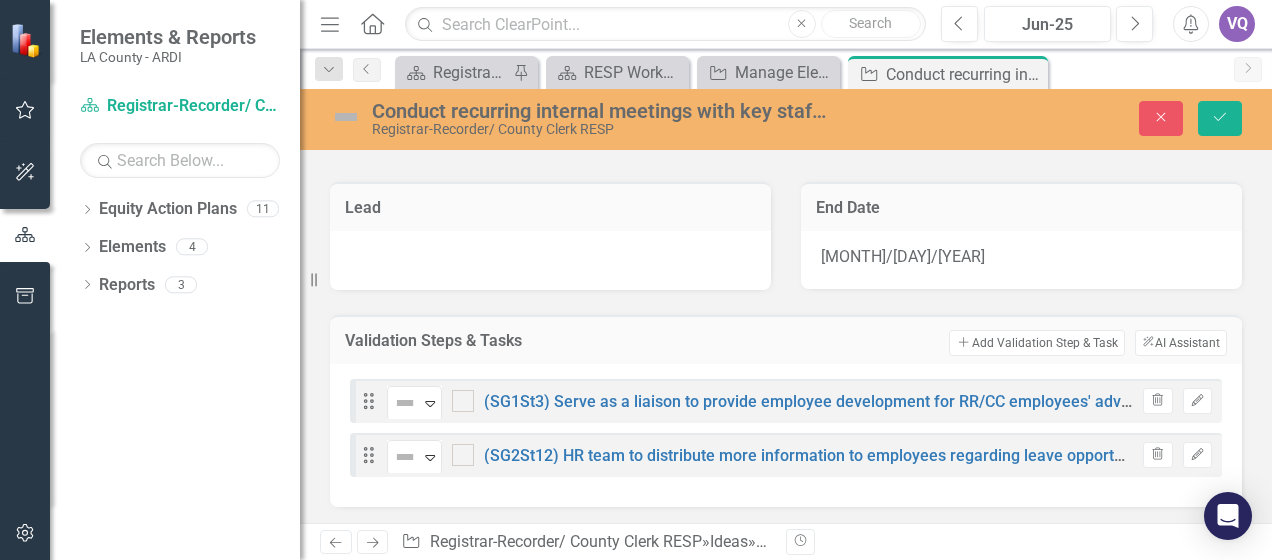 click on "Add  Add Validation Step & Task" at bounding box center [1036, 343] 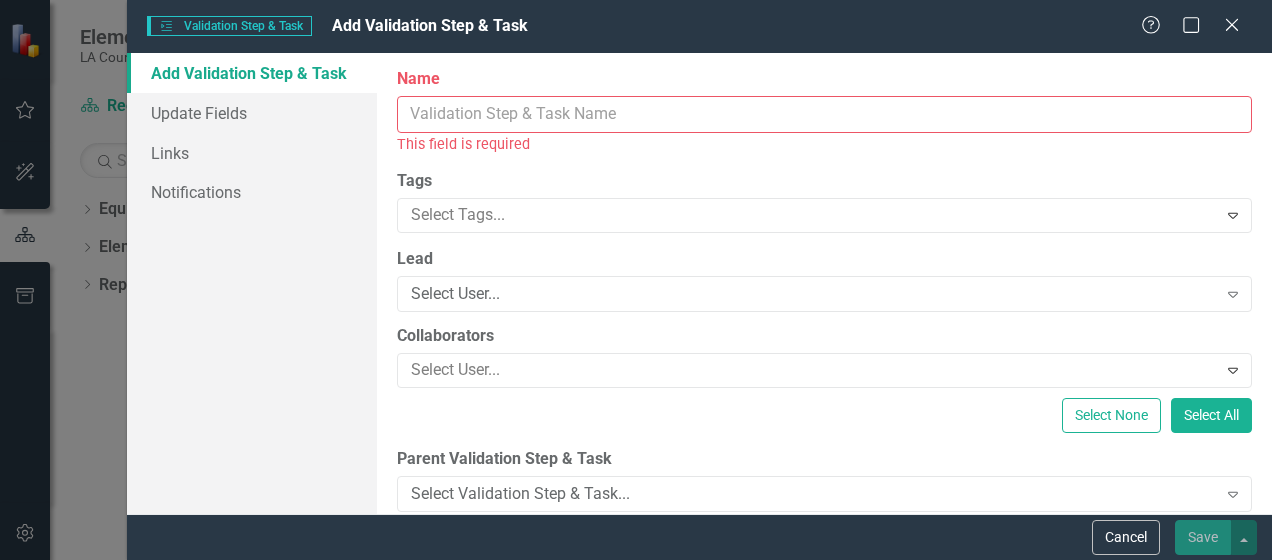click on "Name" at bounding box center [824, 114] 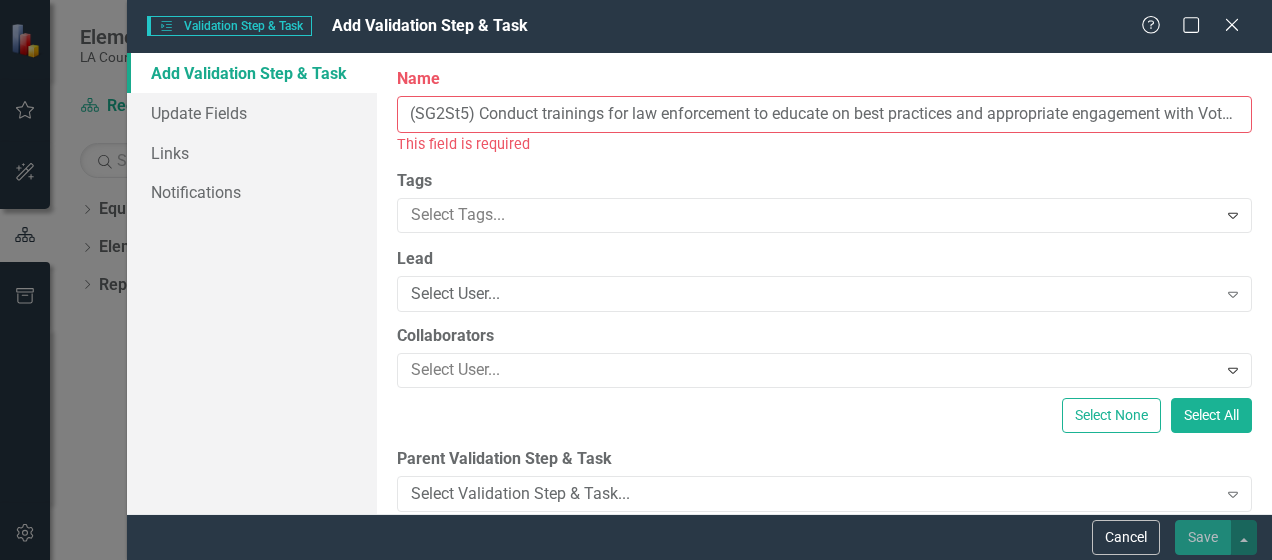 scroll, scrollTop: 0, scrollLeft: 328, axis: horizontal 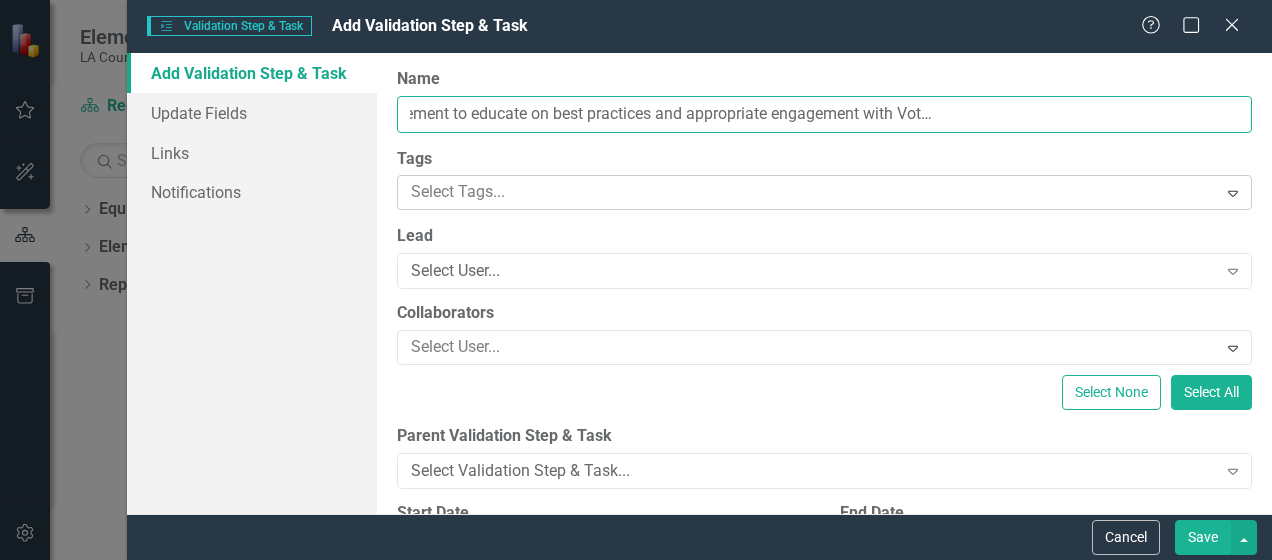 type on "(SG2St5) Conduct trainings for law enforcement to educate on best practices and appropriate engagement with Vote Centers and other election-related activities." 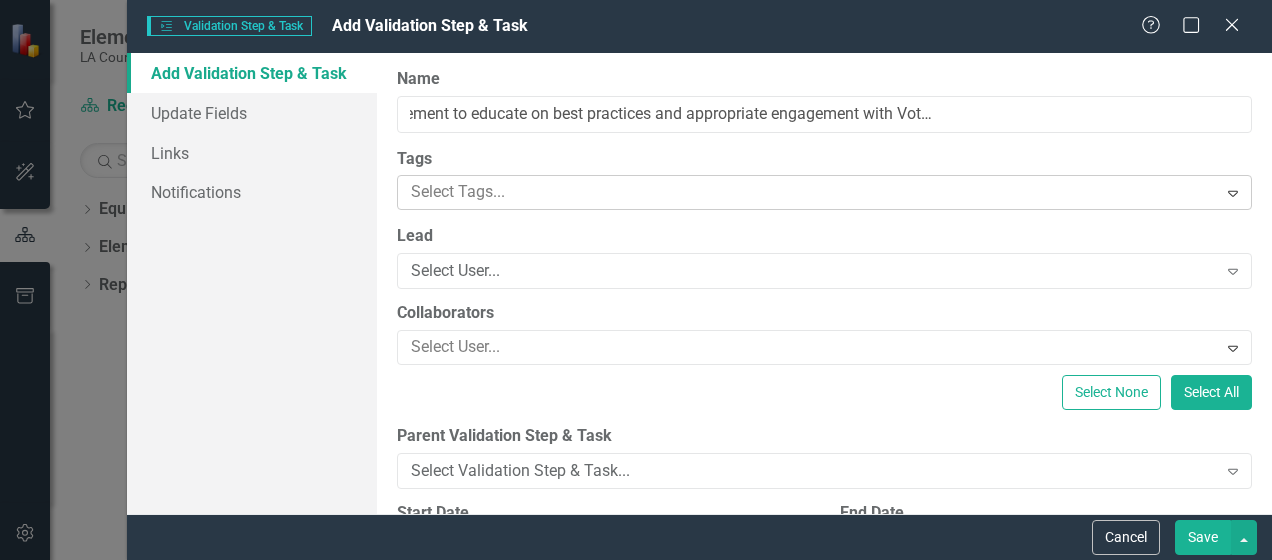click at bounding box center (809, 192) 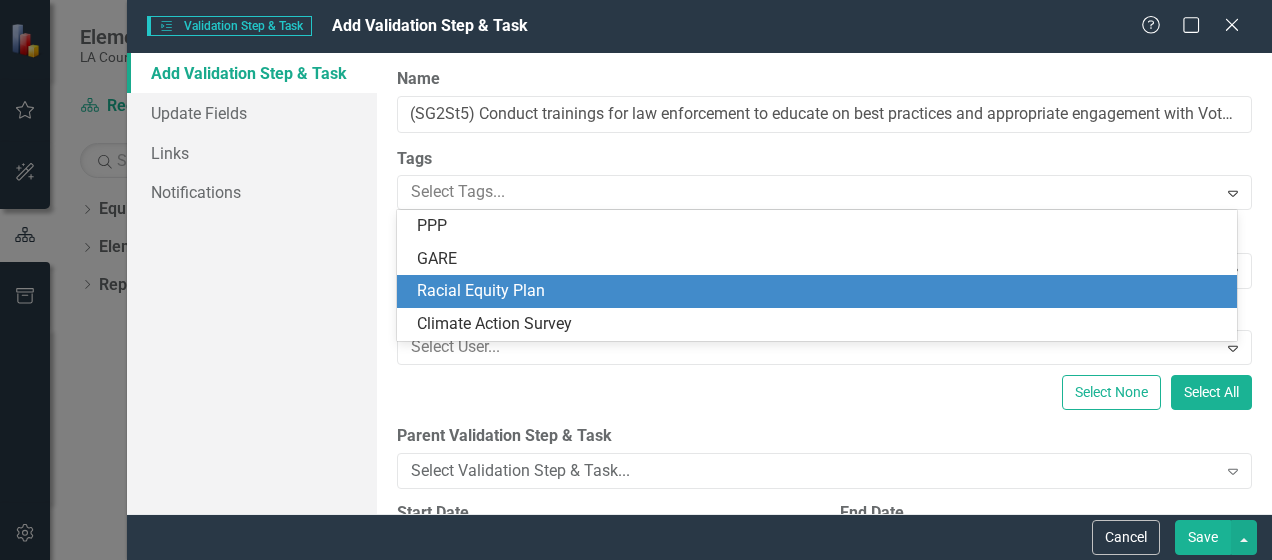 click on "Racial Equity Plan" at bounding box center [481, 290] 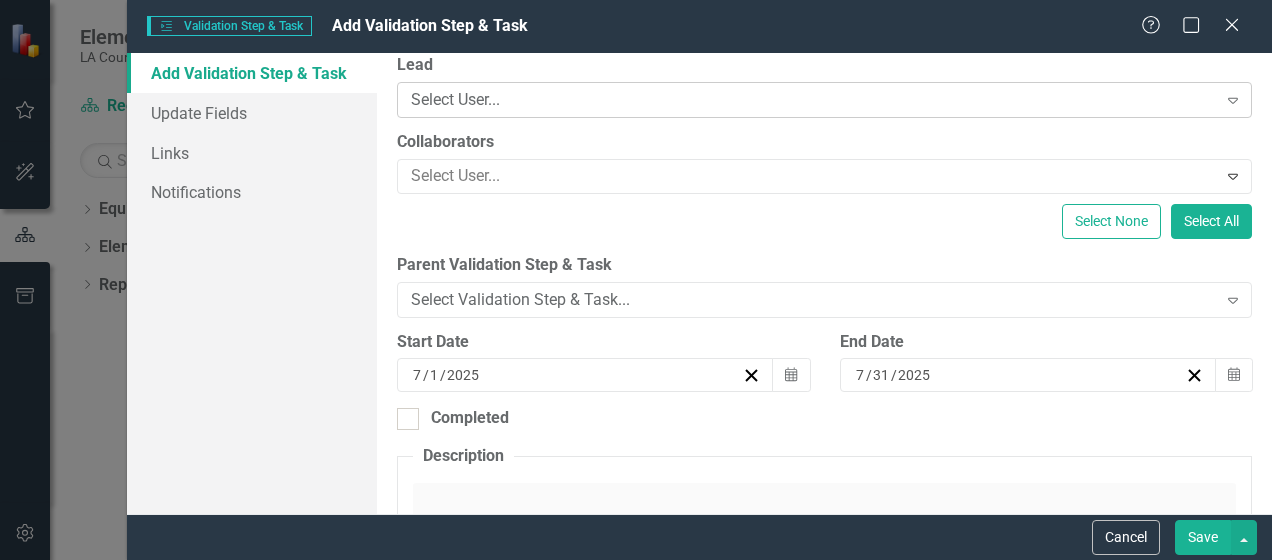 scroll, scrollTop: 228, scrollLeft: 0, axis: vertical 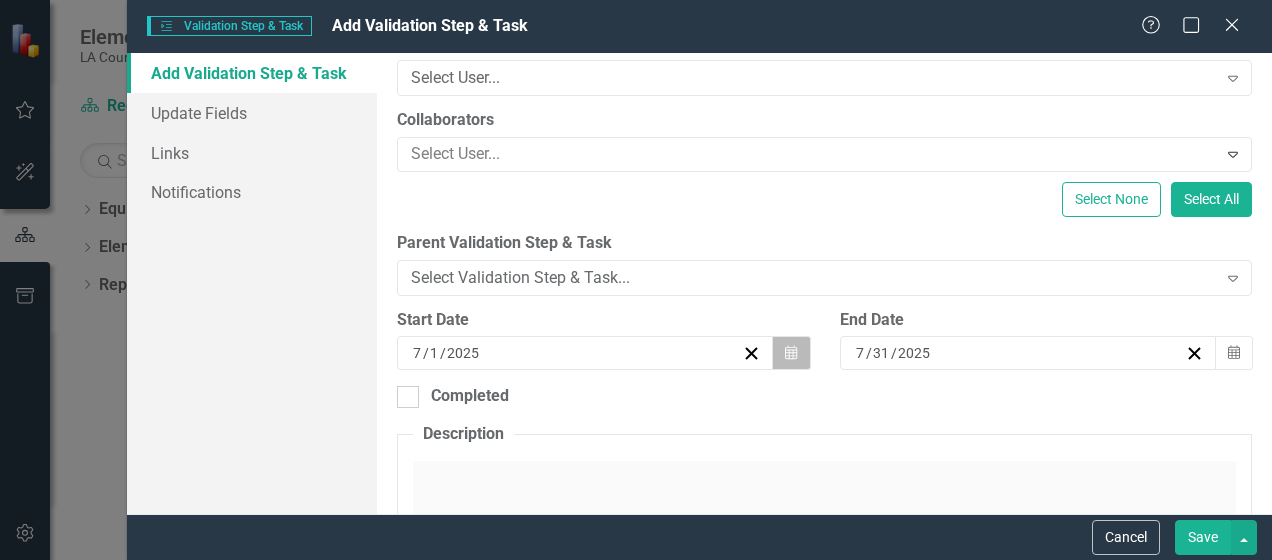 click on "Calendar" at bounding box center [791, 353] 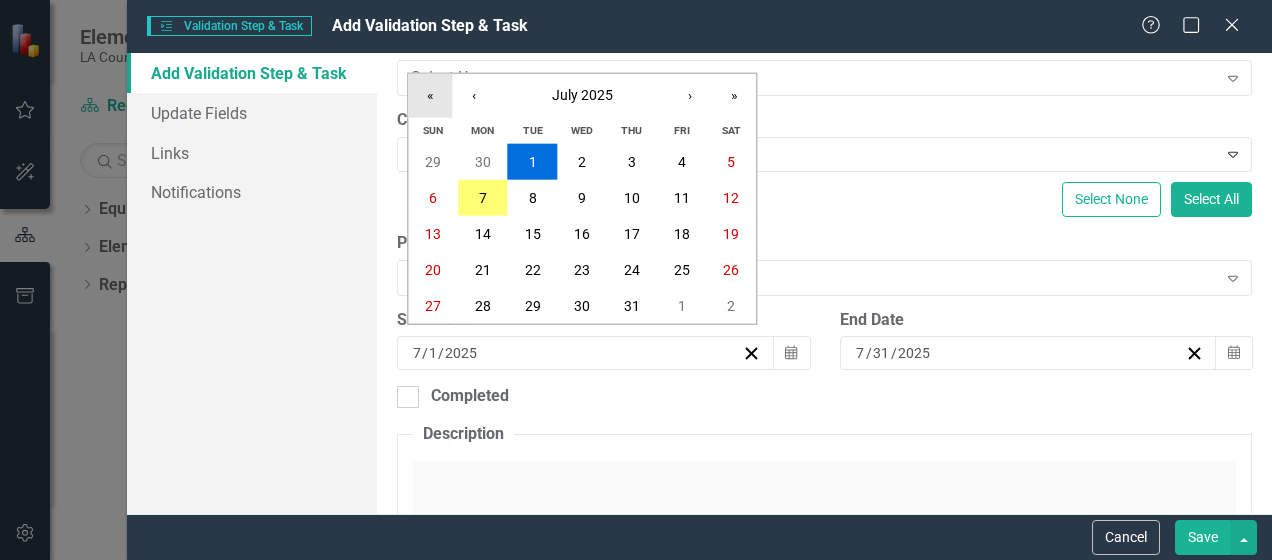 click on "«" at bounding box center (430, 96) 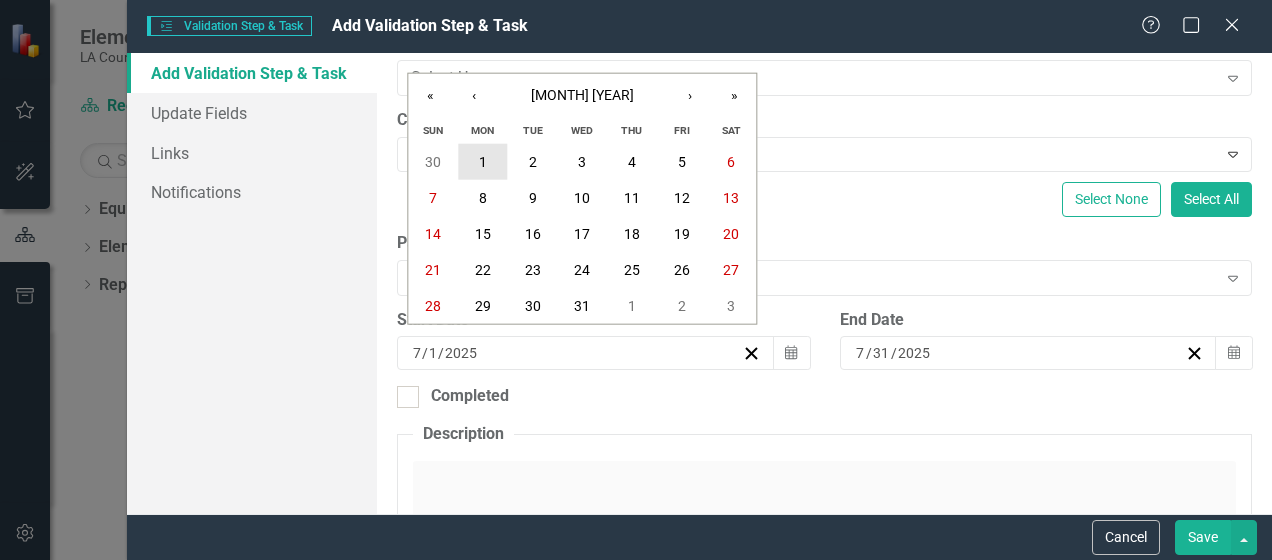 click on "1" at bounding box center [483, 162] 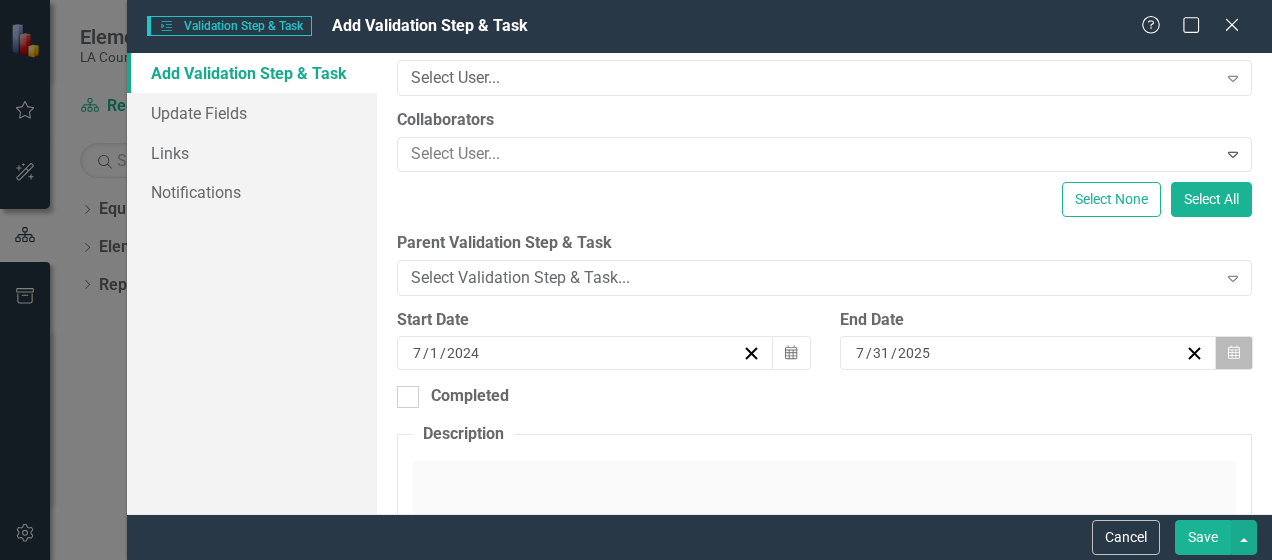 click on "Calendar" at bounding box center [1234, 353] 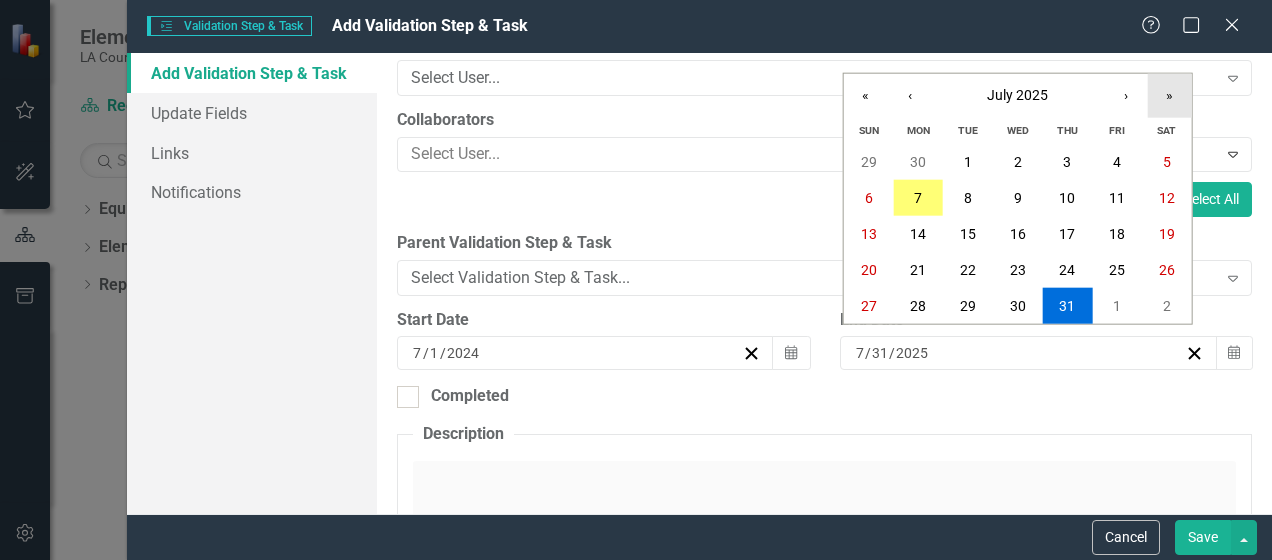 click on "»" at bounding box center [1170, 96] 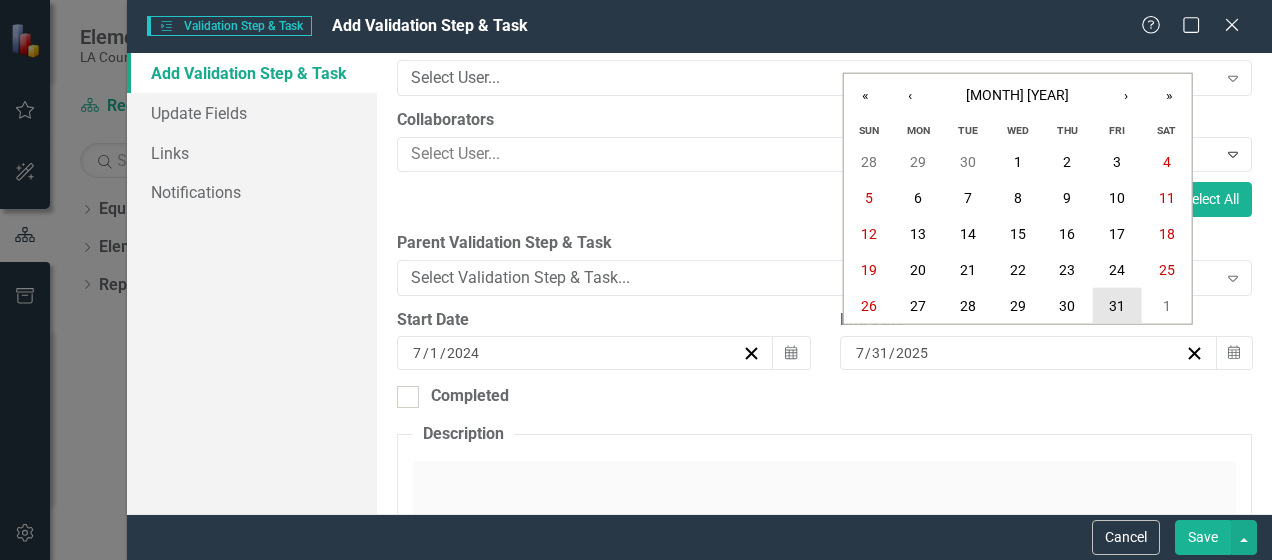 click on "31" at bounding box center (1117, 306) 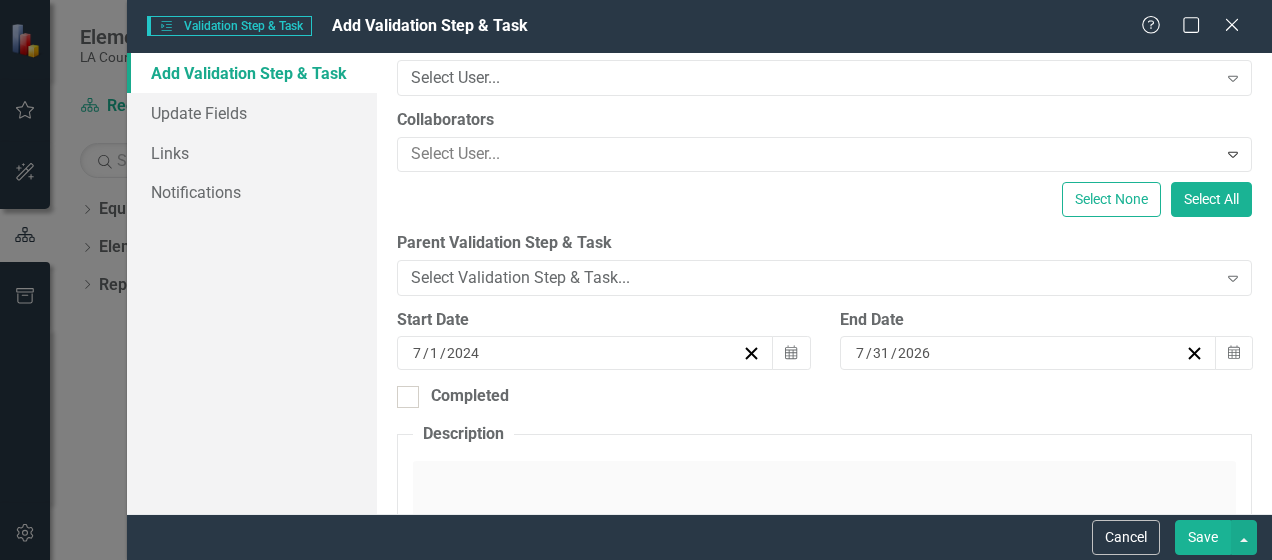 click on "Save" at bounding box center (1203, 537) 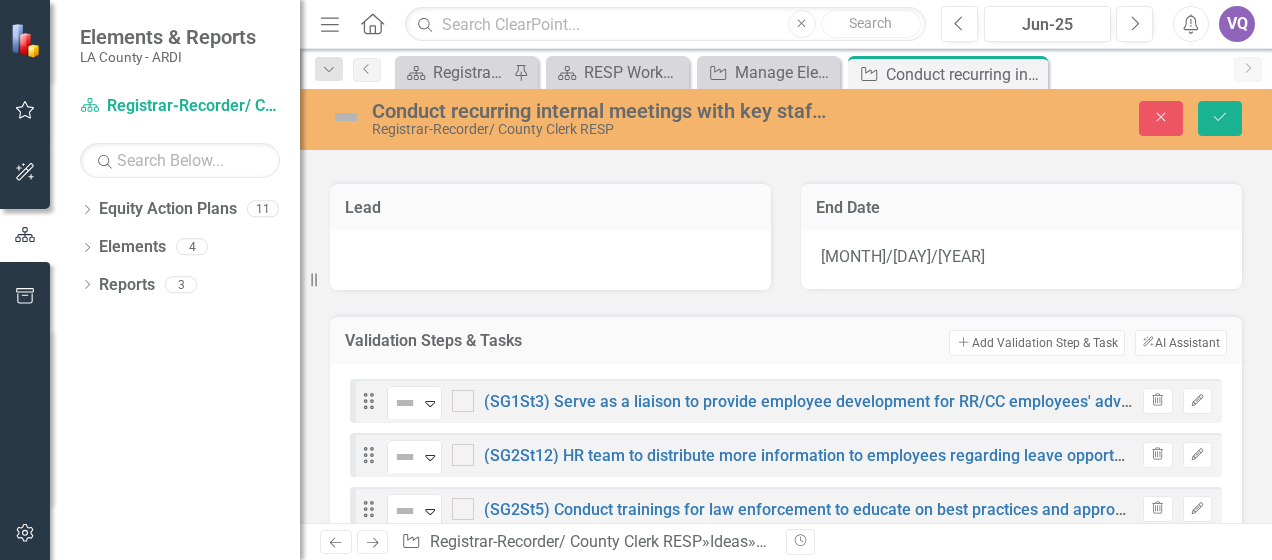 scroll, scrollTop: 202, scrollLeft: 0, axis: vertical 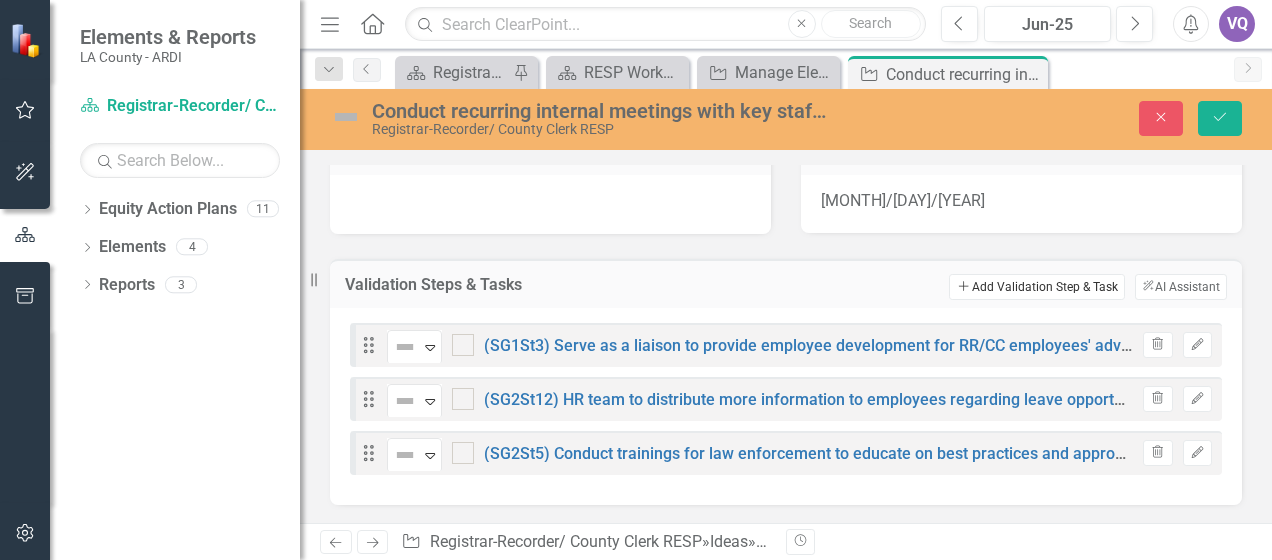 click on "Add  Add Validation Step & Task" at bounding box center (1036, 287) 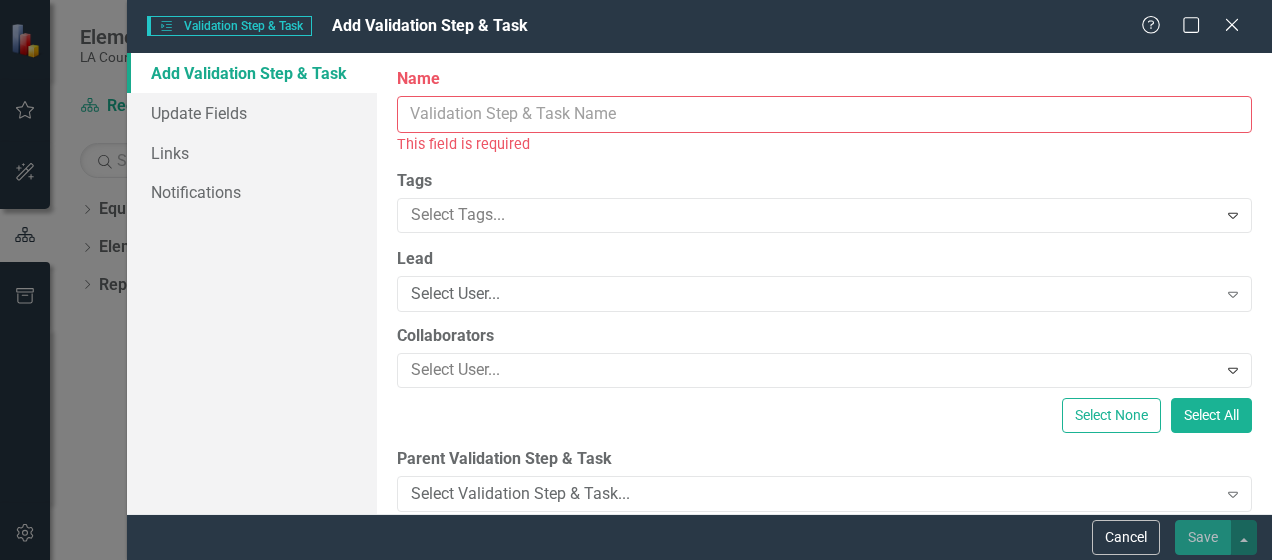 click on "Name" at bounding box center [824, 114] 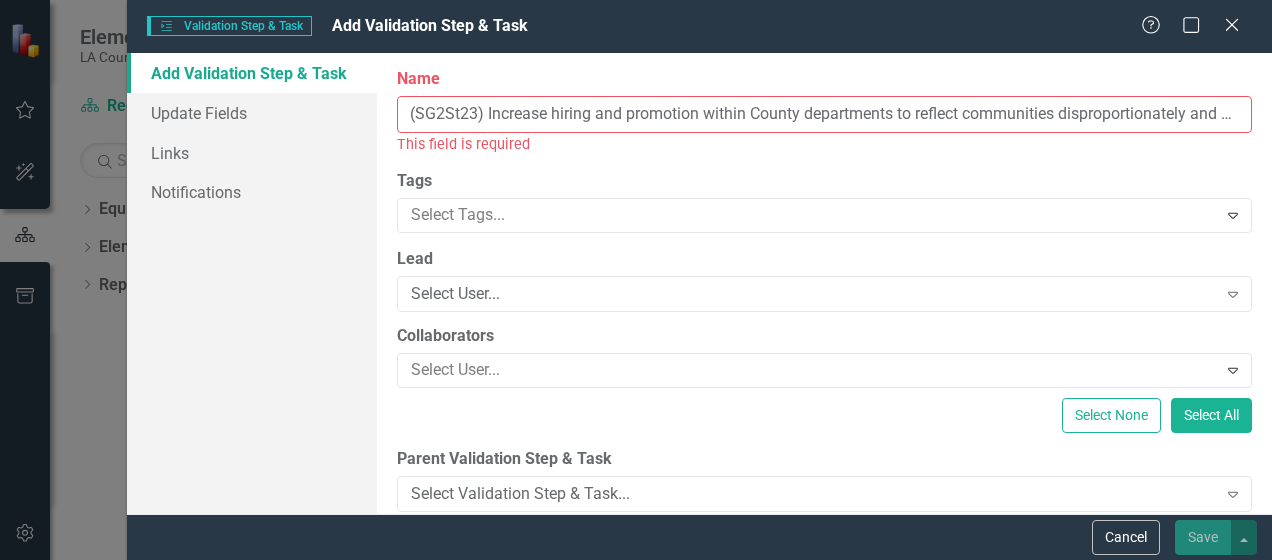 scroll, scrollTop: 0, scrollLeft: 368, axis: horizontal 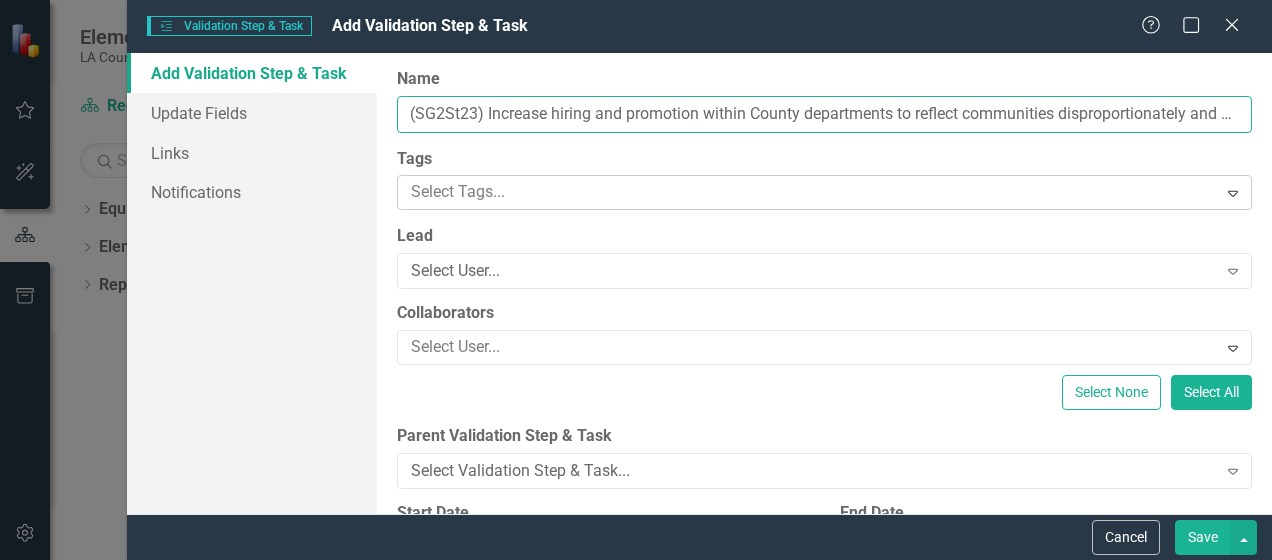 type on "(SG2St23) Increase hiring and promotion within County departments to reflect communities disproportionately and negatively impacted by the criminal justice system." 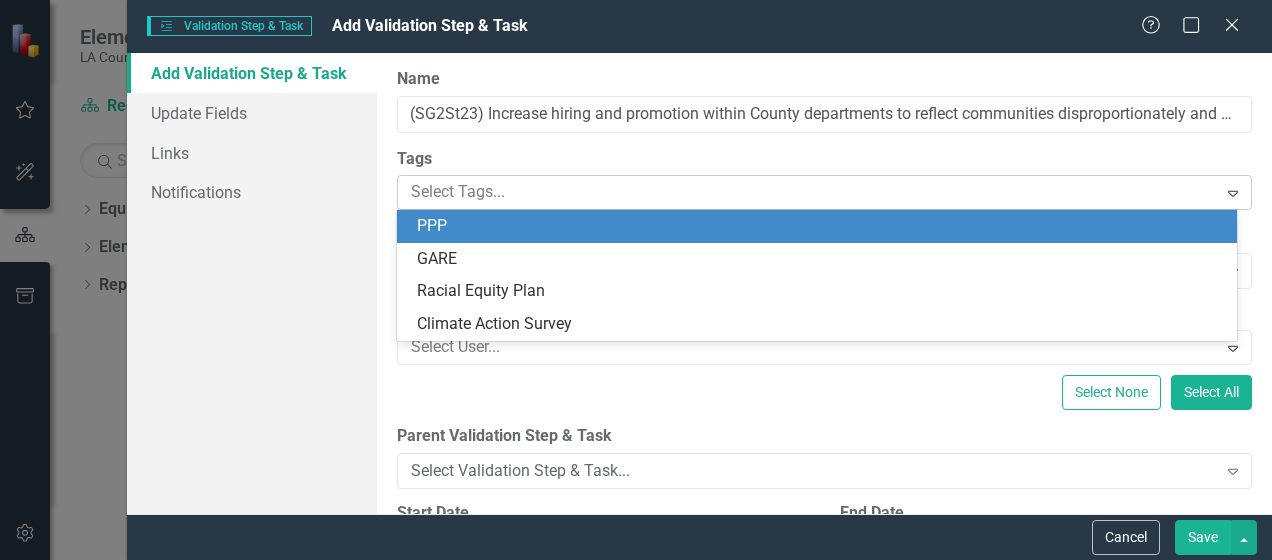 click at bounding box center [809, 192] 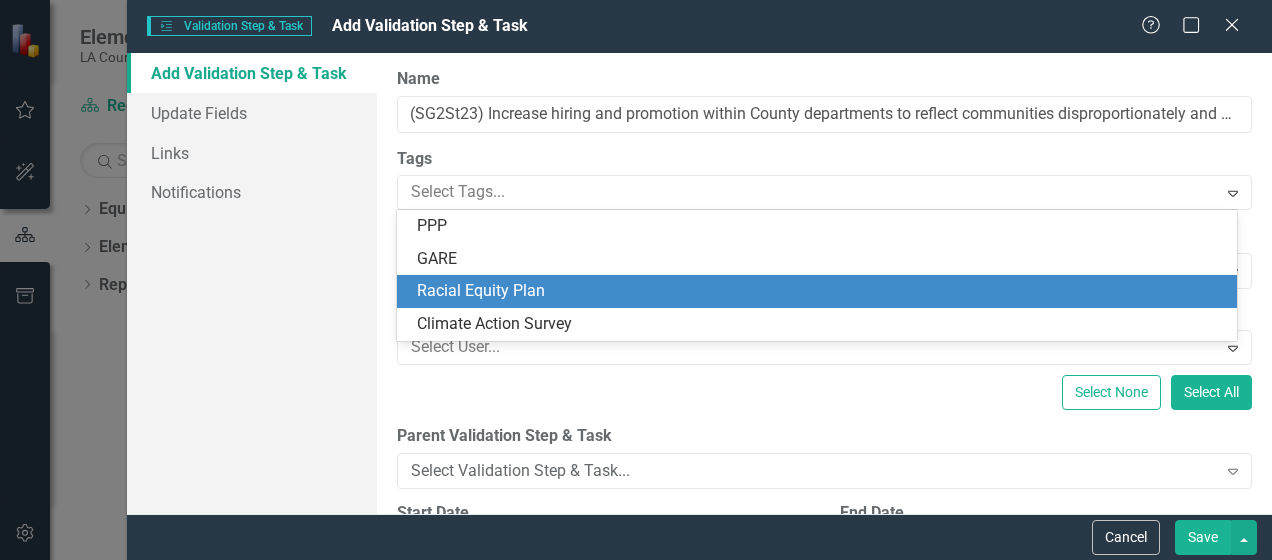 click on "Racial Equity Plan" at bounding box center [821, 291] 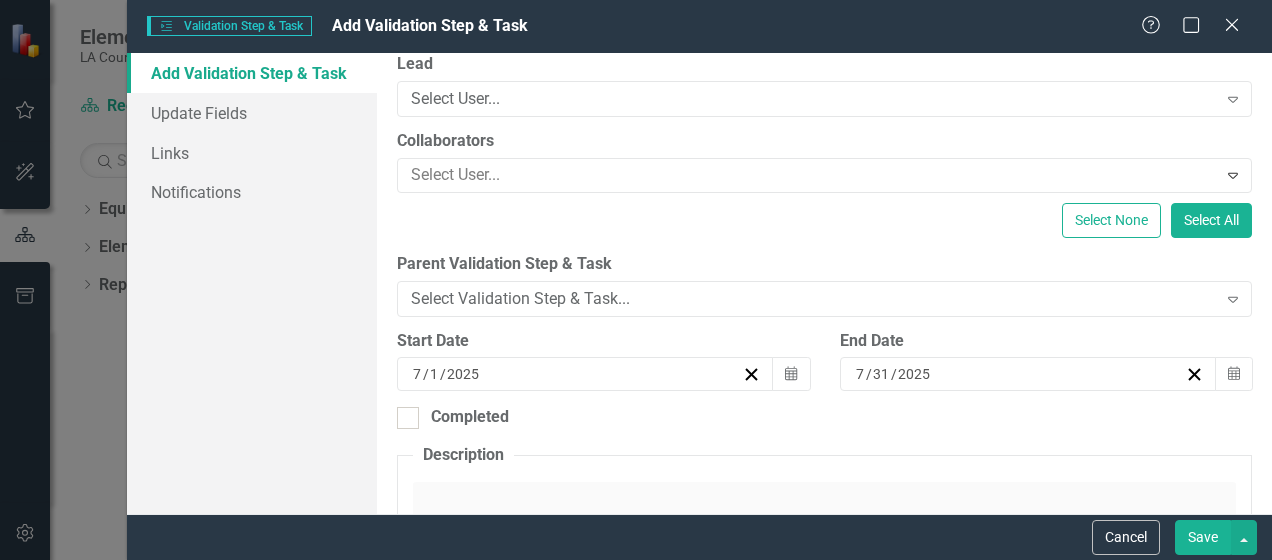 scroll, scrollTop: 208, scrollLeft: 0, axis: vertical 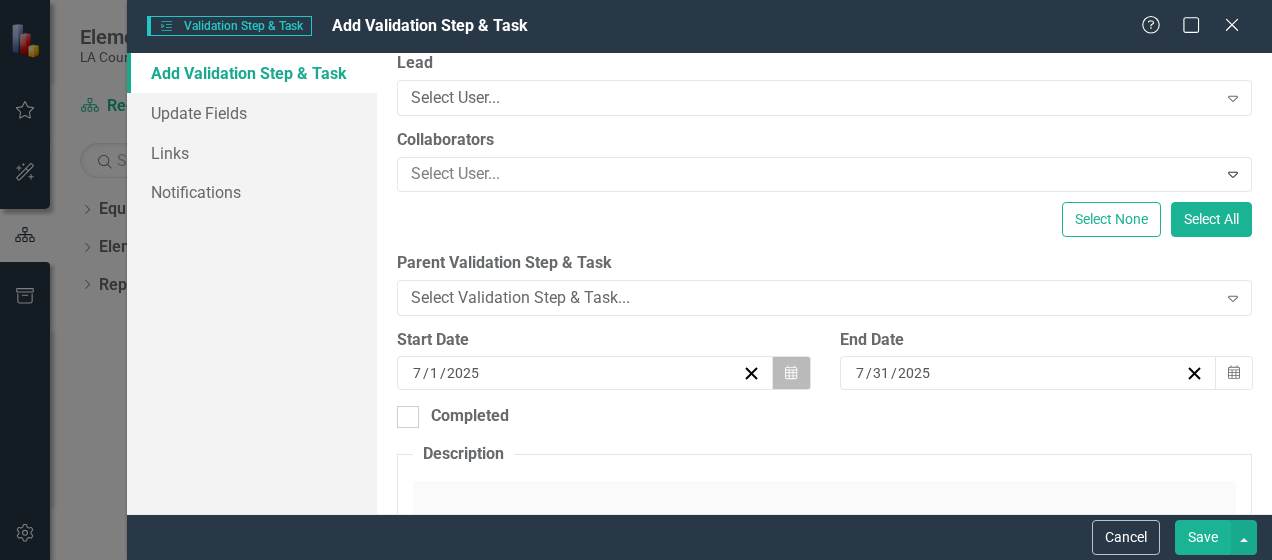 click on "Calendar" at bounding box center (791, 373) 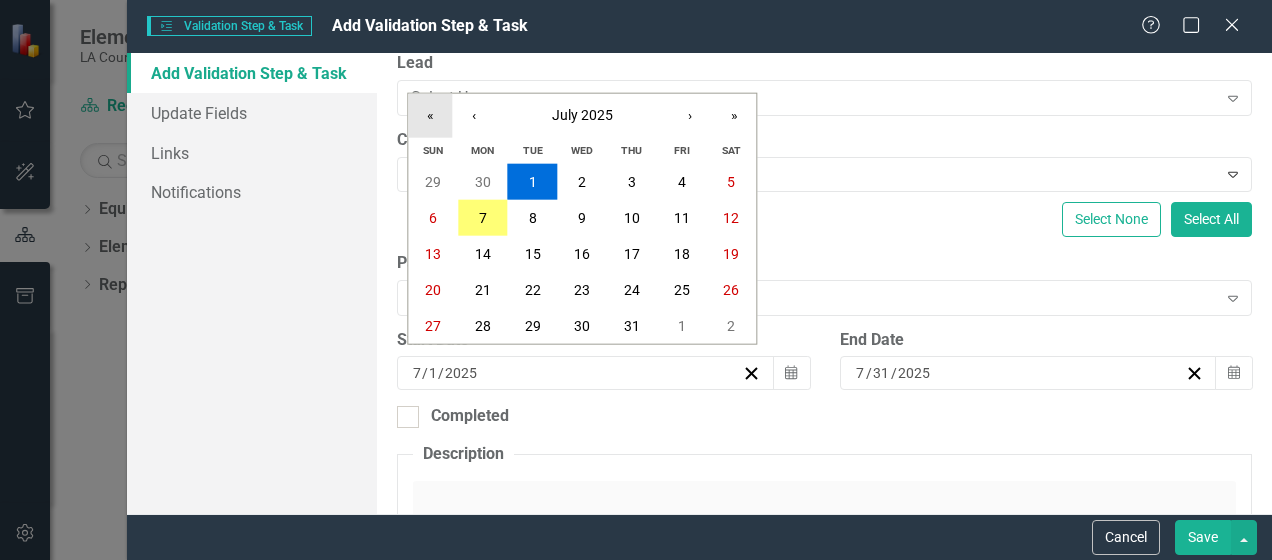 click on "«" at bounding box center [430, 116] 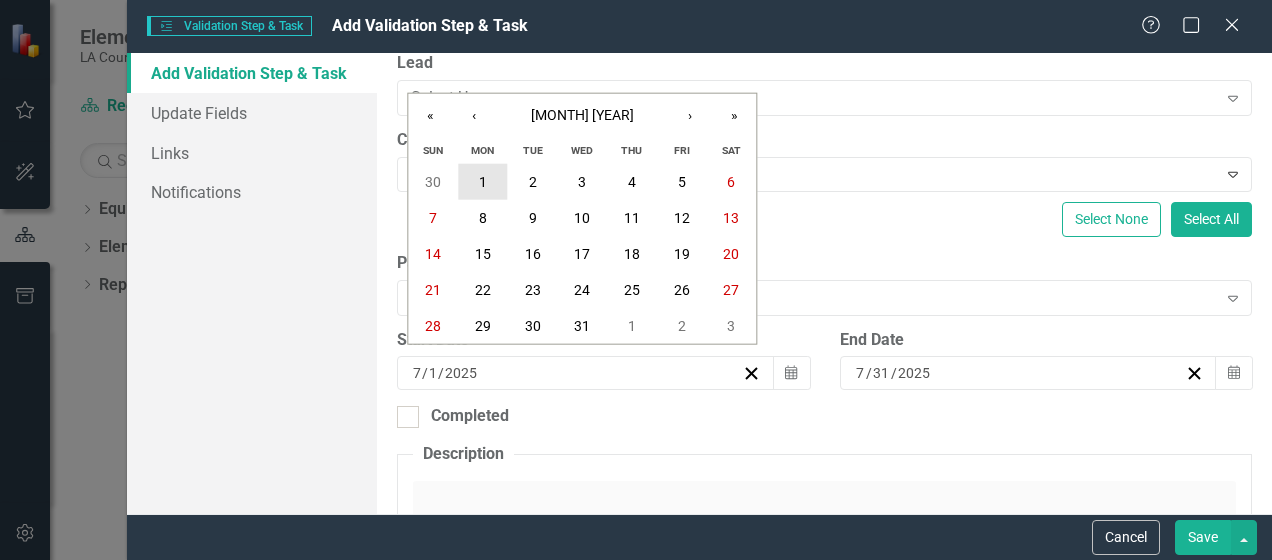 click on "1" at bounding box center (483, 182) 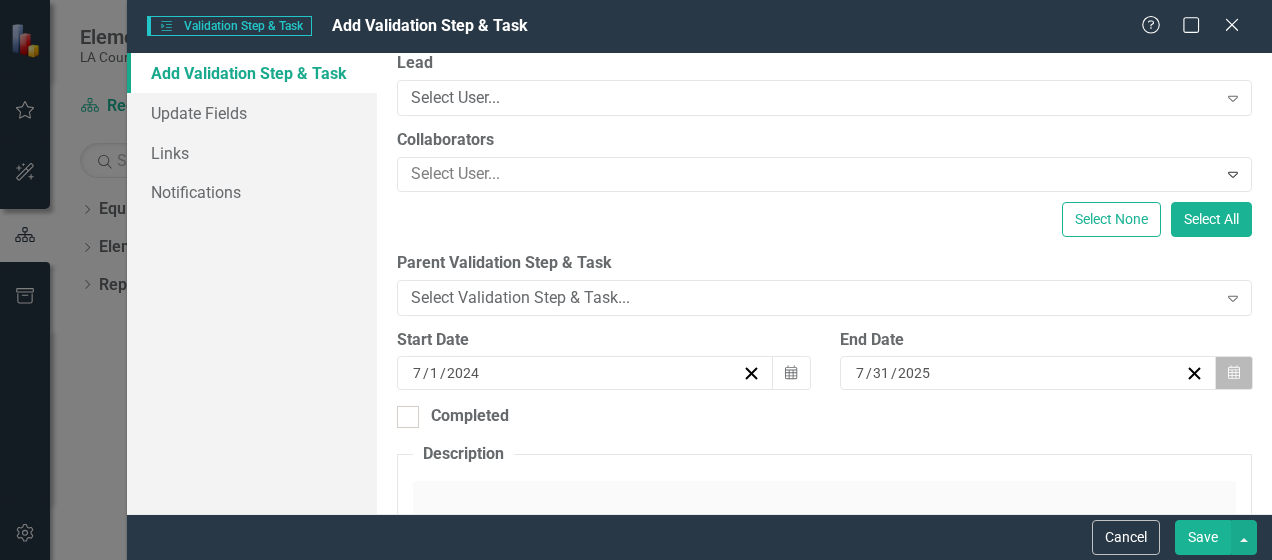 click on "Calendar" at bounding box center (1234, 373) 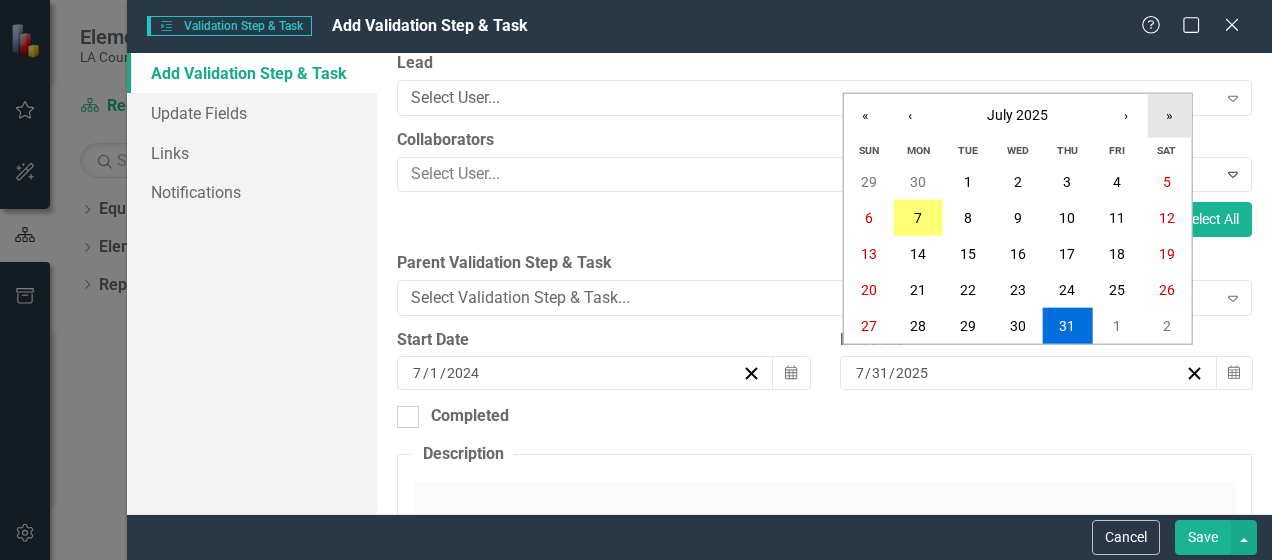 click on "»" at bounding box center [1170, 116] 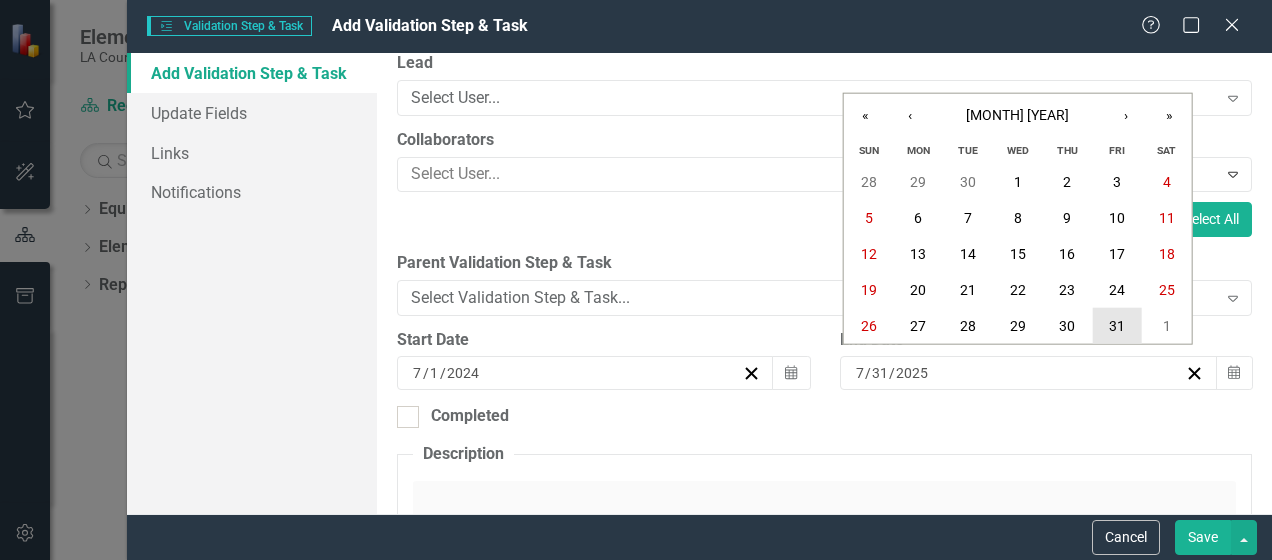 click on "31" at bounding box center [1117, 326] 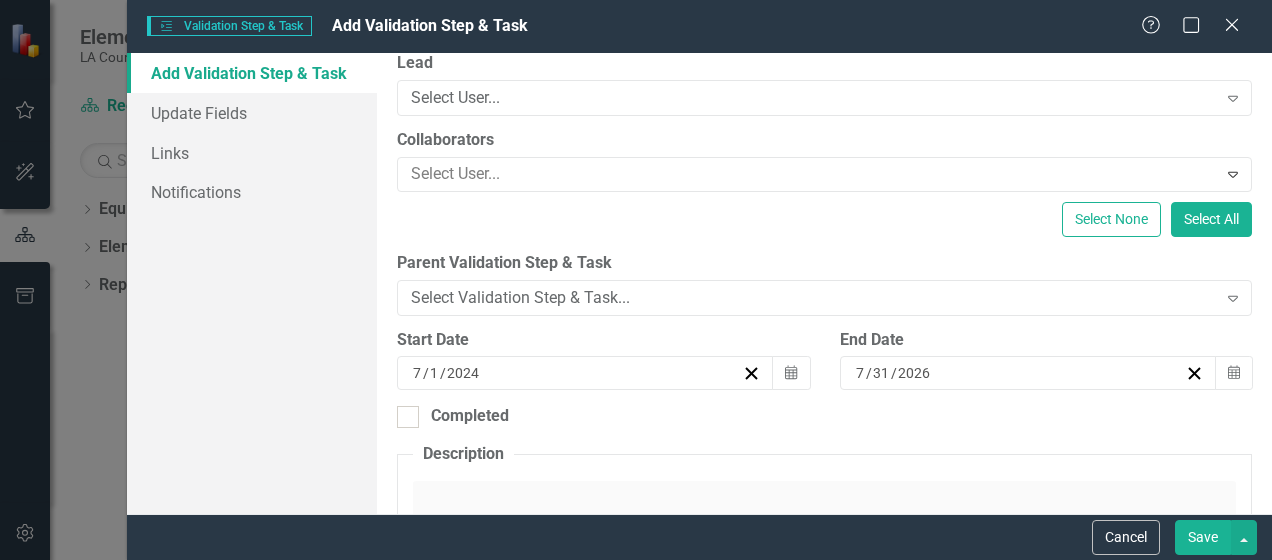 click on "Save" at bounding box center [1203, 537] 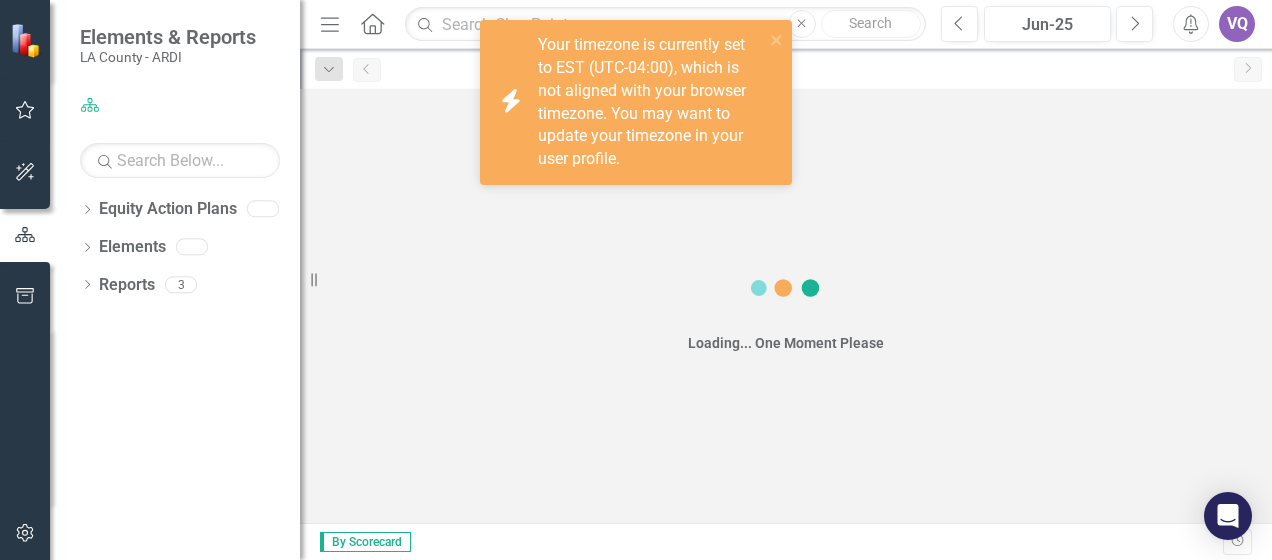 scroll, scrollTop: 0, scrollLeft: 0, axis: both 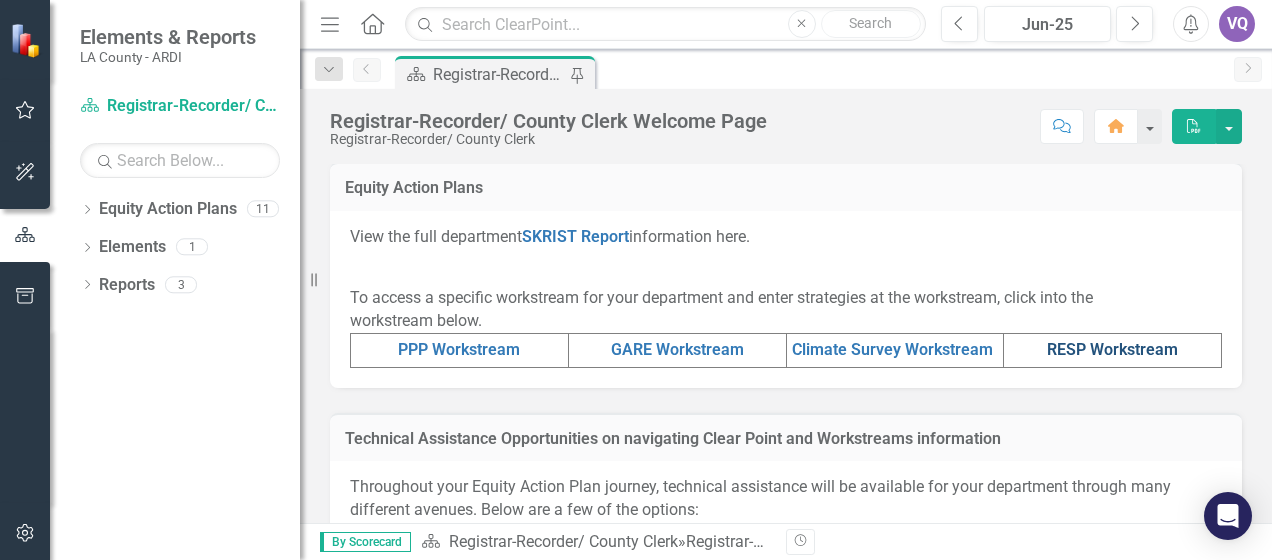 click on "RESP Workstream" at bounding box center (1112, 349) 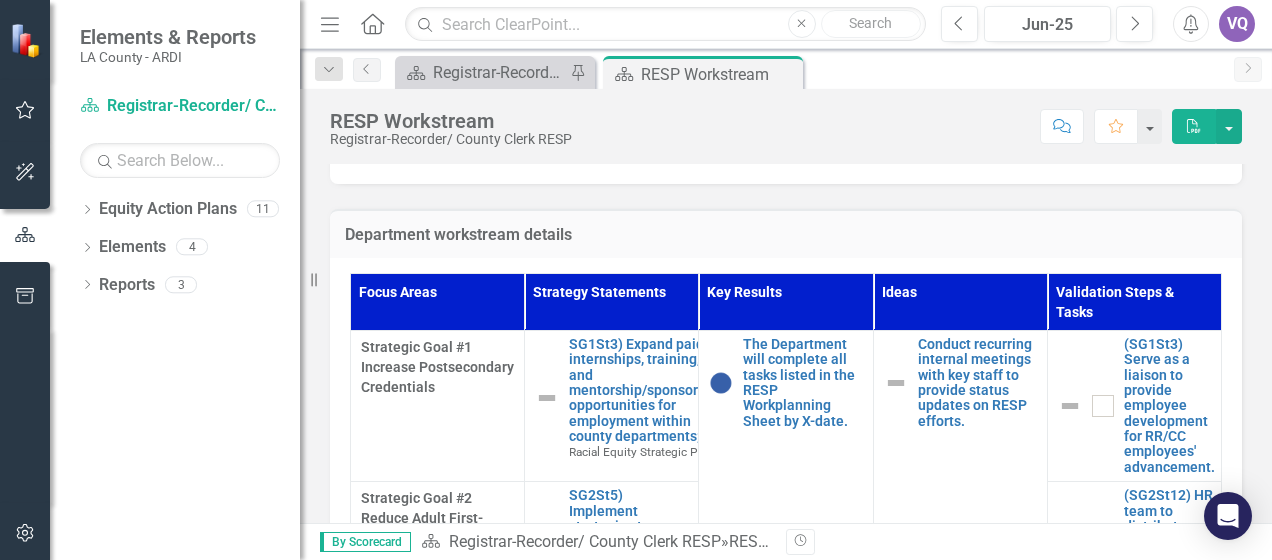scroll, scrollTop: 551, scrollLeft: 0, axis: vertical 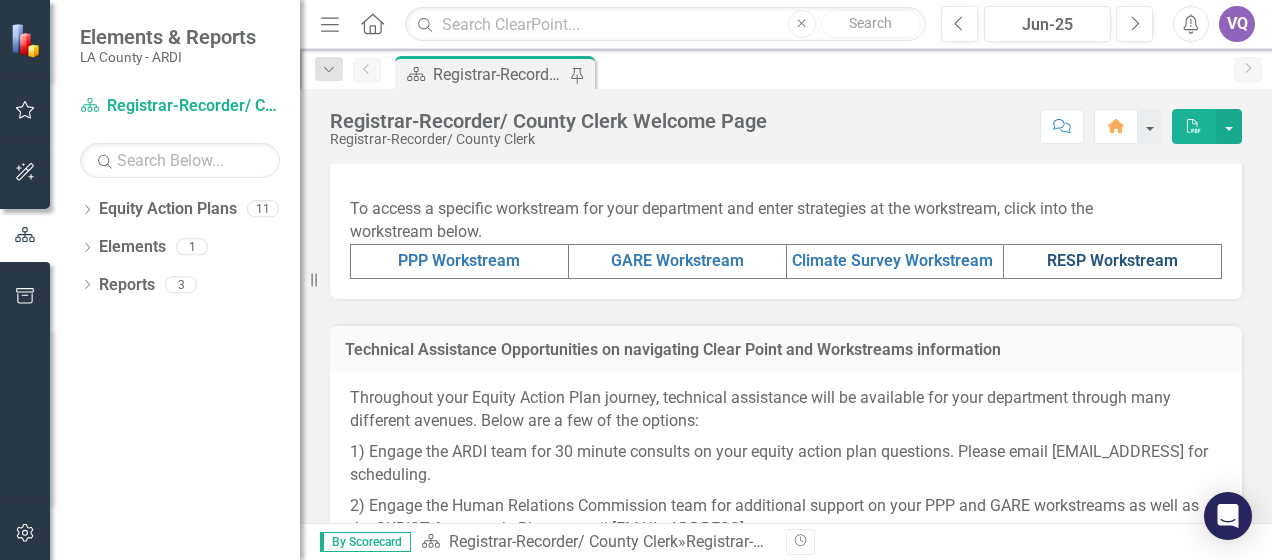 click on "RESP Workstream" at bounding box center [1112, 260] 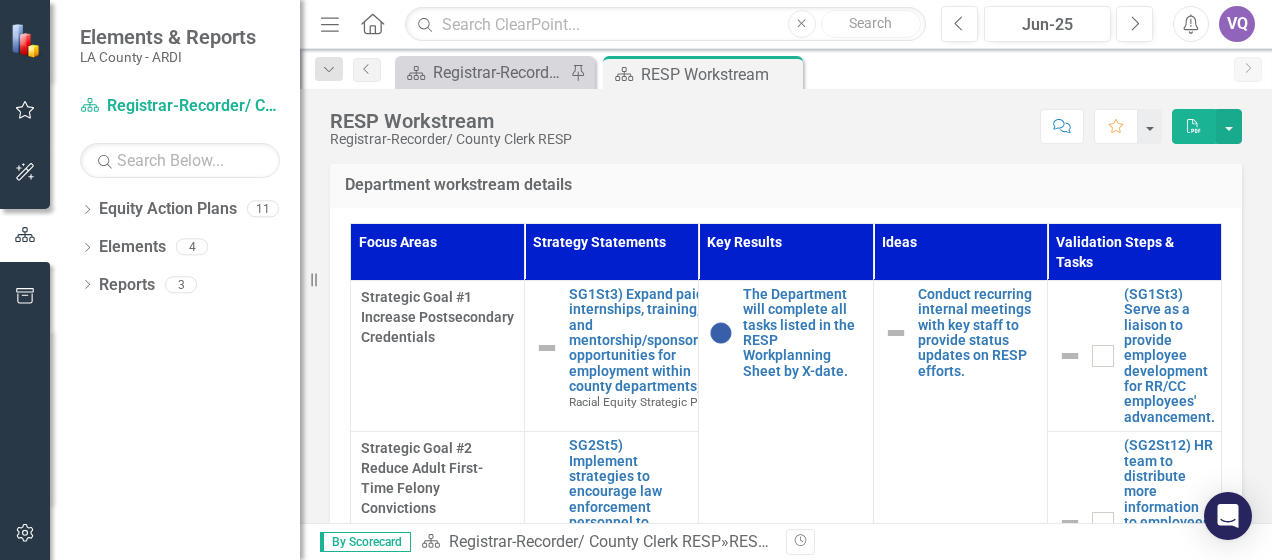 scroll, scrollTop: 599, scrollLeft: 0, axis: vertical 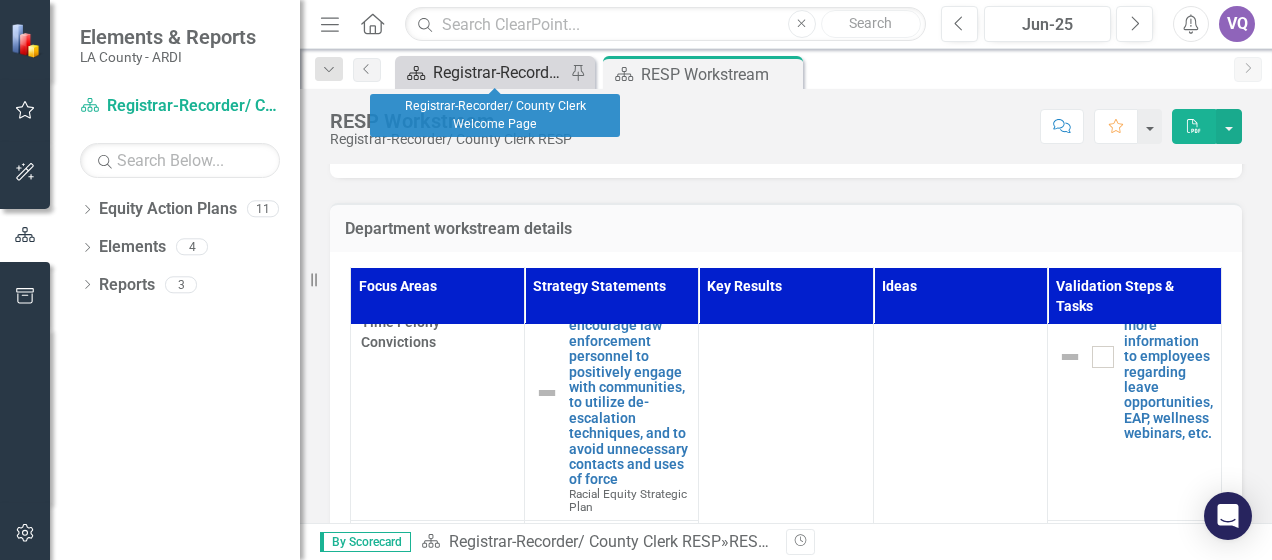 click on "Registrar-Recorder/ County Clerk Welcome Page" at bounding box center [499, 72] 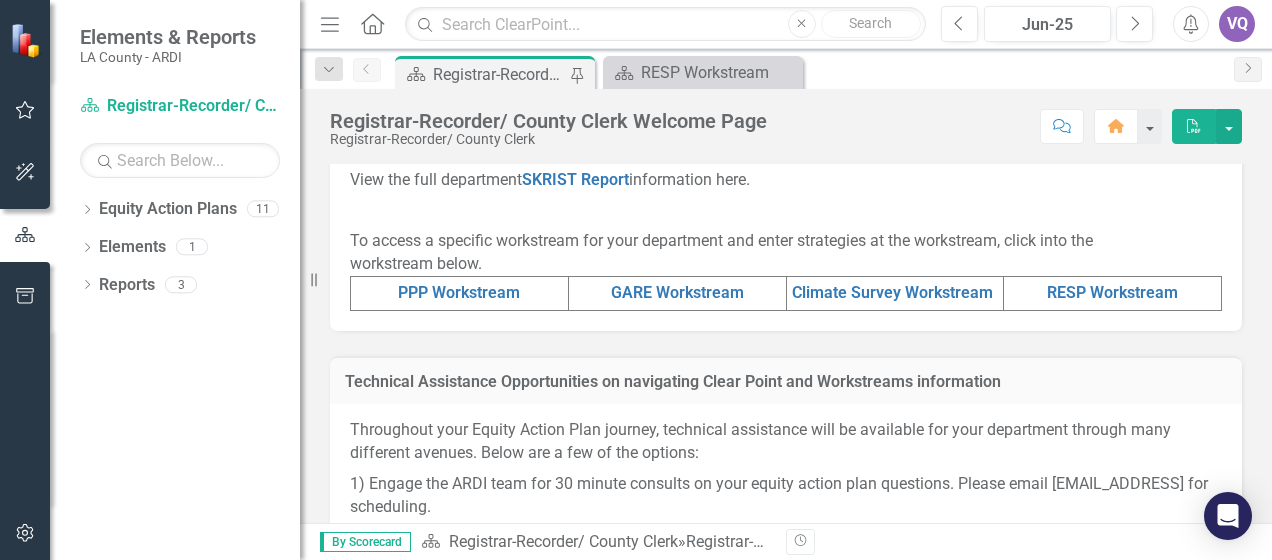 scroll, scrollTop: 904, scrollLeft: 0, axis: vertical 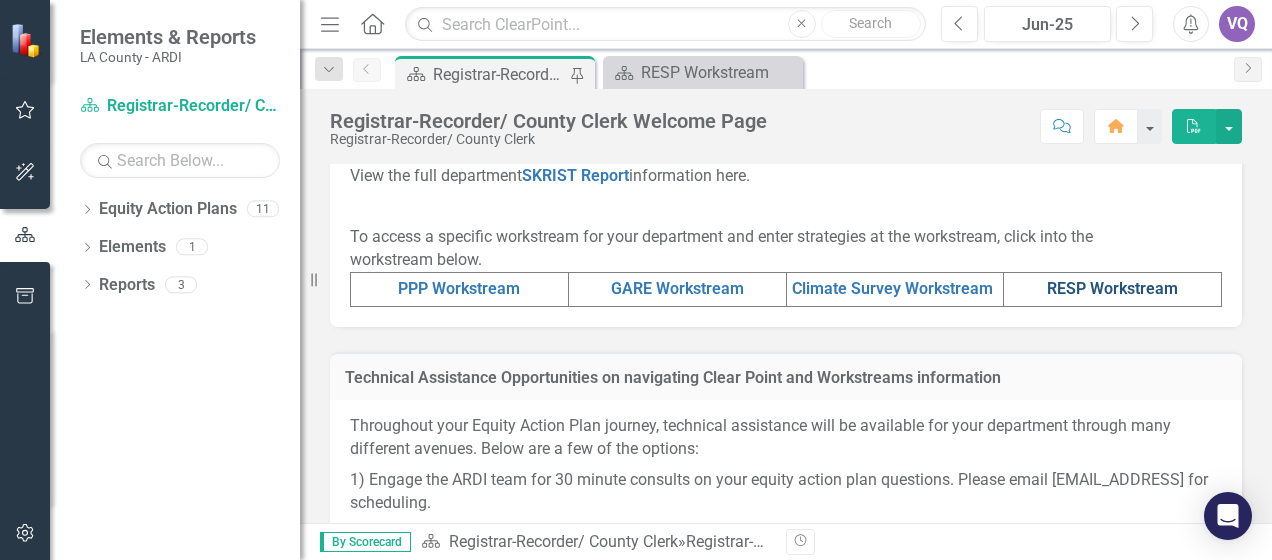 click on "RESP Workstream" at bounding box center [1112, 288] 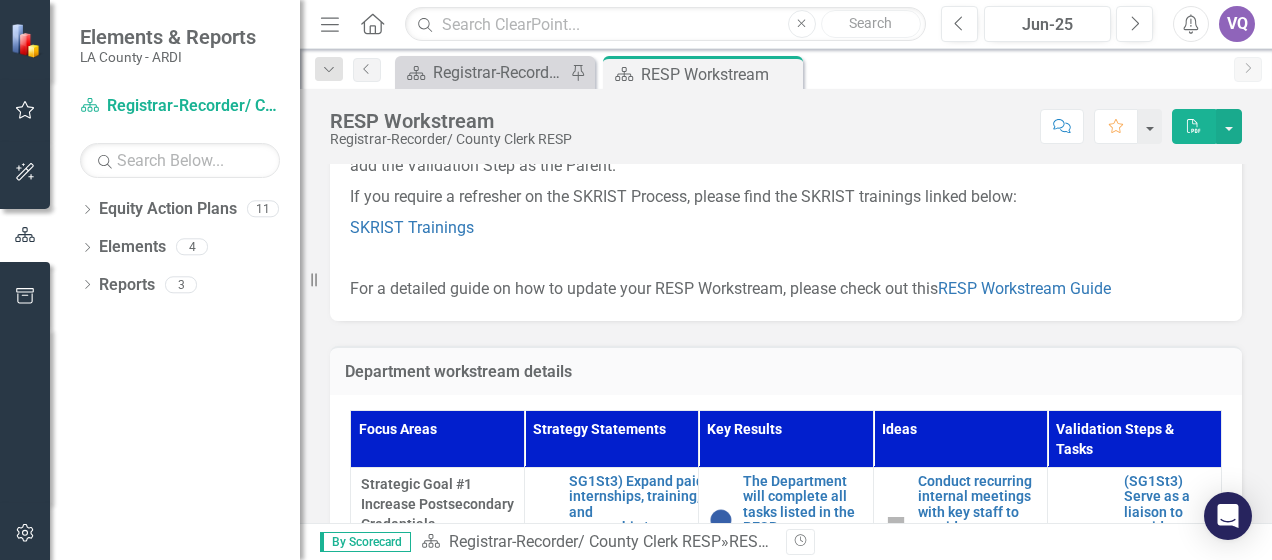 scroll, scrollTop: 568, scrollLeft: 0, axis: vertical 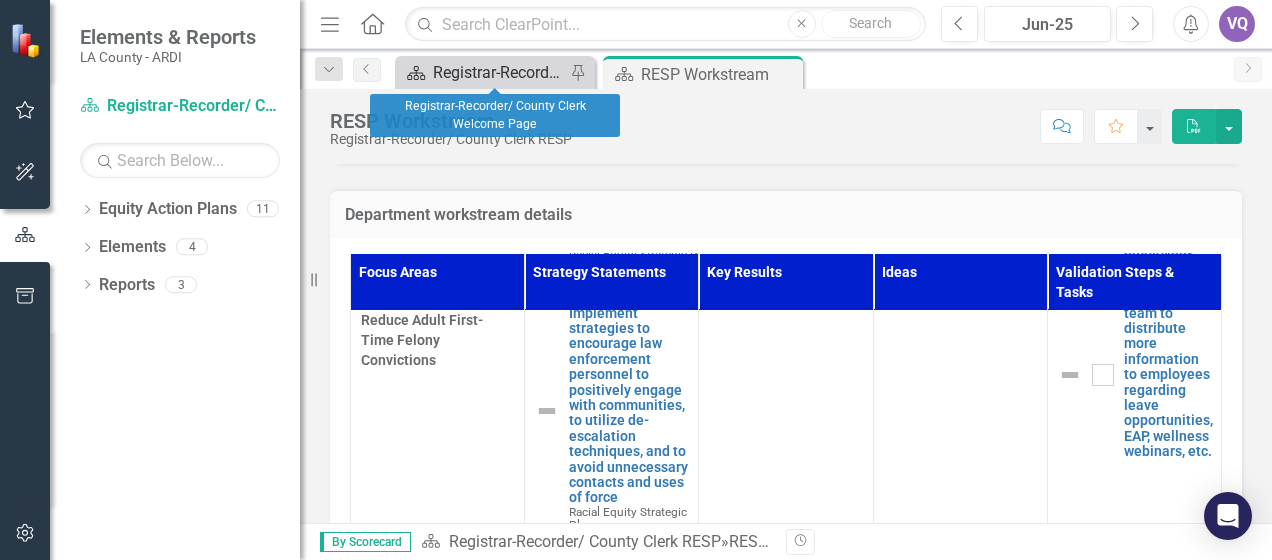 click on "Registrar-Recorder/ County Clerk Welcome Page" at bounding box center [499, 72] 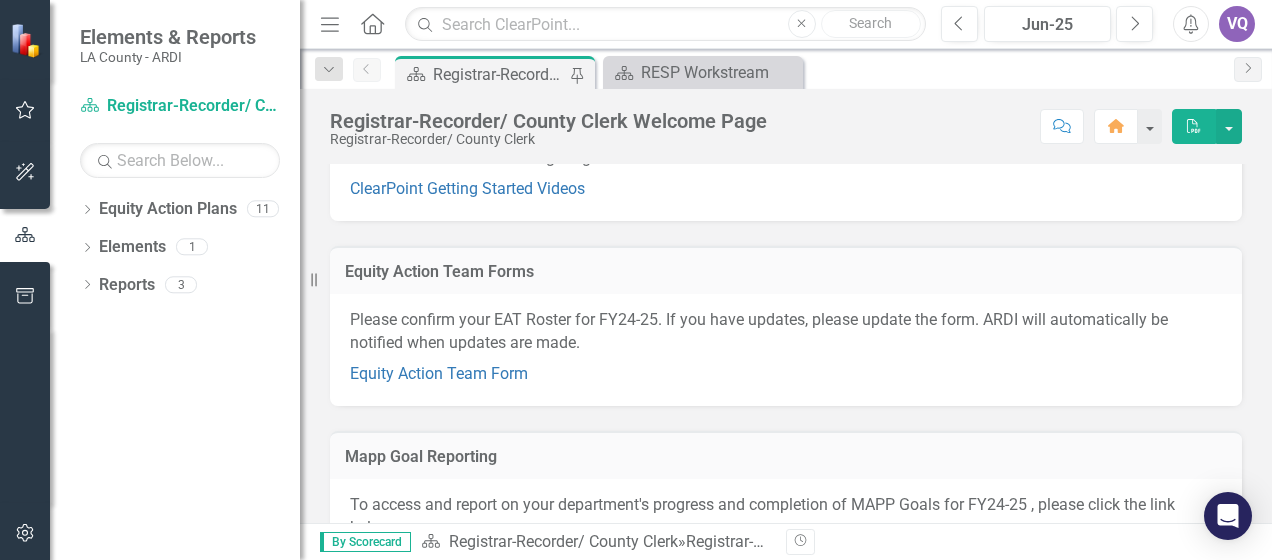 scroll, scrollTop: 220, scrollLeft: 0, axis: vertical 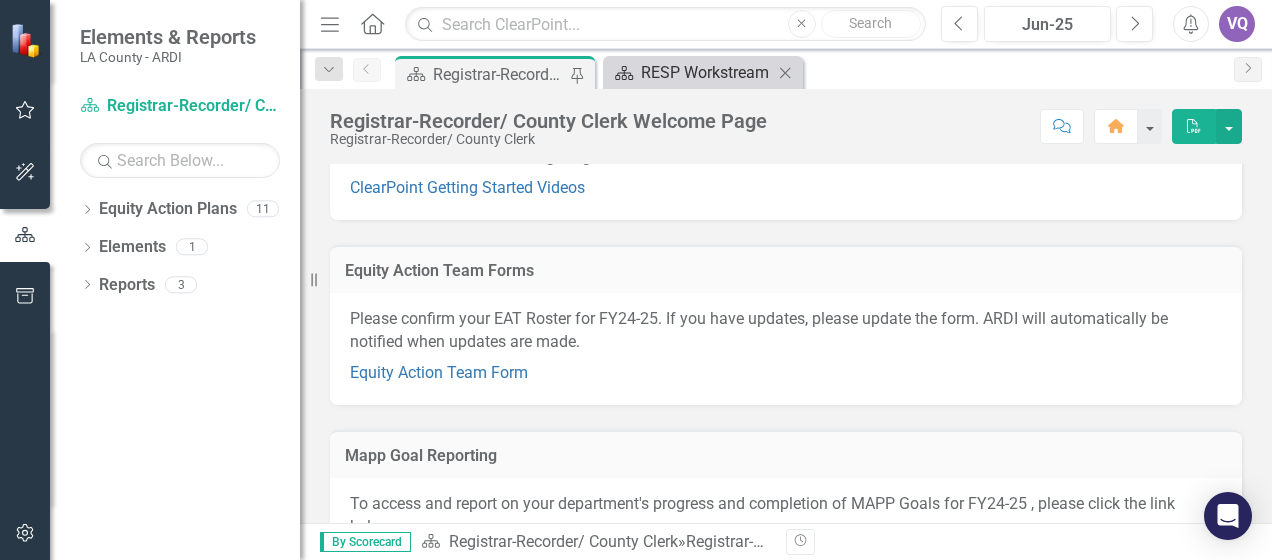 click on "RESP Workstream" at bounding box center (707, 72) 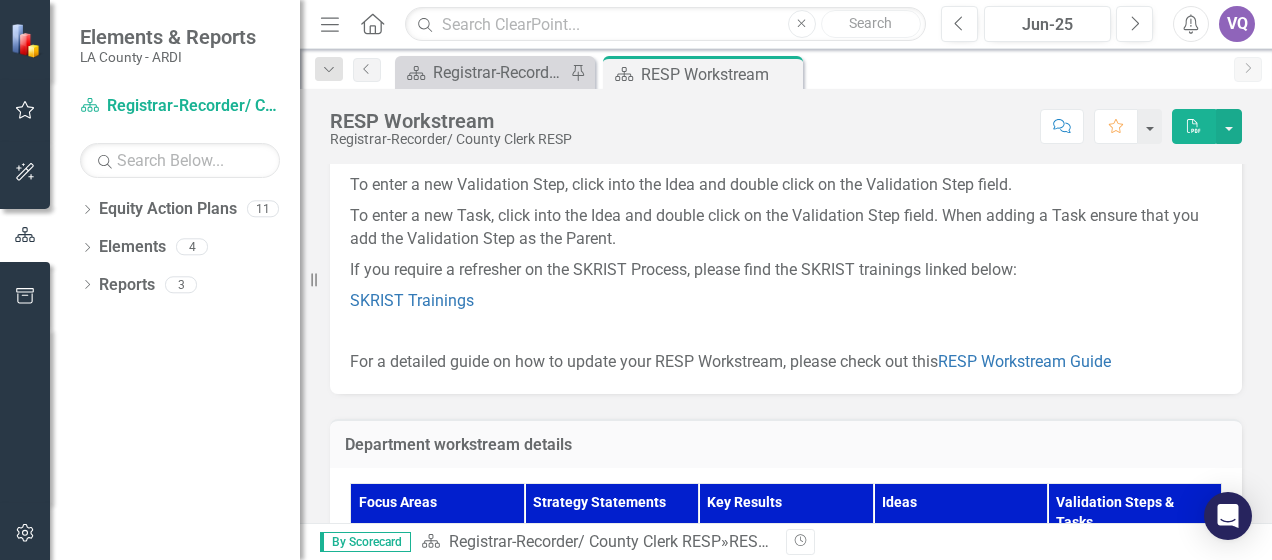 scroll, scrollTop: 496, scrollLeft: 0, axis: vertical 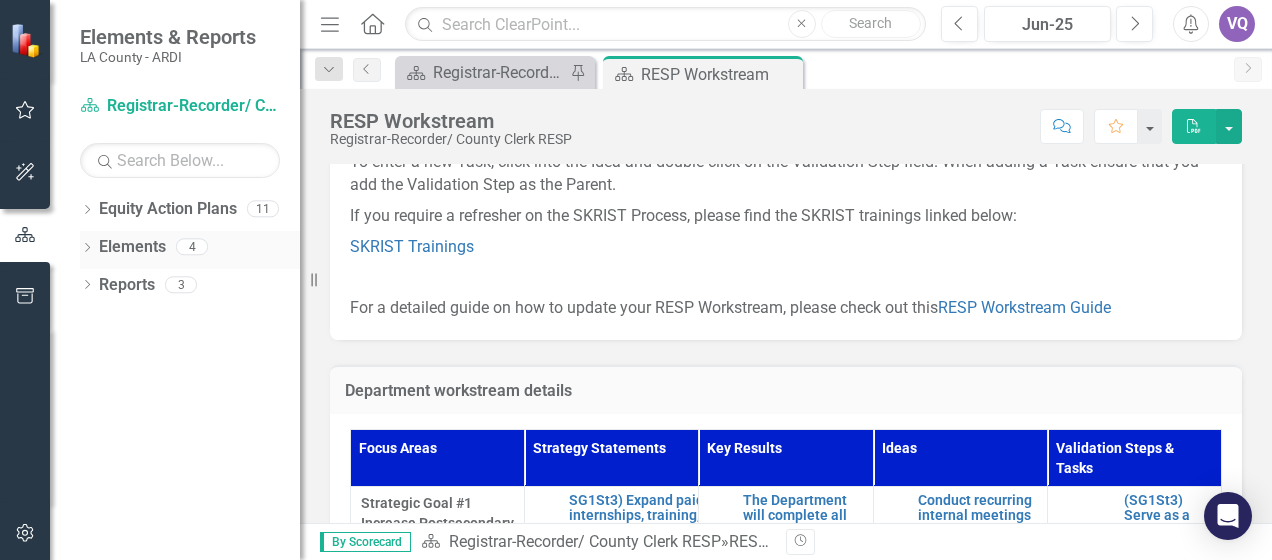 click on "Elements" at bounding box center [132, 247] 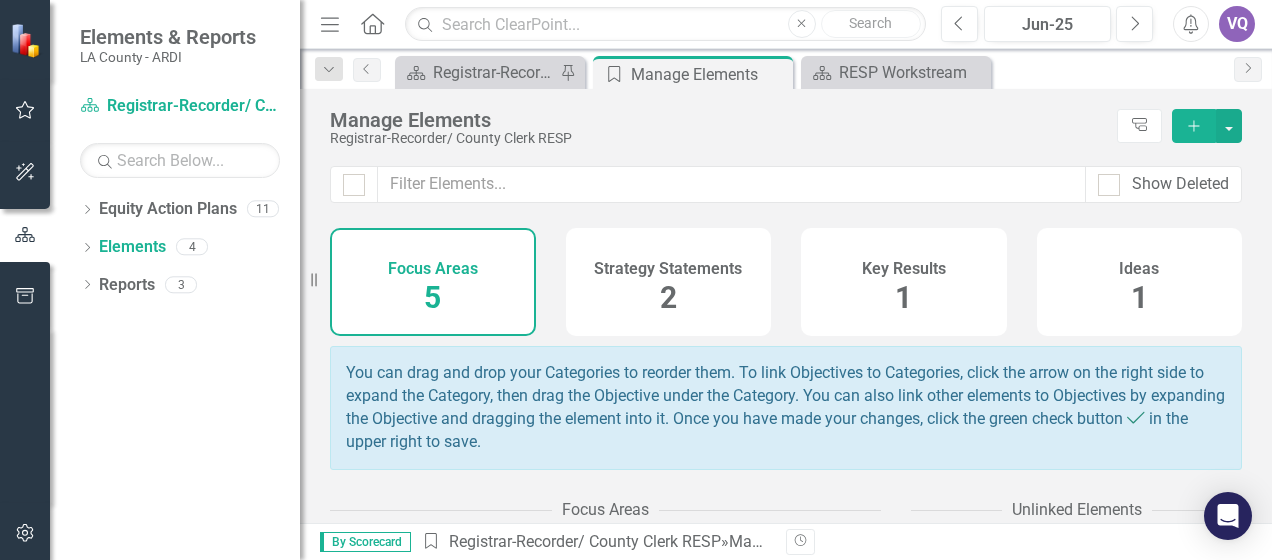 click on "Ideas" at bounding box center [1139, 269] 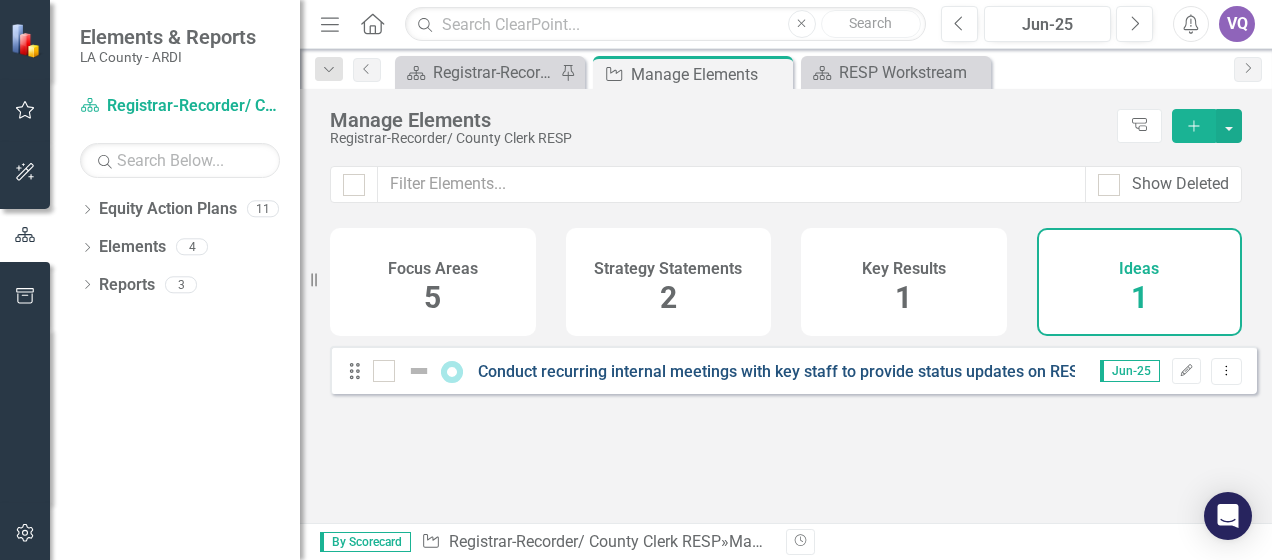 click on "Conduct recurring internal meetings with key staff to provide status updates on RESP efforts." at bounding box center (812, 371) 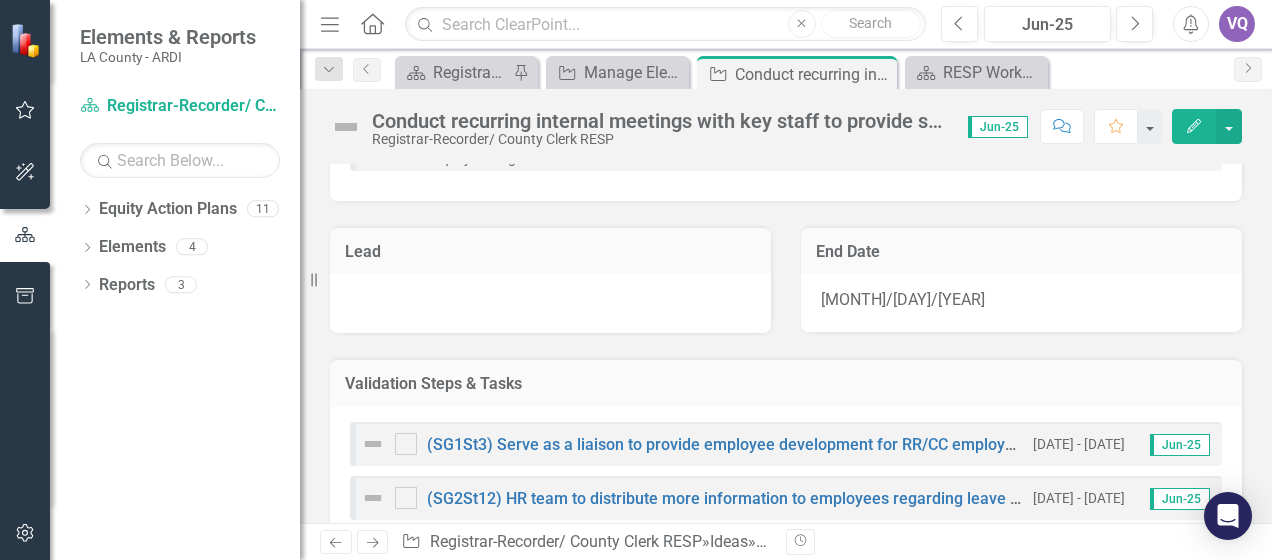 scroll, scrollTop: 200, scrollLeft: 0, axis: vertical 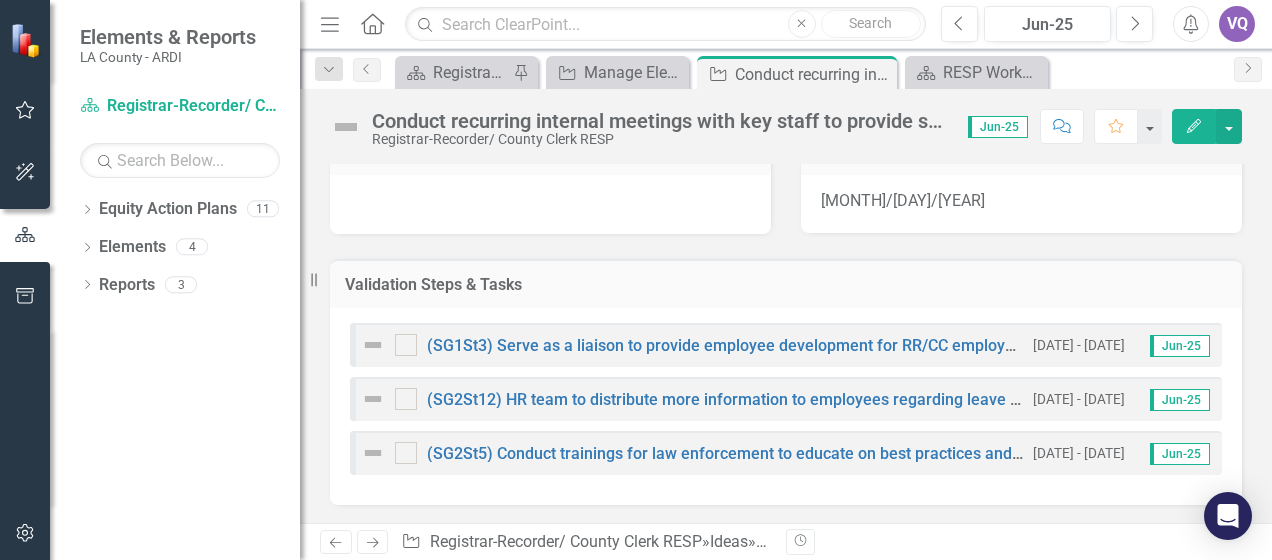 click on "Validation Steps & Tasks" at bounding box center (786, 285) 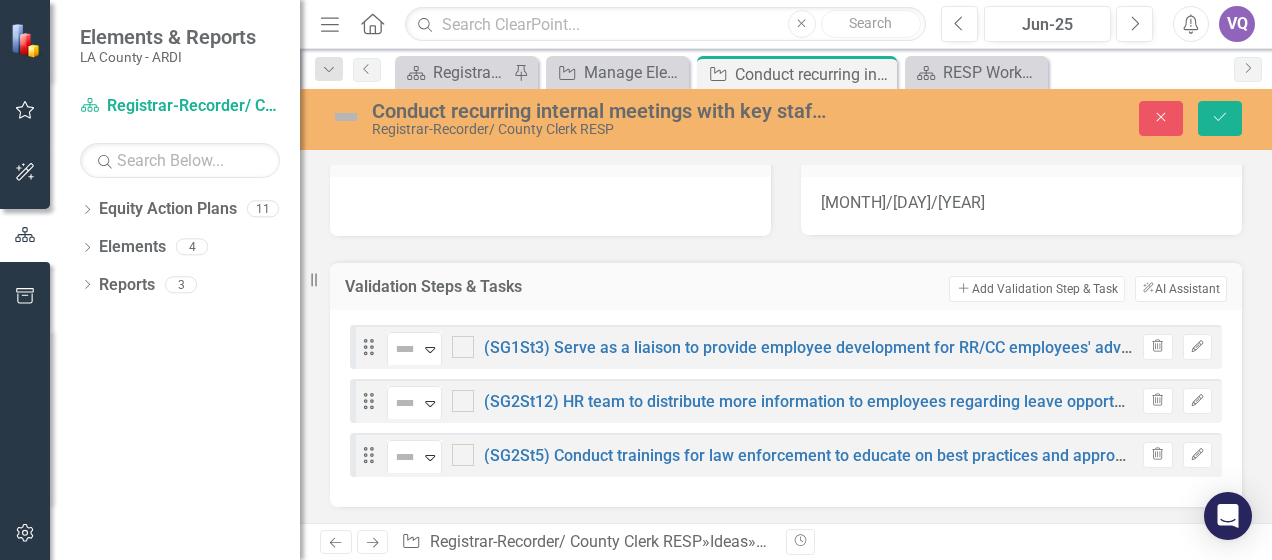 click on "Add  Add Validation Step & Task" at bounding box center (1036, 289) 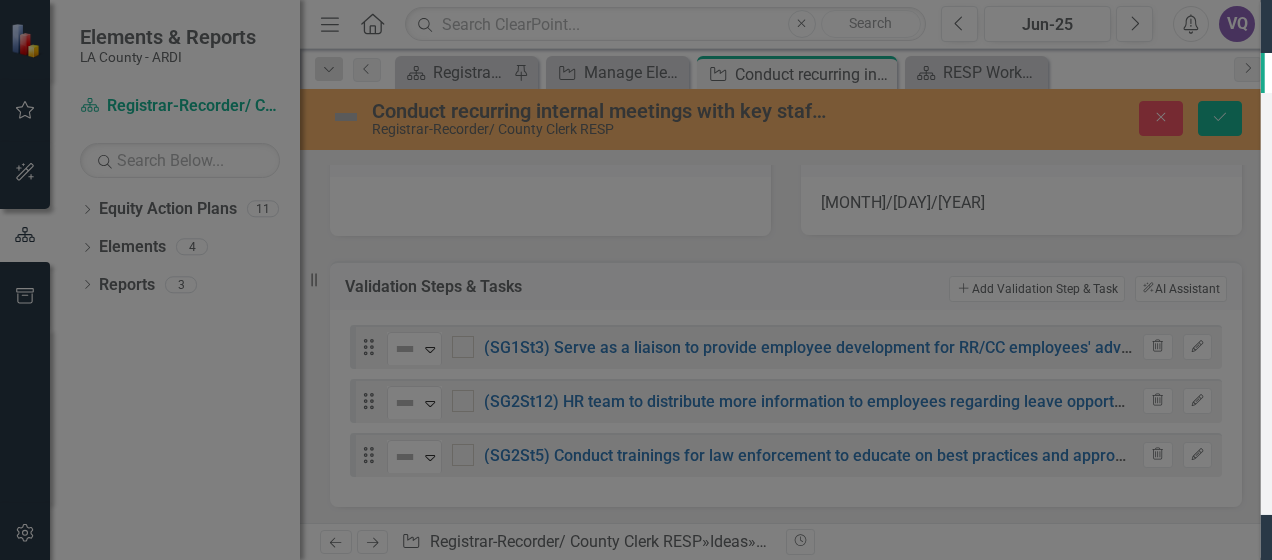 click on "Name" at bounding box center (824, 114) 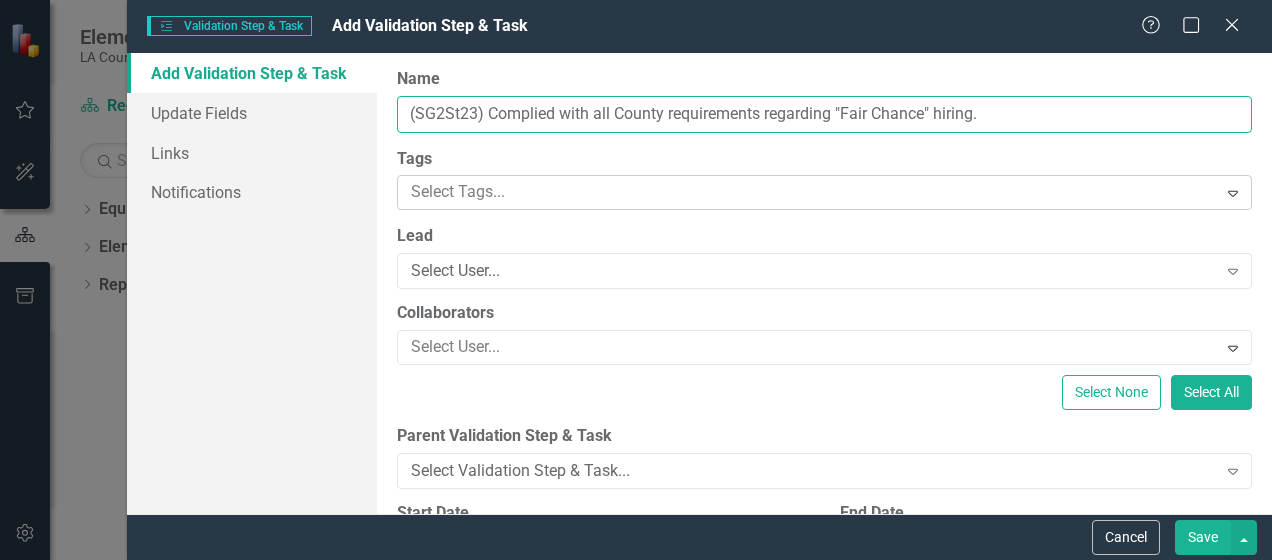 type on "(SG2St23) Complied with all County requirements regarding "Fair Chance" hiring." 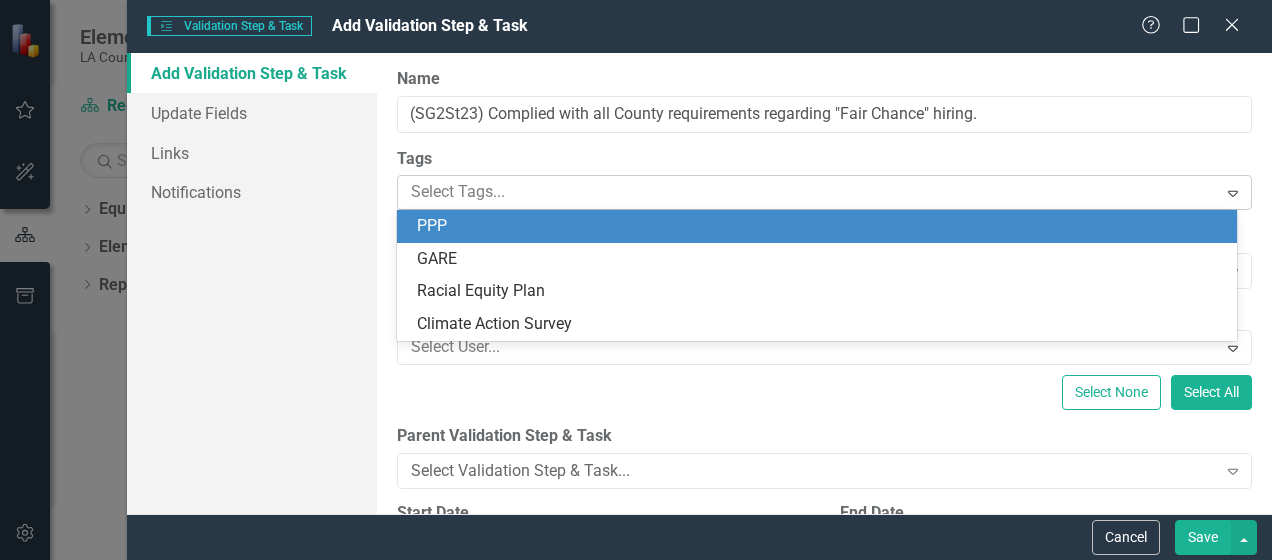 click at bounding box center (809, 192) 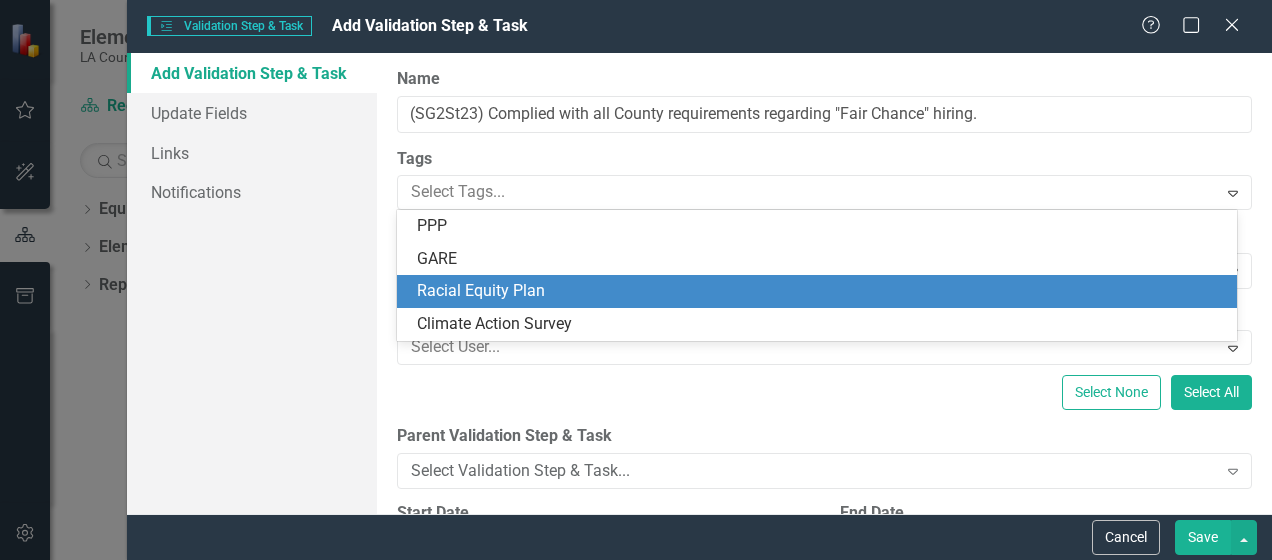 click on "Racial Equity Plan" at bounding box center (821, 291) 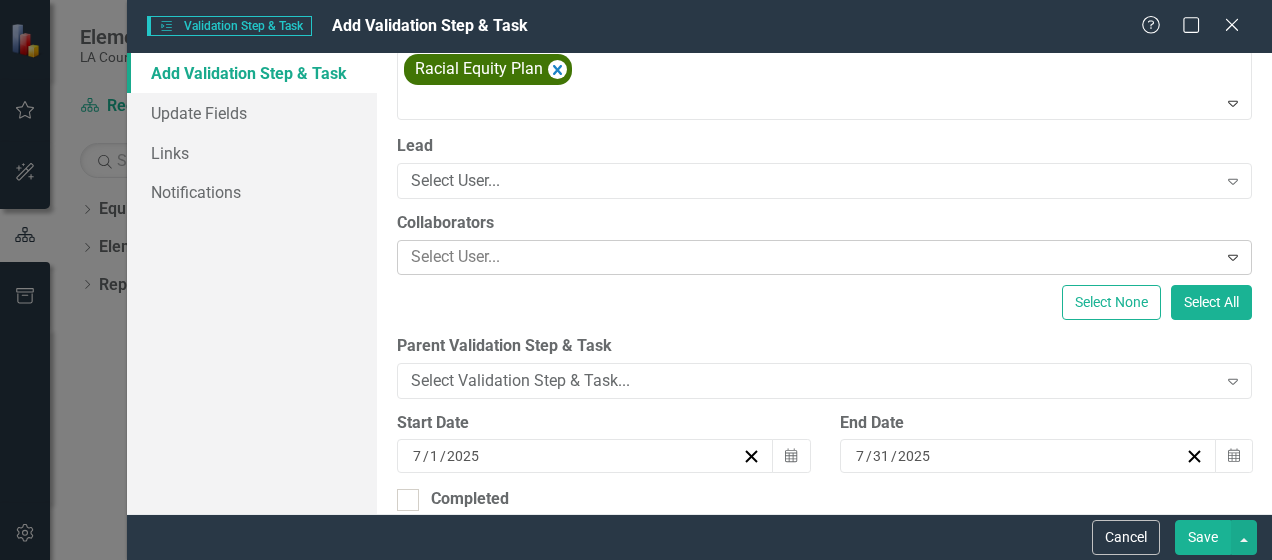 scroll, scrollTop: 133, scrollLeft: 0, axis: vertical 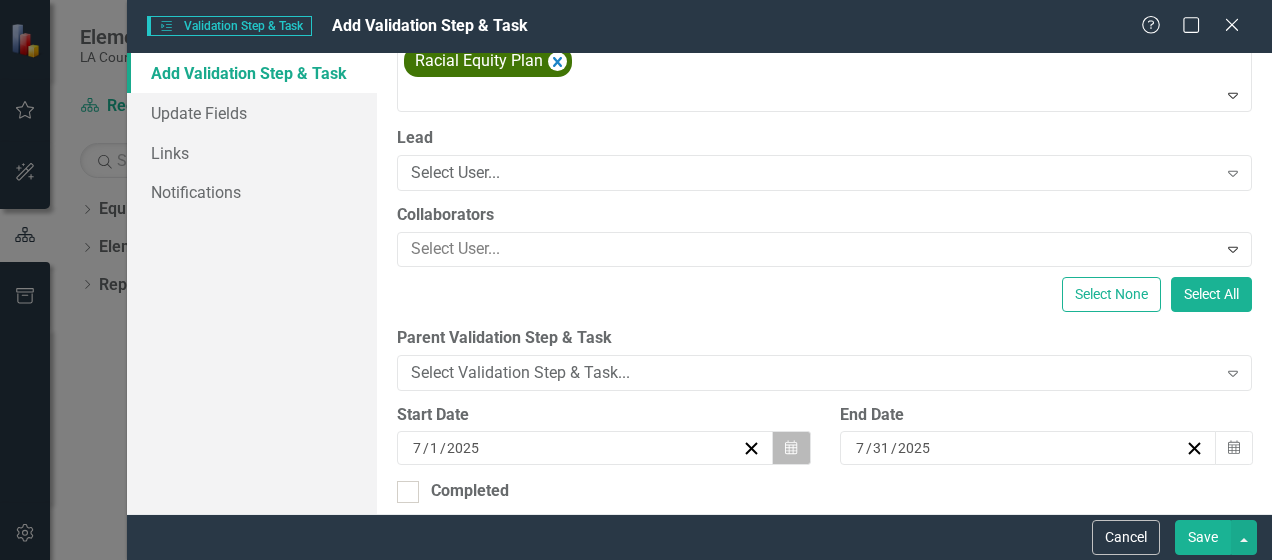 click at bounding box center (791, 448) 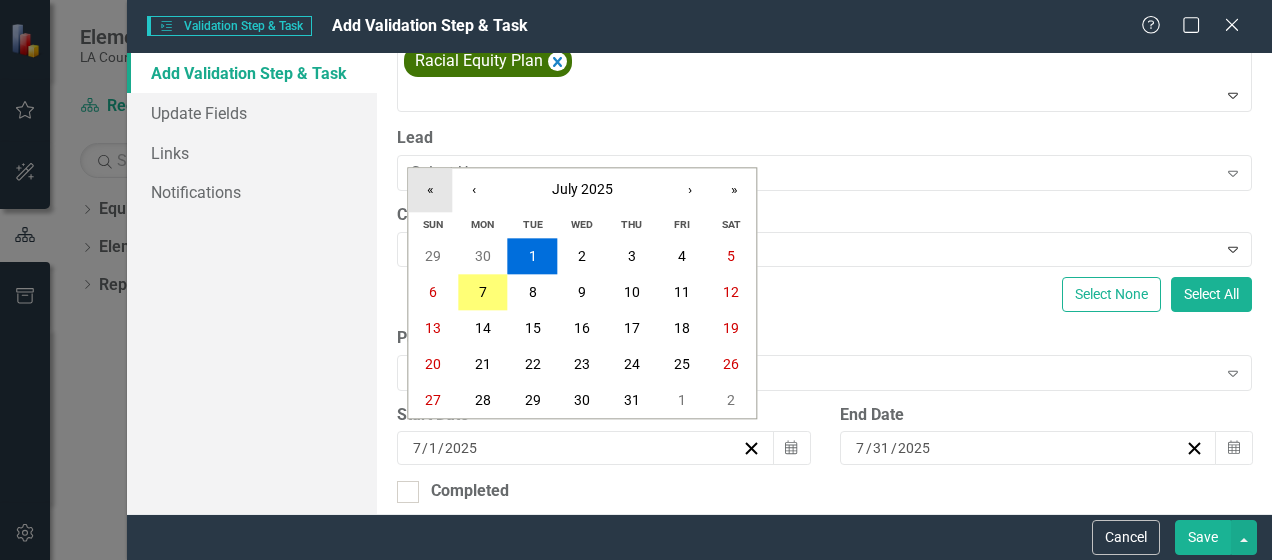 click on "«" at bounding box center (430, 190) 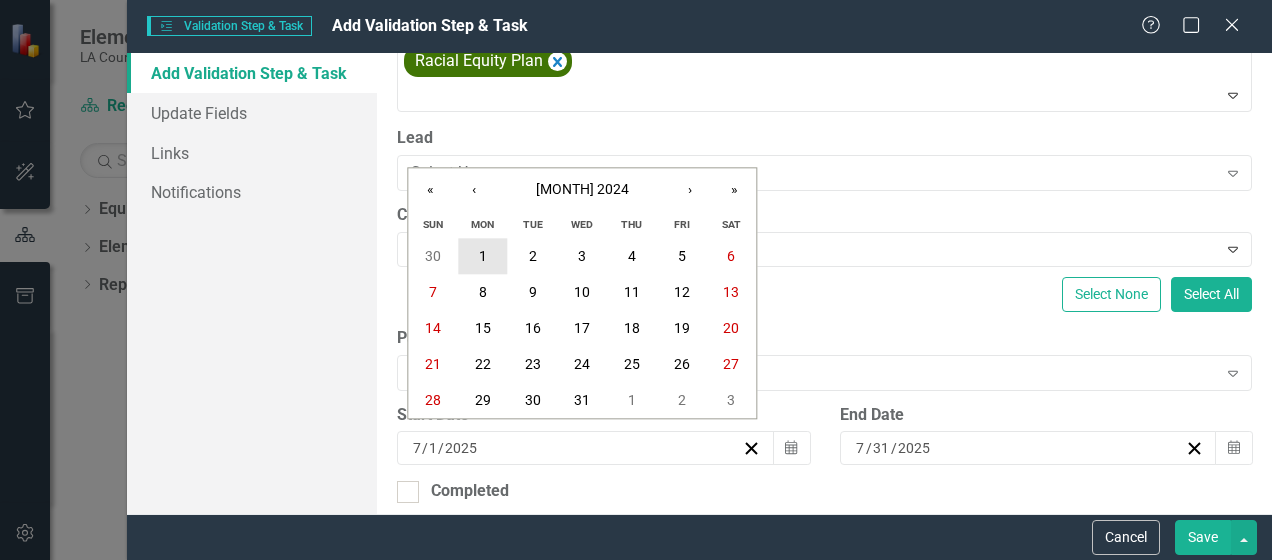 click on "1" at bounding box center [483, 257] 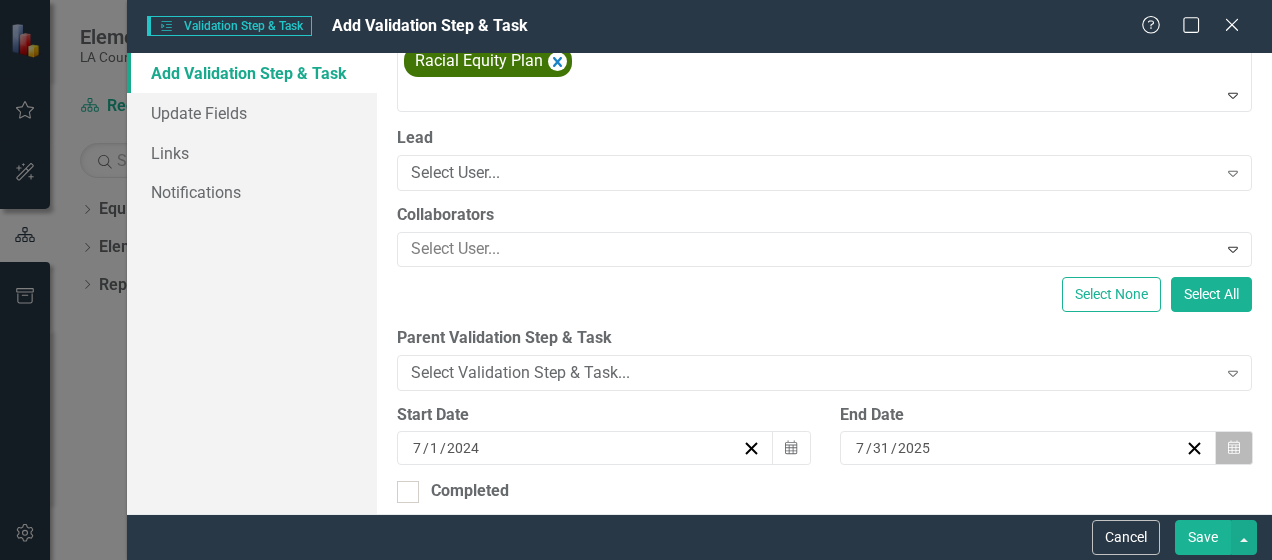 click at bounding box center (1234, 448) 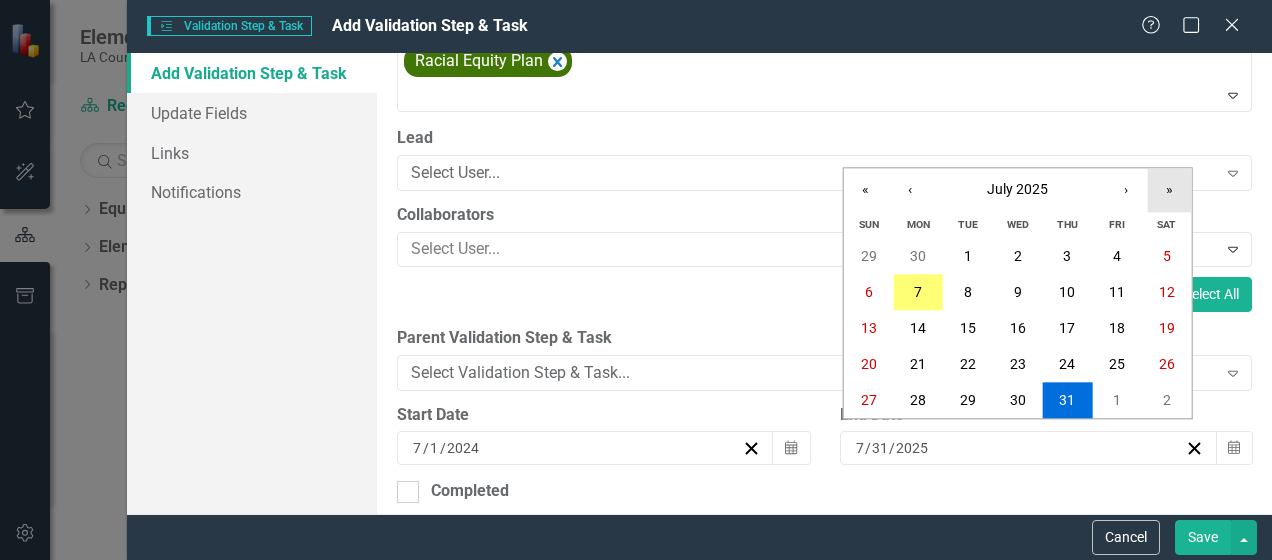 click on "»" at bounding box center (1170, 190) 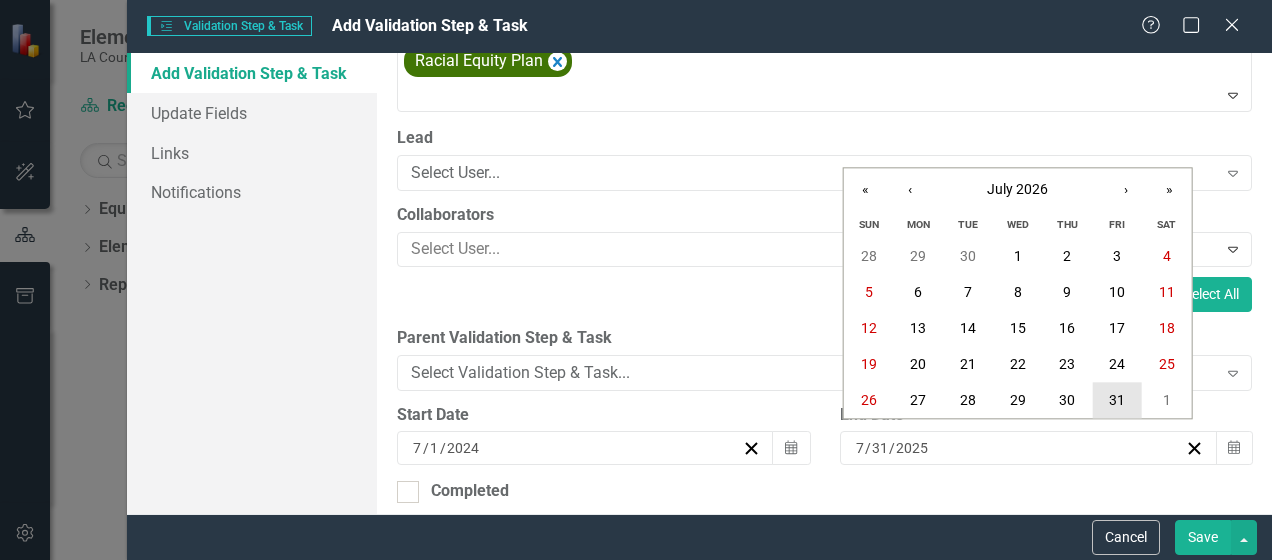 click on "31" at bounding box center [1117, 401] 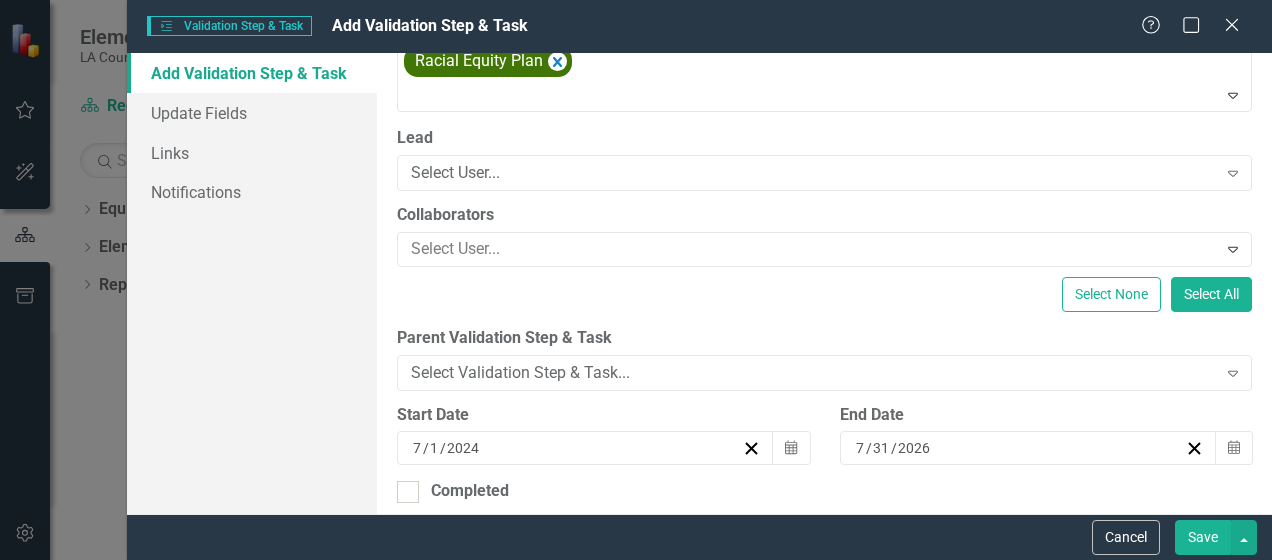 click on "Save" at bounding box center (1203, 537) 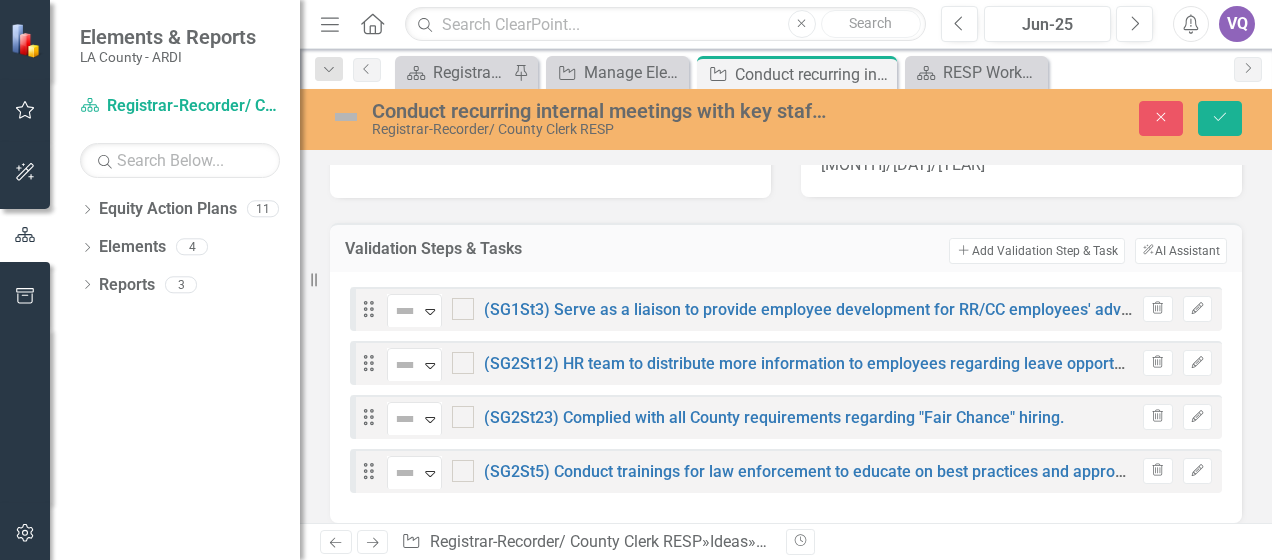 scroll, scrollTop: 250, scrollLeft: 0, axis: vertical 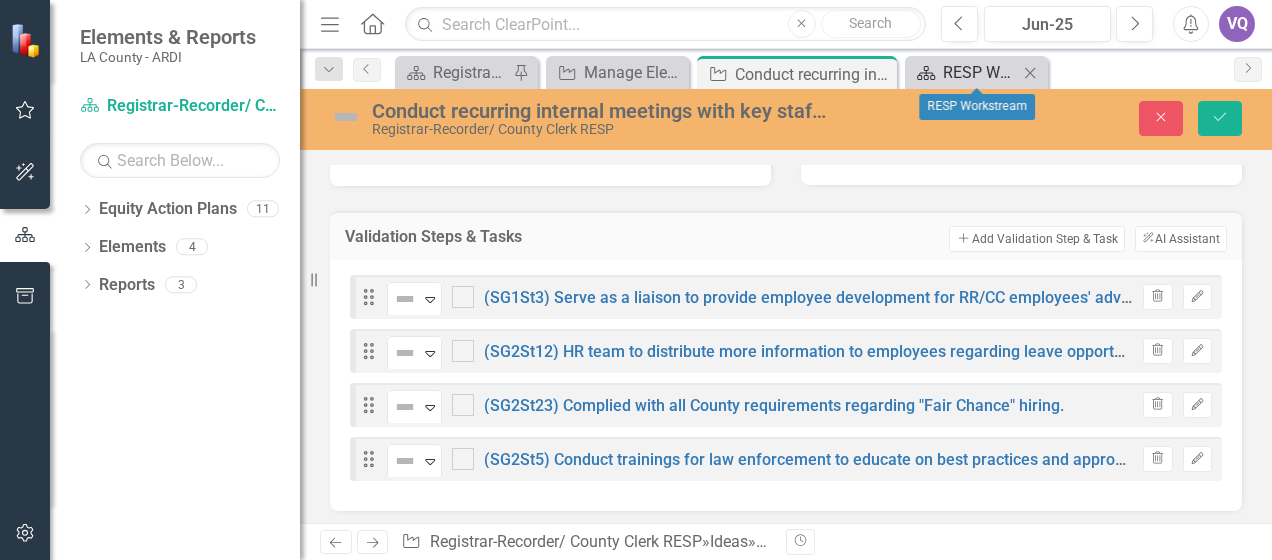 click on "RESP Workstream" at bounding box center [980, 72] 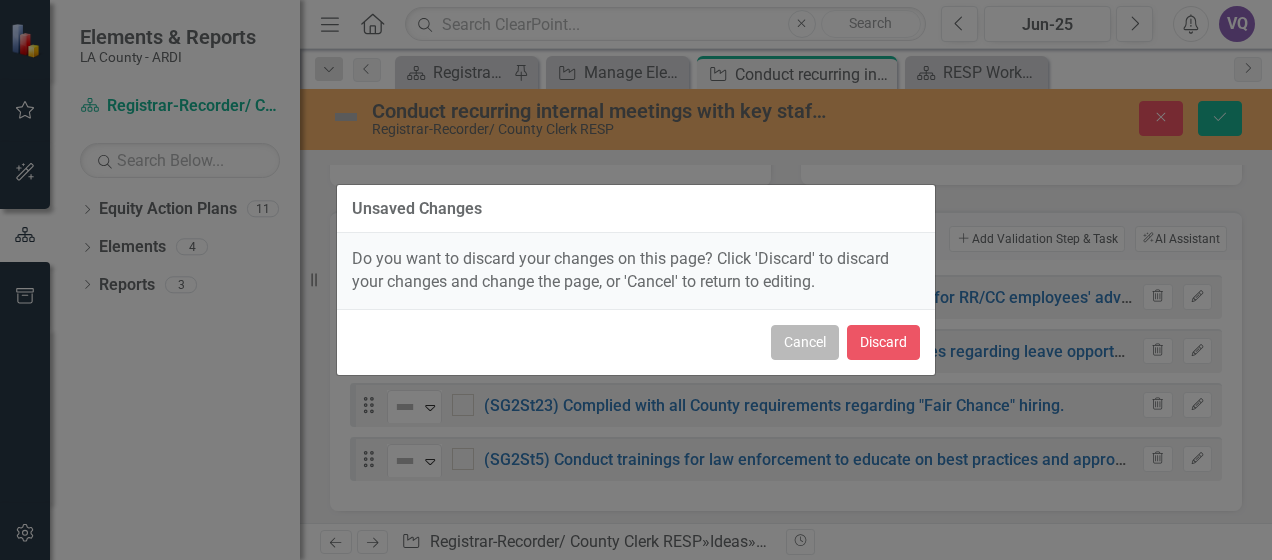 click on "Cancel" at bounding box center [805, 342] 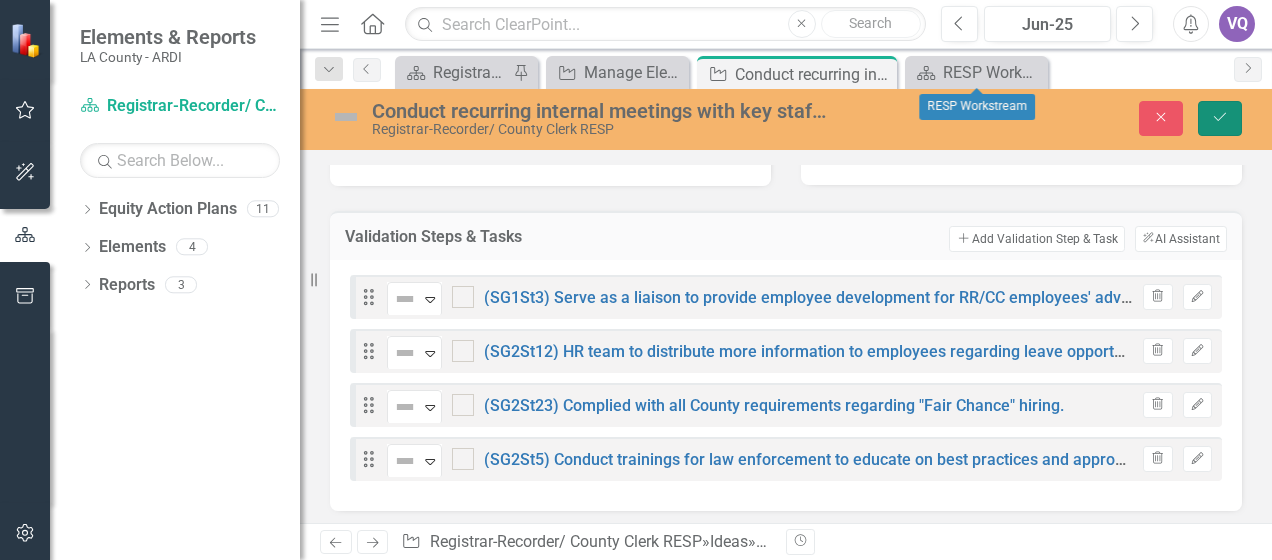 click on "Save" at bounding box center (1220, 118) 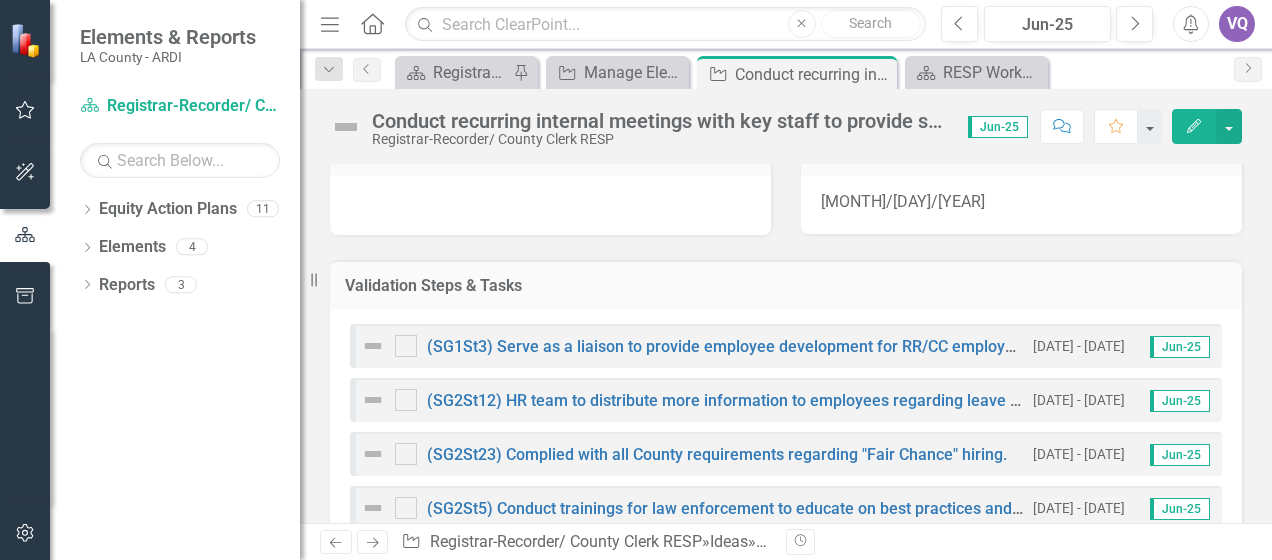 scroll, scrollTop: 254, scrollLeft: 0, axis: vertical 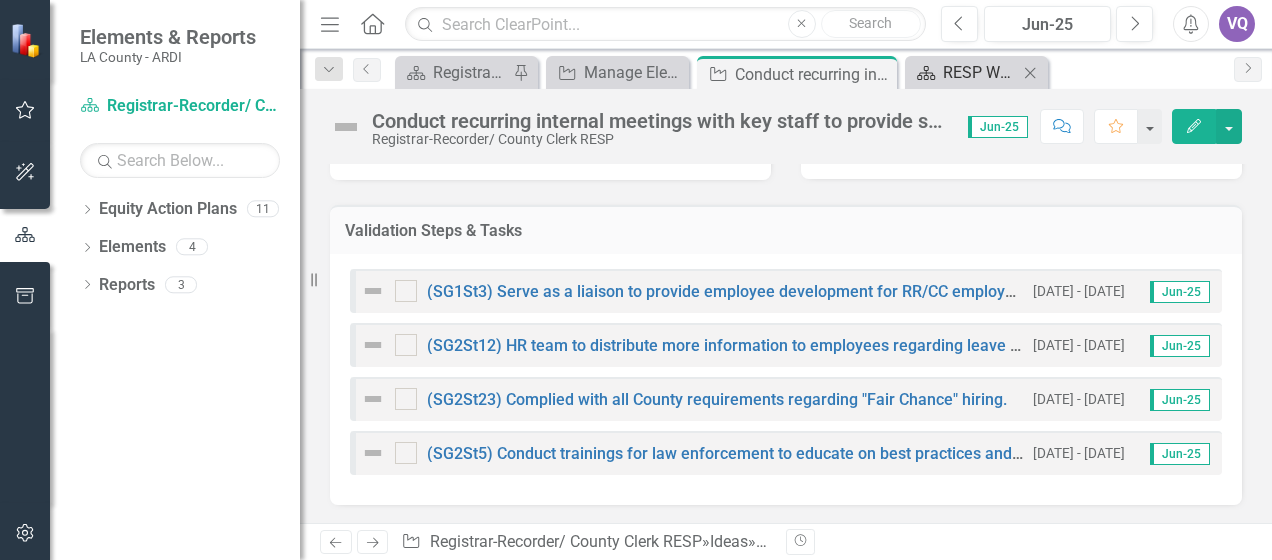 click on "RESP Workstream" at bounding box center [980, 72] 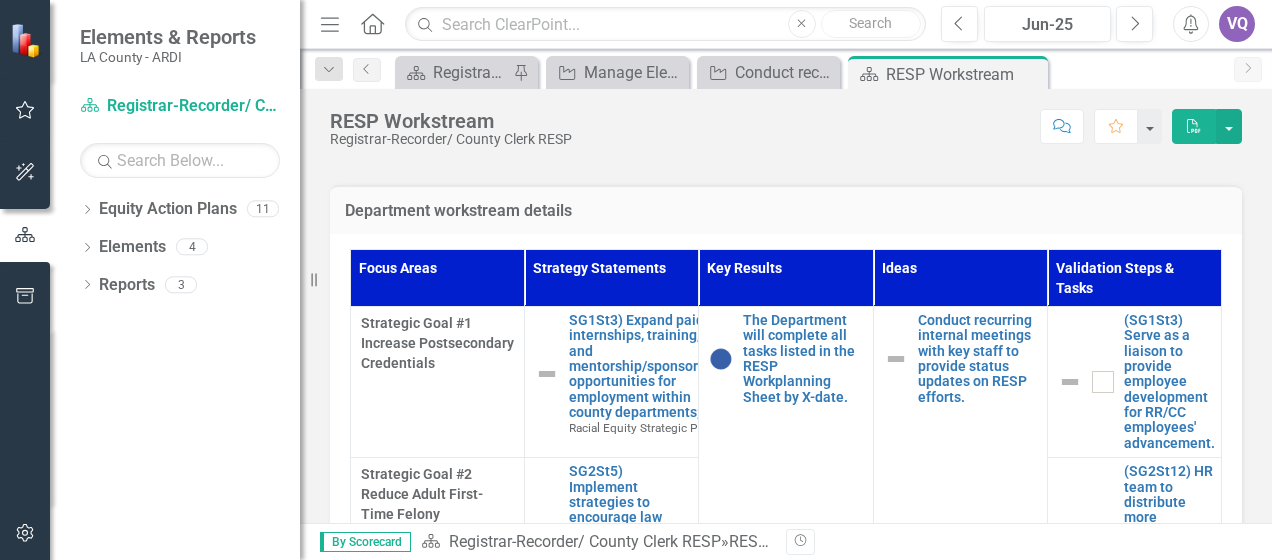 scroll, scrollTop: 589, scrollLeft: 0, axis: vertical 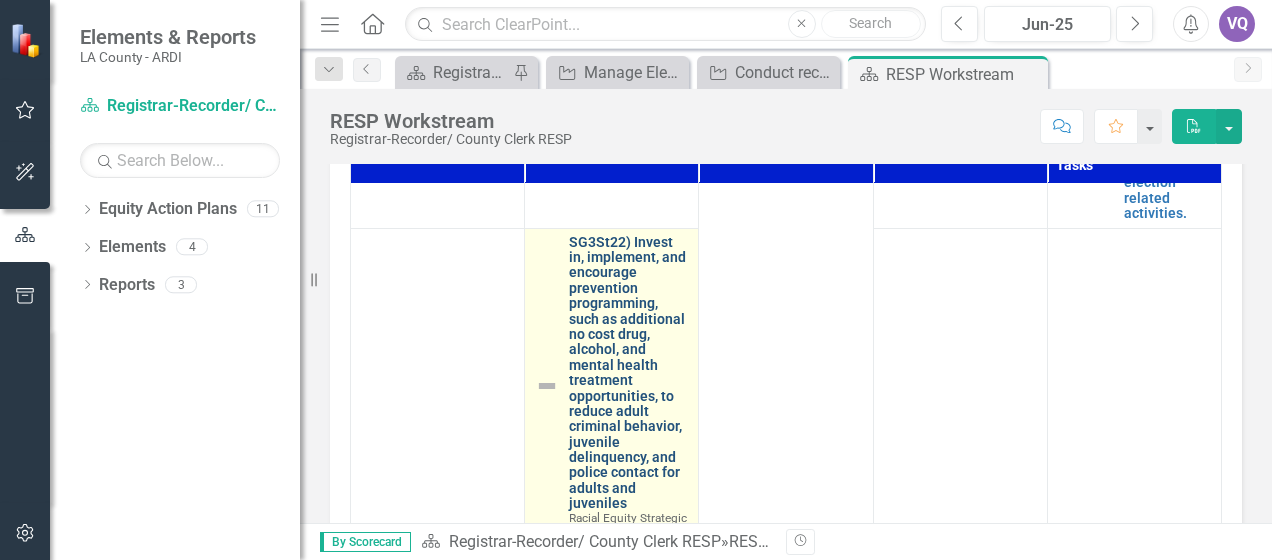 click on "SG3St22) Invest in, implement, and encourage prevention programming, such as additional no cost drug, alcohol, and mental health treatment opportunities, to reduce adult criminal behavior, juvenile delinquency, and police contact for adults and juveniles" at bounding box center (628, 373) 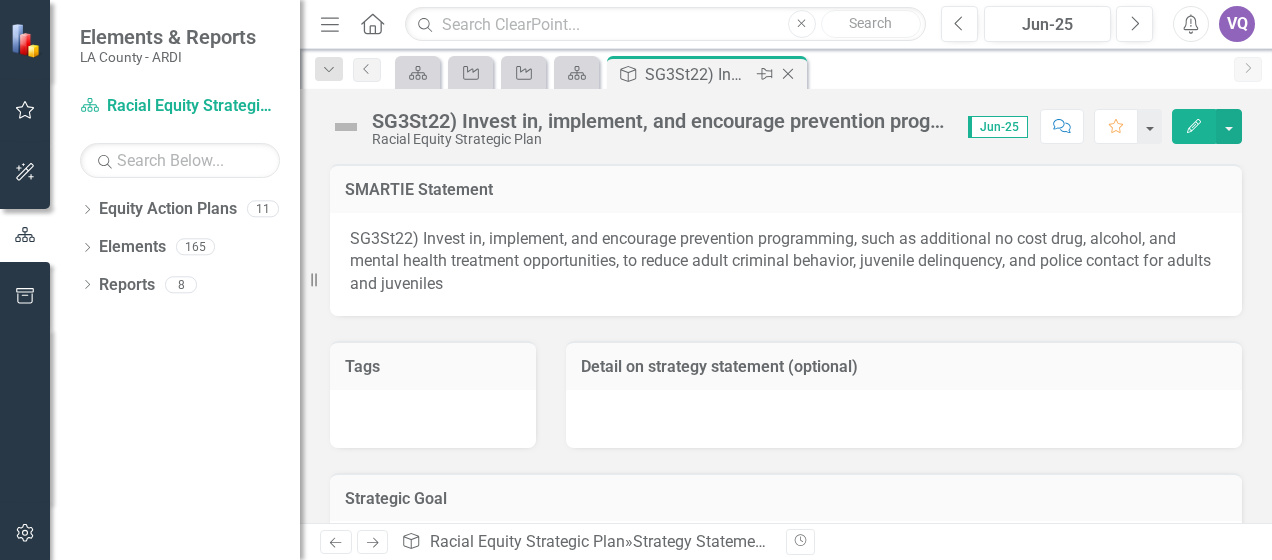 click on "Close" at bounding box center [788, 74] 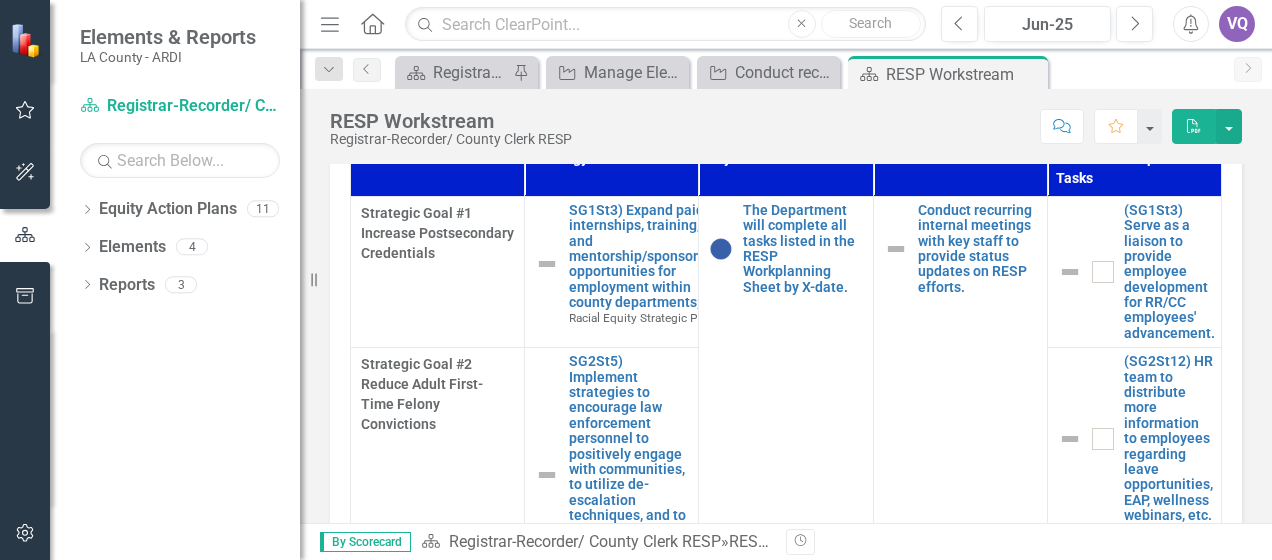 scroll, scrollTop: 683, scrollLeft: 0, axis: vertical 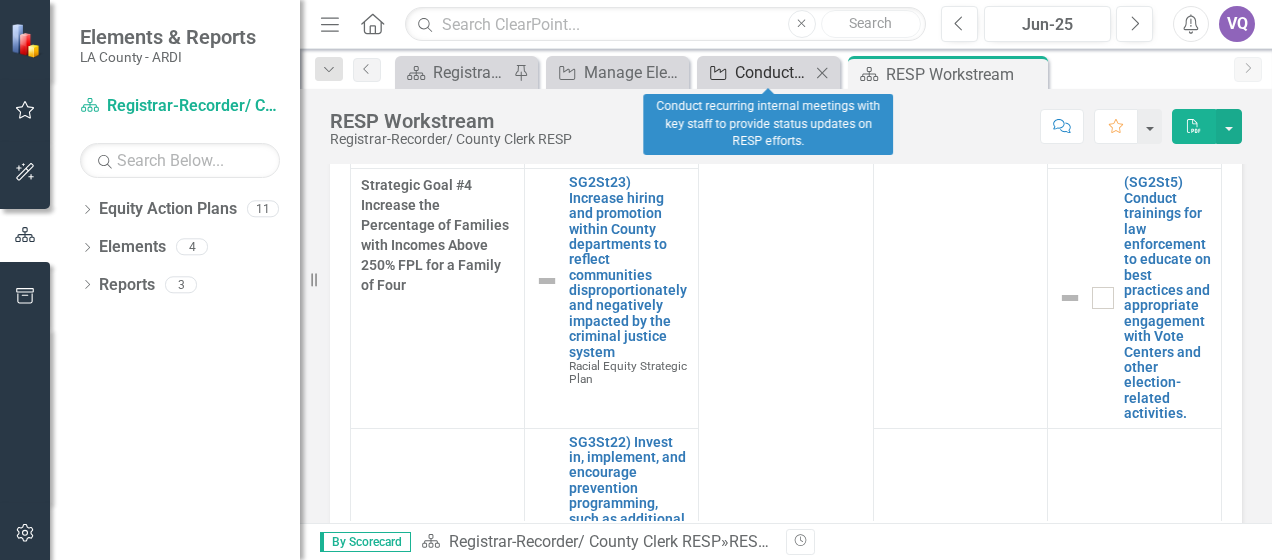 click on "Conduct recurring internal meetings with key staff to provide status updates on RESP efforts." at bounding box center [772, 72] 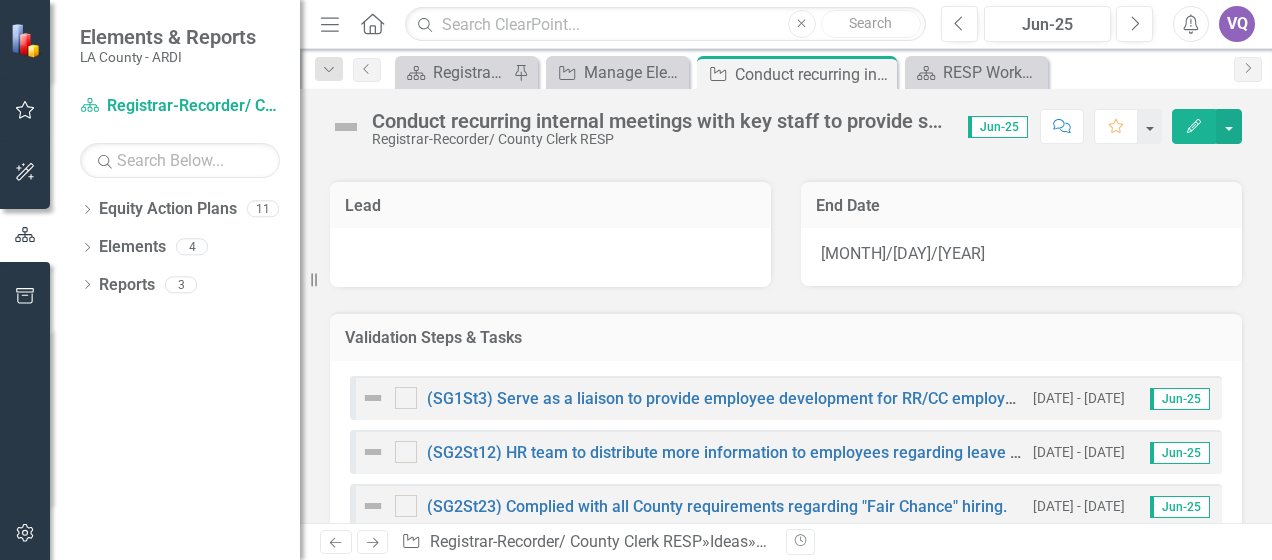 scroll, scrollTop: 254, scrollLeft: 0, axis: vertical 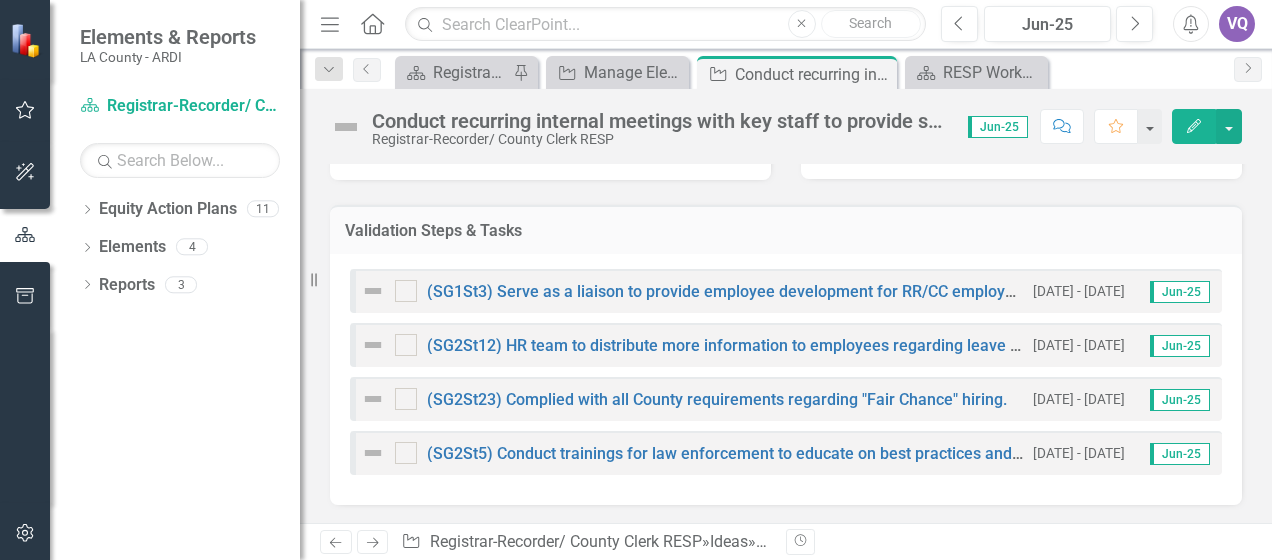 click on "Validation Steps & Tasks" at bounding box center [786, 233] 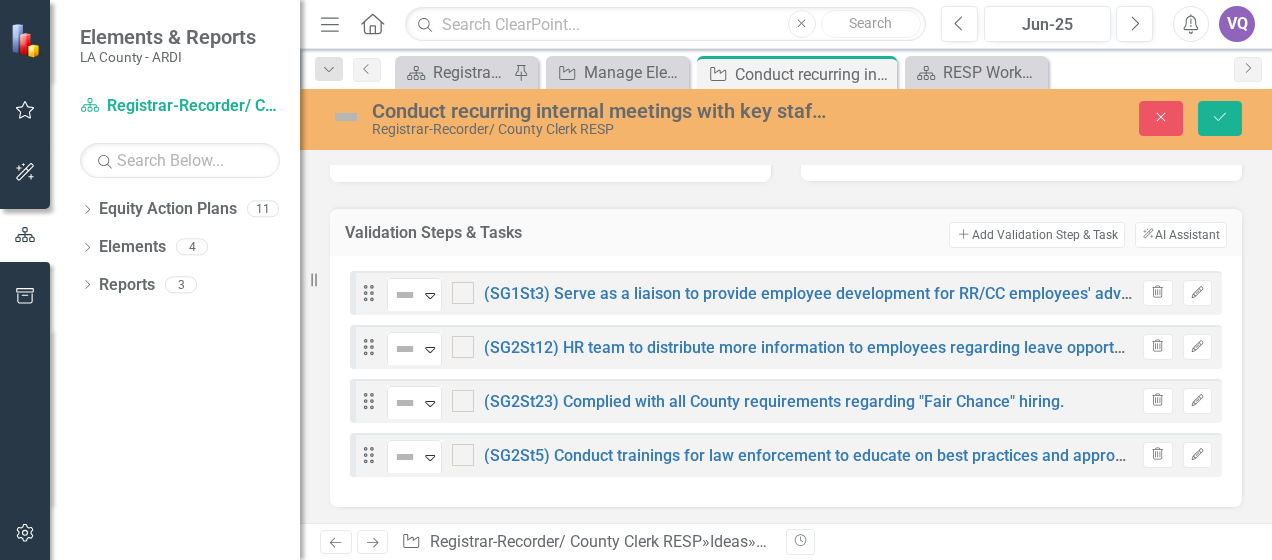 click on "Add  Add Validation Step & Task" at bounding box center (1036, 235) 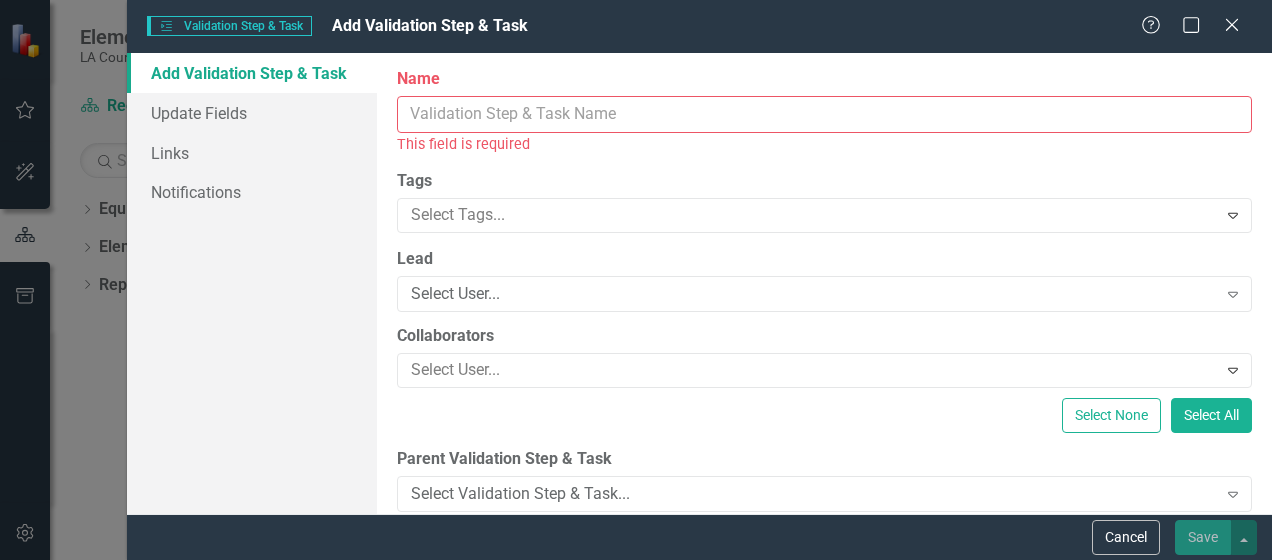 click on "Name" at bounding box center (824, 114) 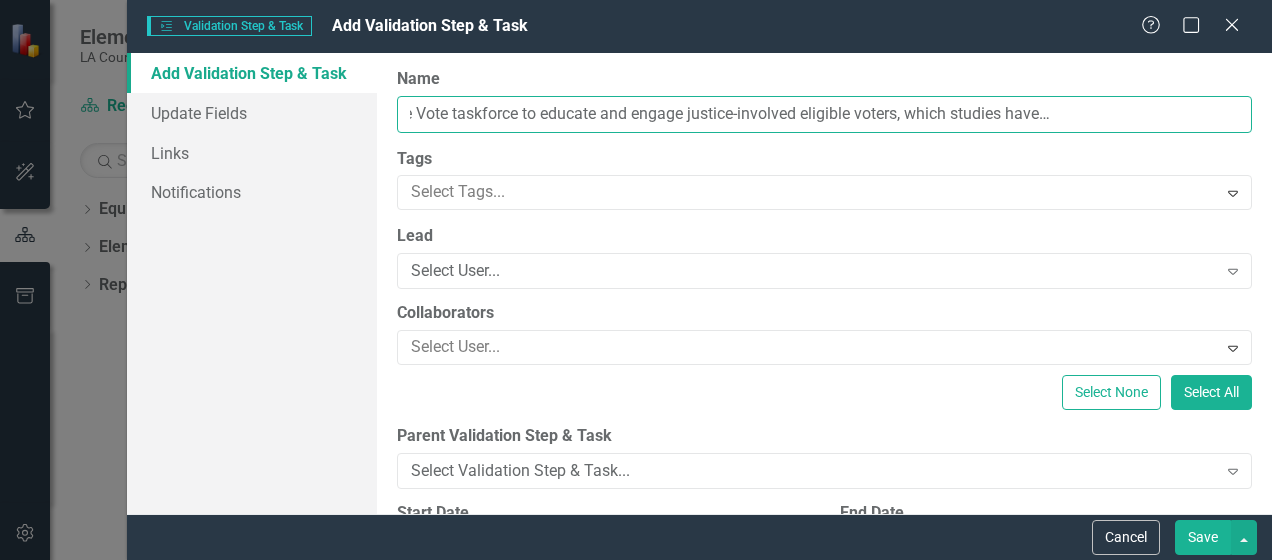 scroll, scrollTop: 0, scrollLeft: 0, axis: both 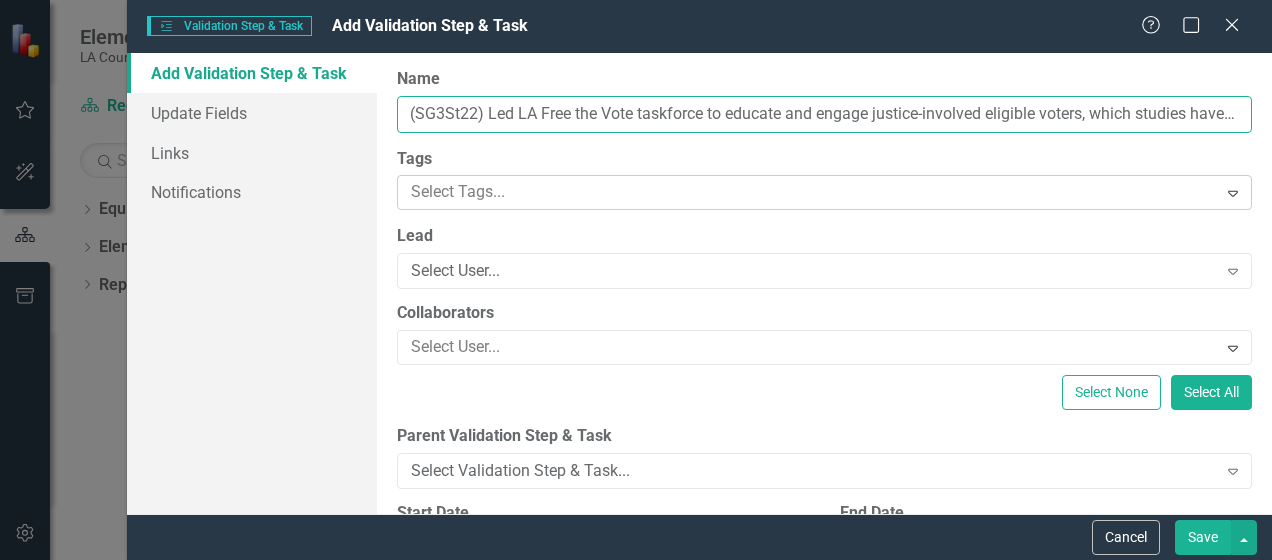 type on "(SG3St22) Led LA Free the Vote taskforce to educate and engage justice-involved eligible voters, which studies have shown to reduce recidivism." 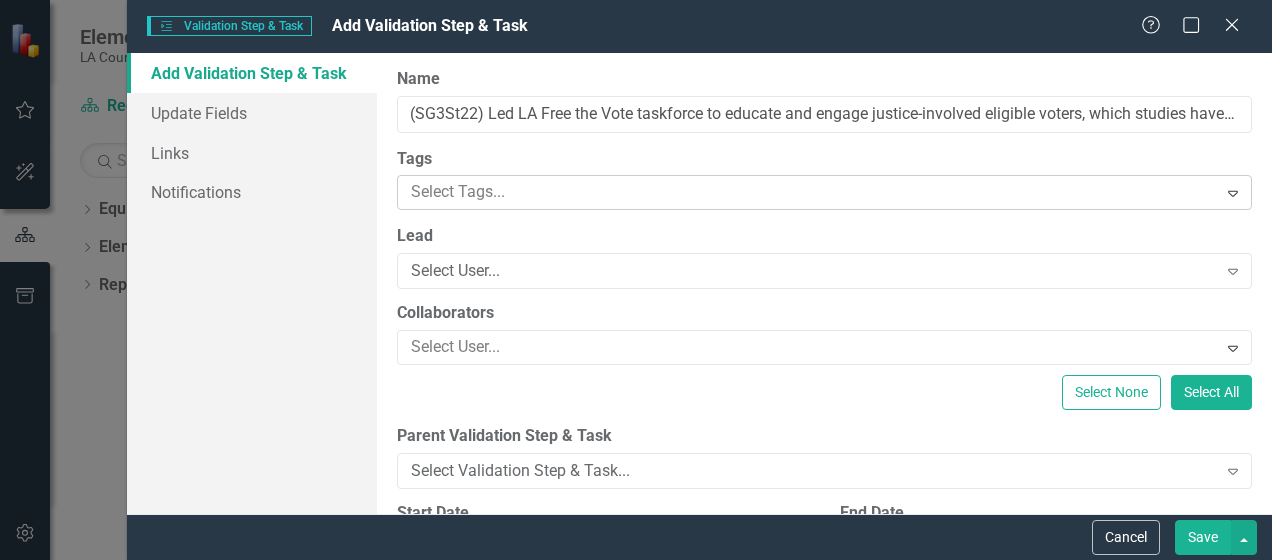 click at bounding box center (809, 192) 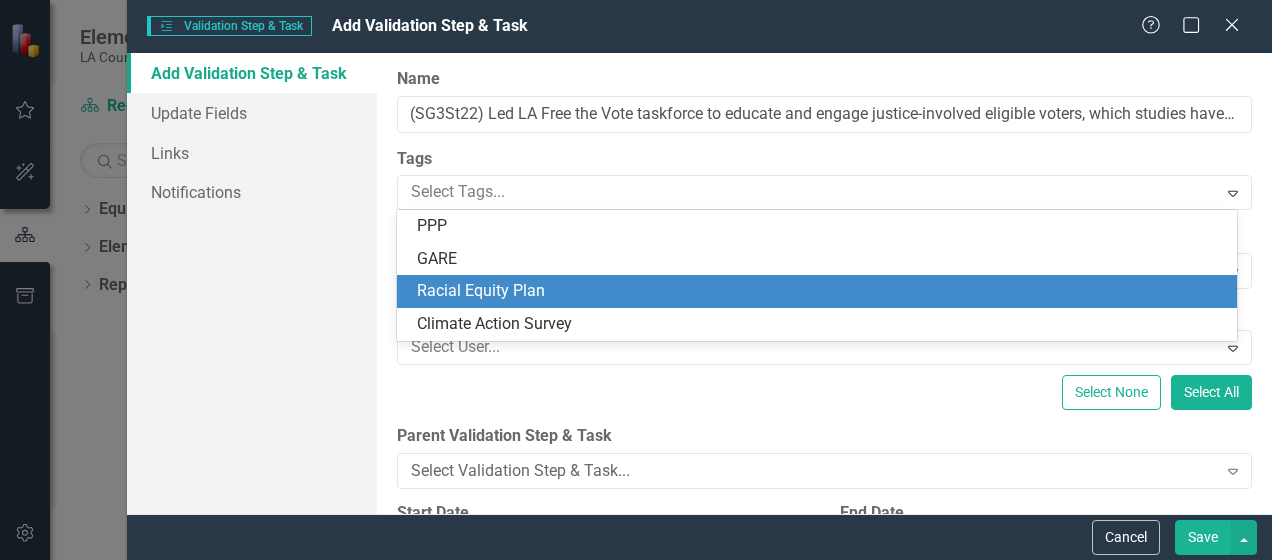 click on "Racial Equity Plan" at bounding box center [821, 291] 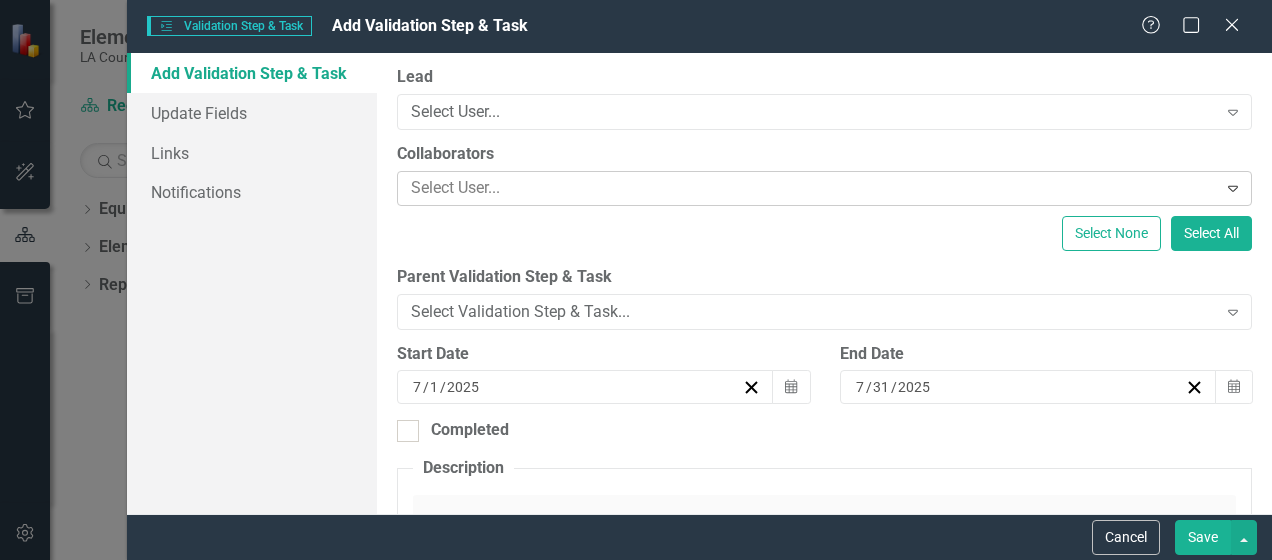 scroll, scrollTop: 196, scrollLeft: 0, axis: vertical 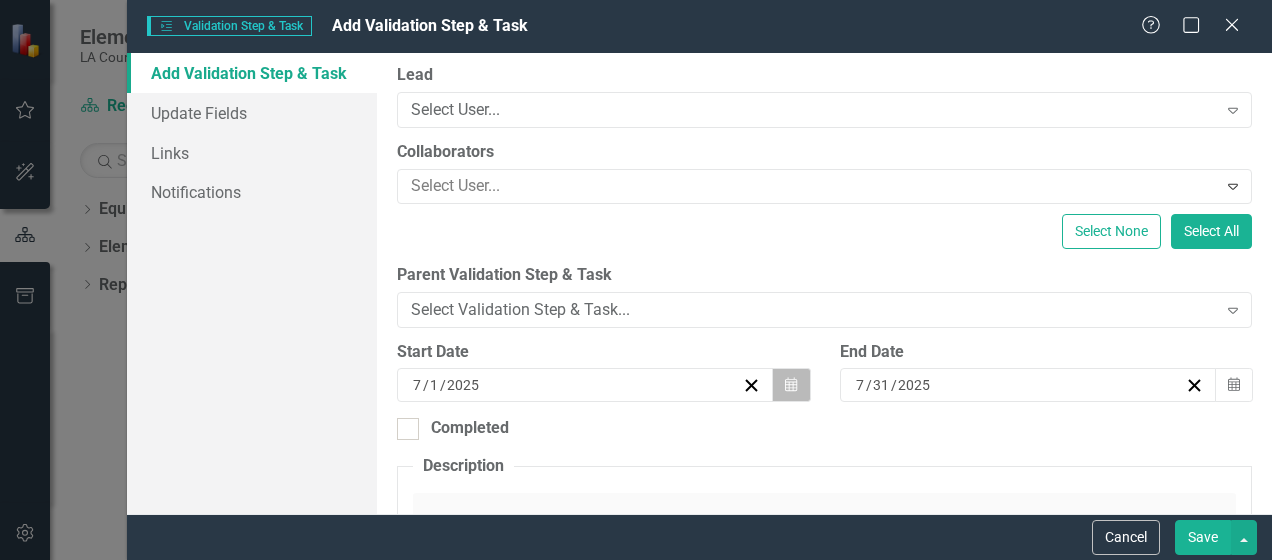 click on "Calendar" at bounding box center (791, 385) 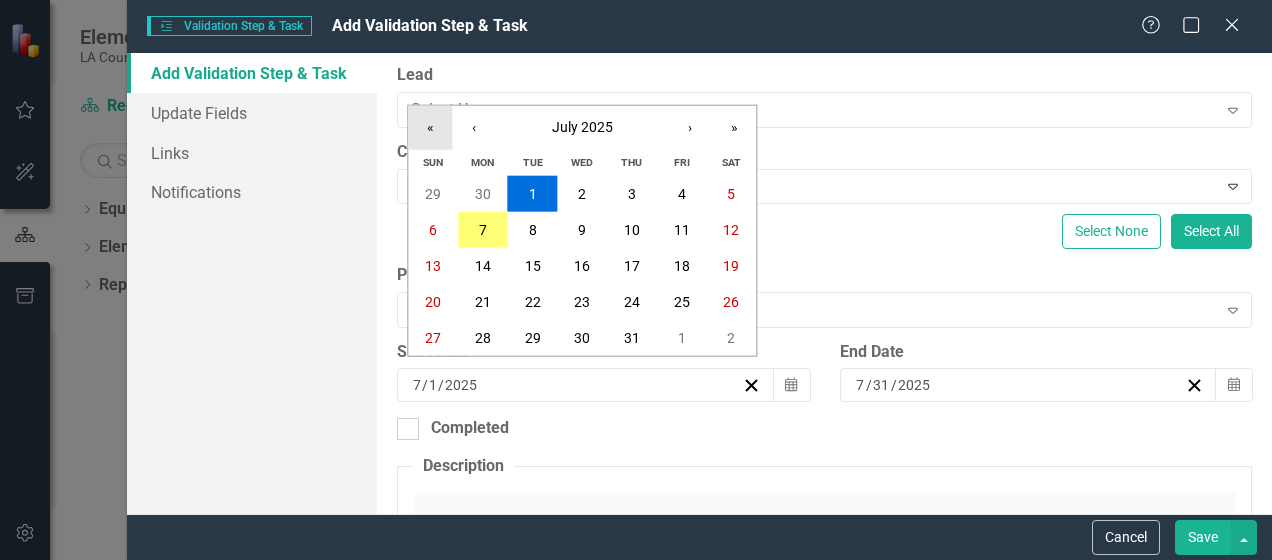 click on "«" at bounding box center [430, 128] 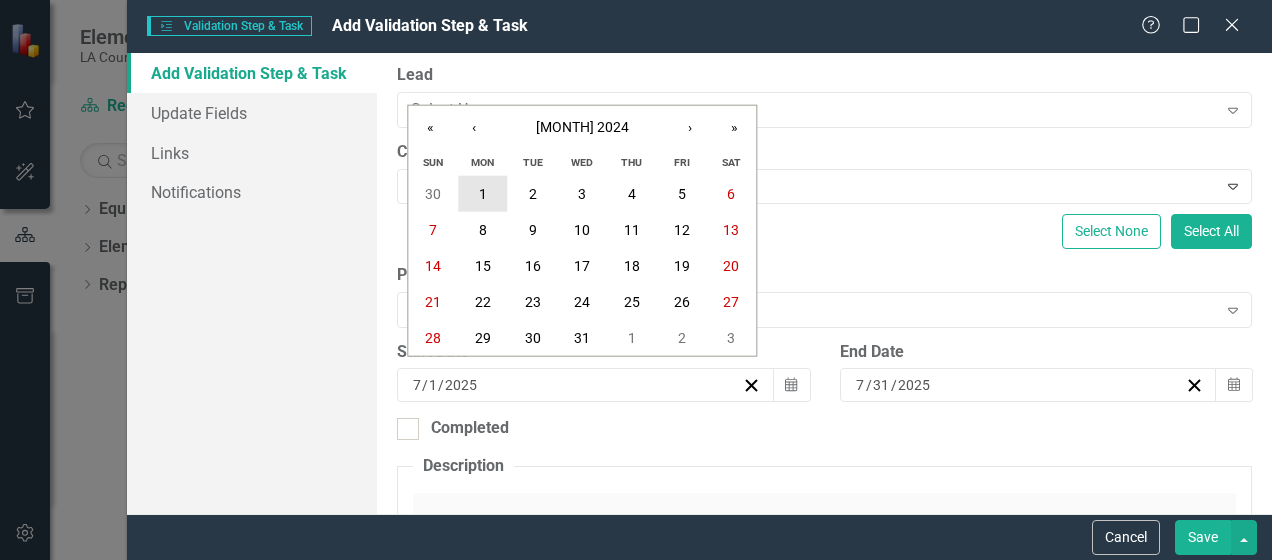 click on "1" at bounding box center (483, 194) 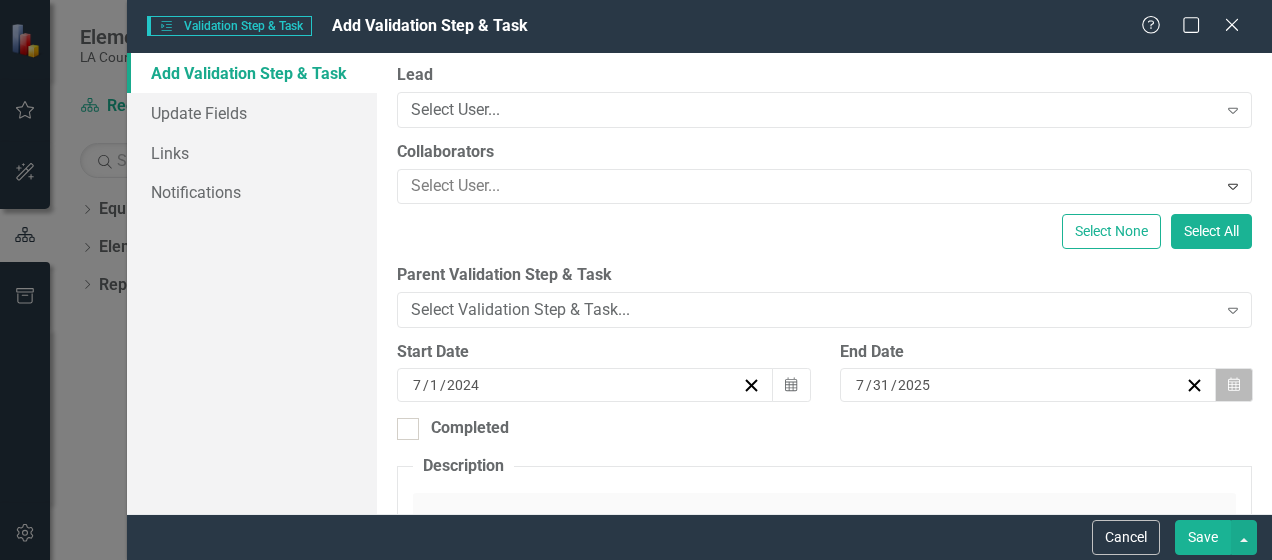 click on "Calendar" at bounding box center [1234, 385] 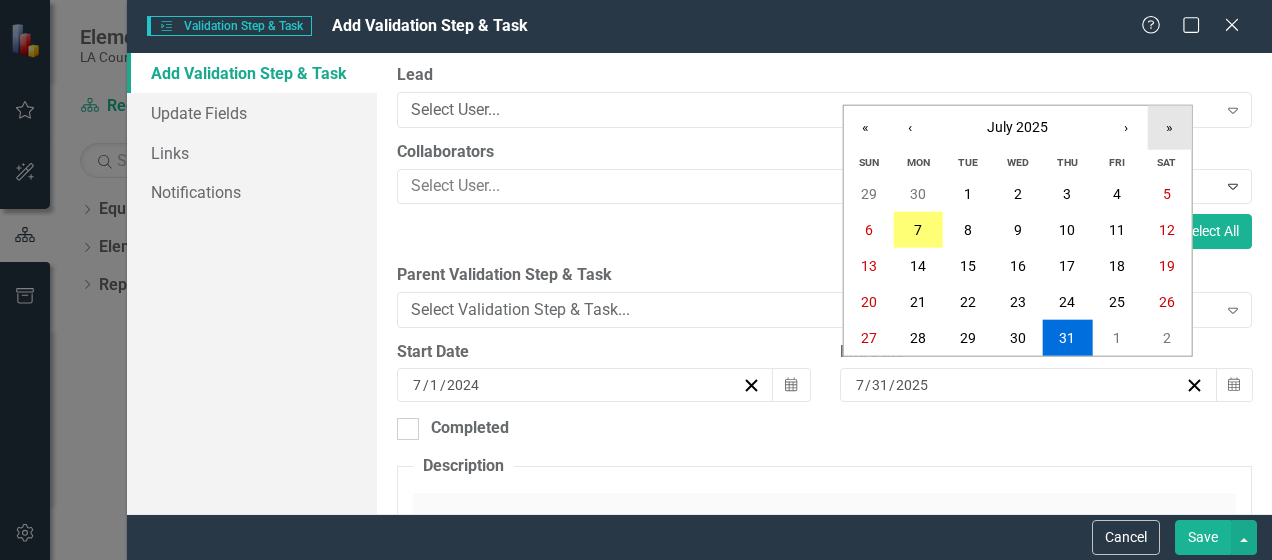 click on "»" at bounding box center (1170, 128) 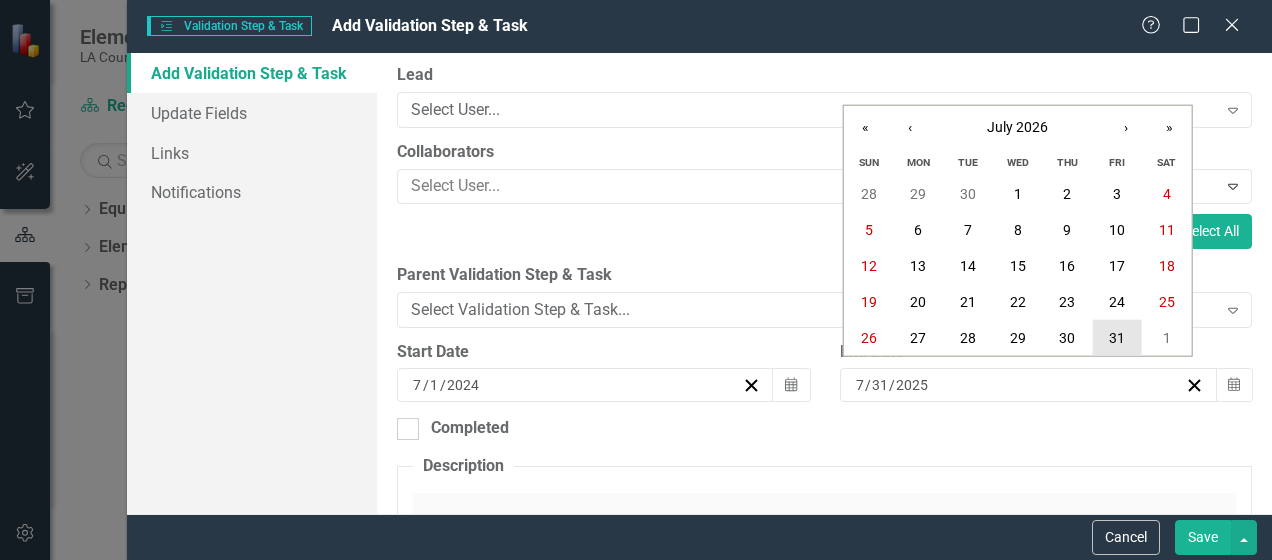 click on "31" at bounding box center [1117, 338] 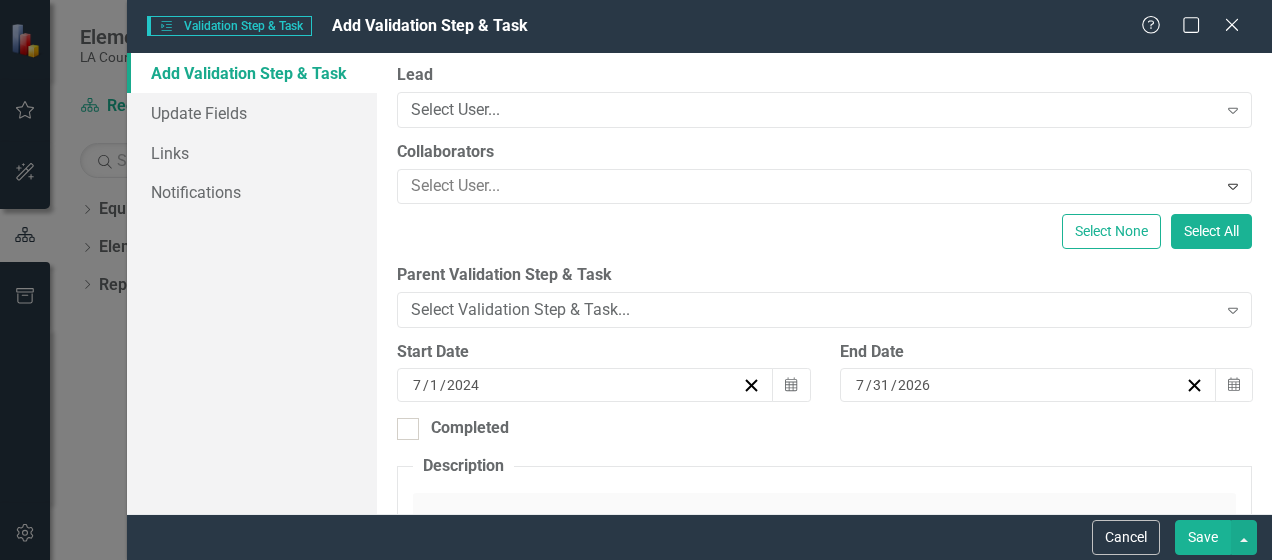 click on "Save" at bounding box center (1203, 537) 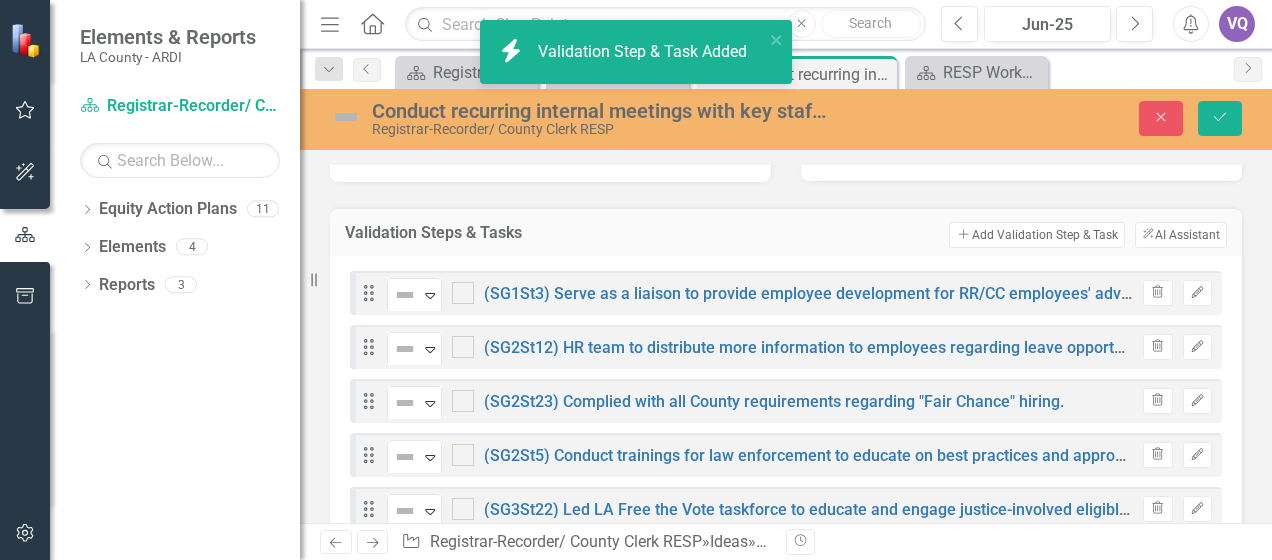 scroll, scrollTop: 310, scrollLeft: 0, axis: vertical 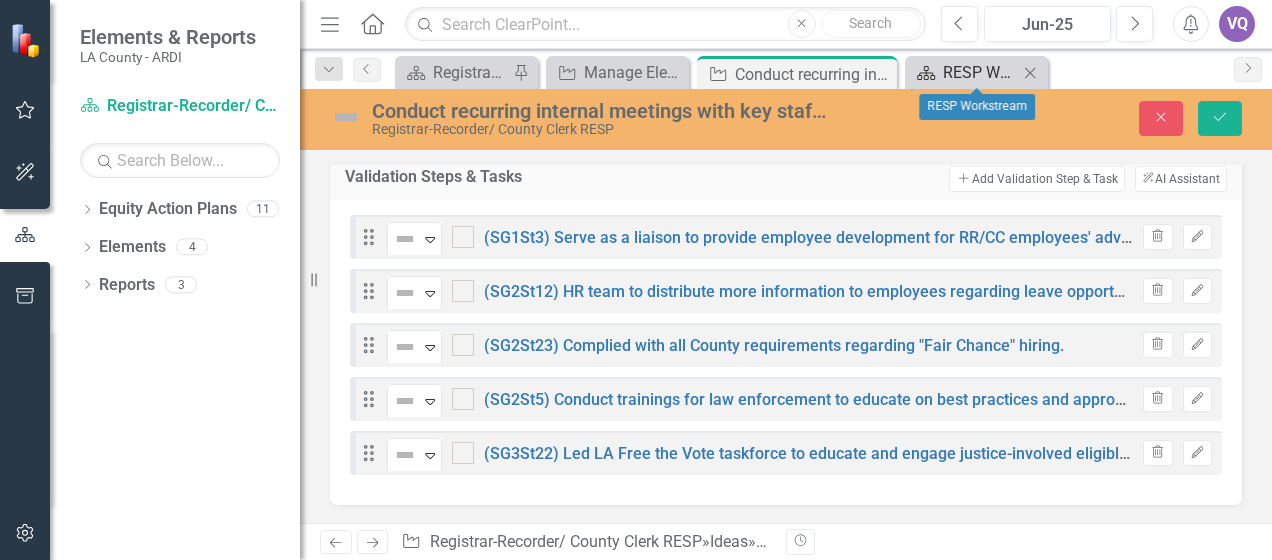click on "RESP Workstream" at bounding box center (980, 72) 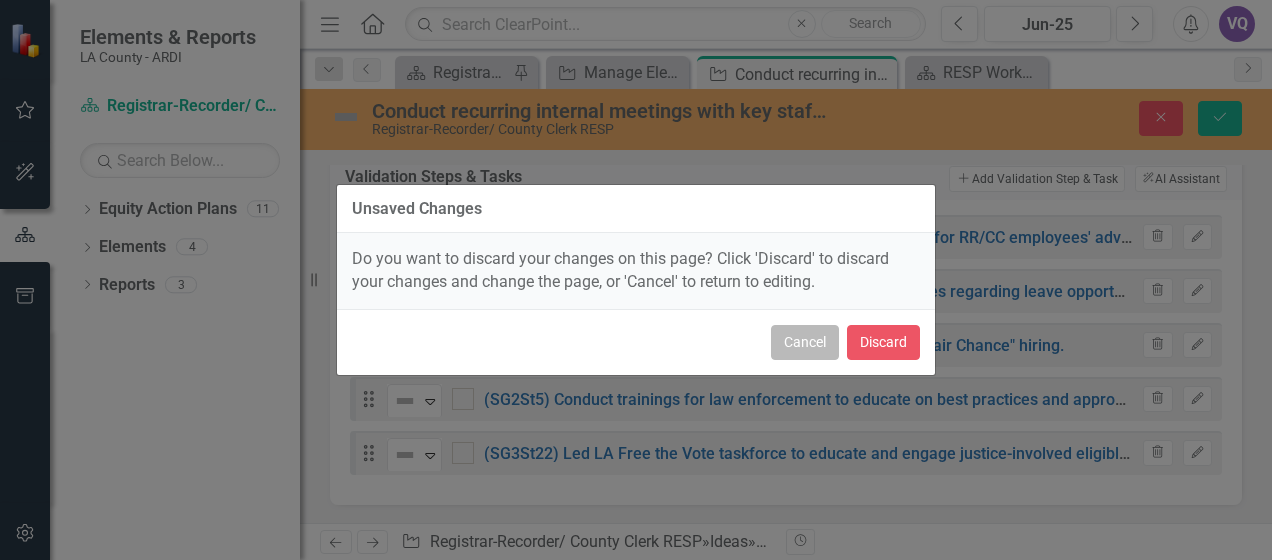 click on "Cancel" at bounding box center [805, 342] 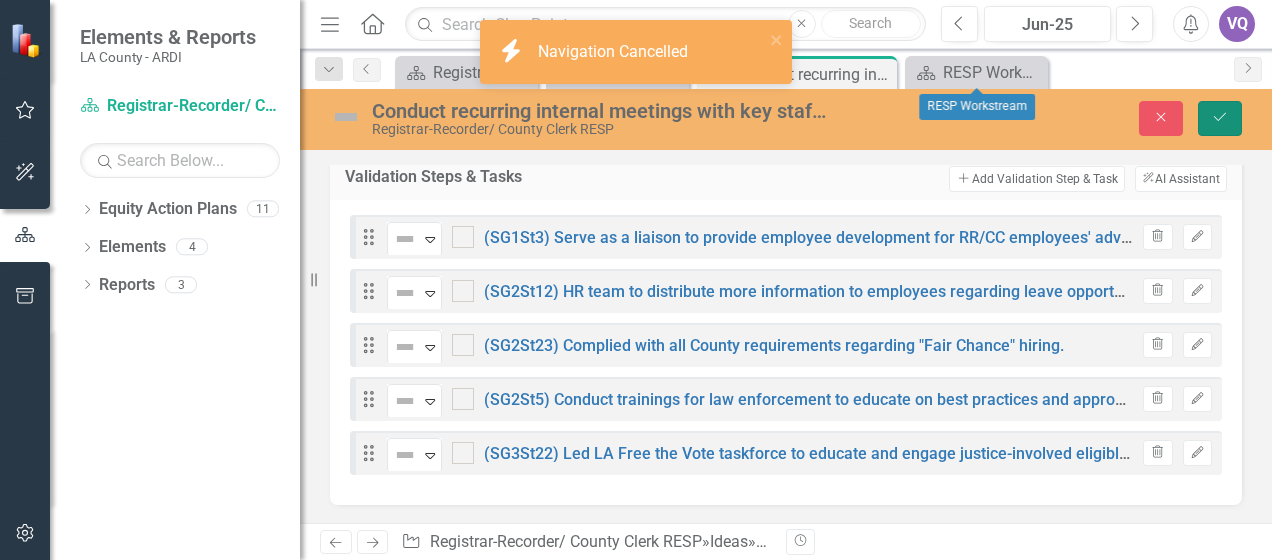 click on "Save" at bounding box center [1220, 118] 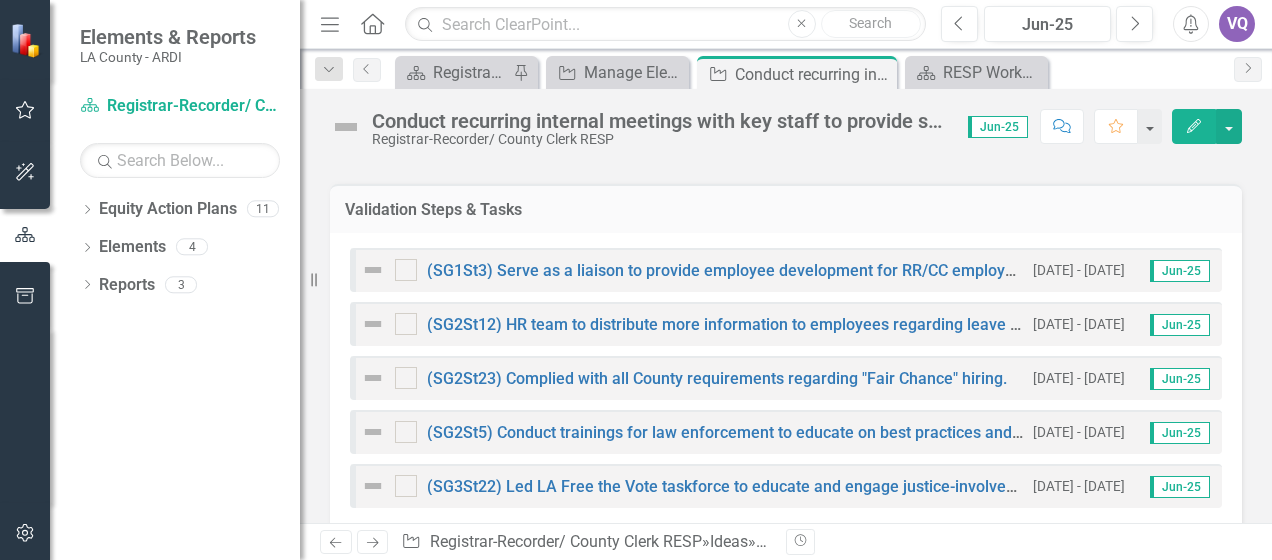 scroll, scrollTop: 288, scrollLeft: 0, axis: vertical 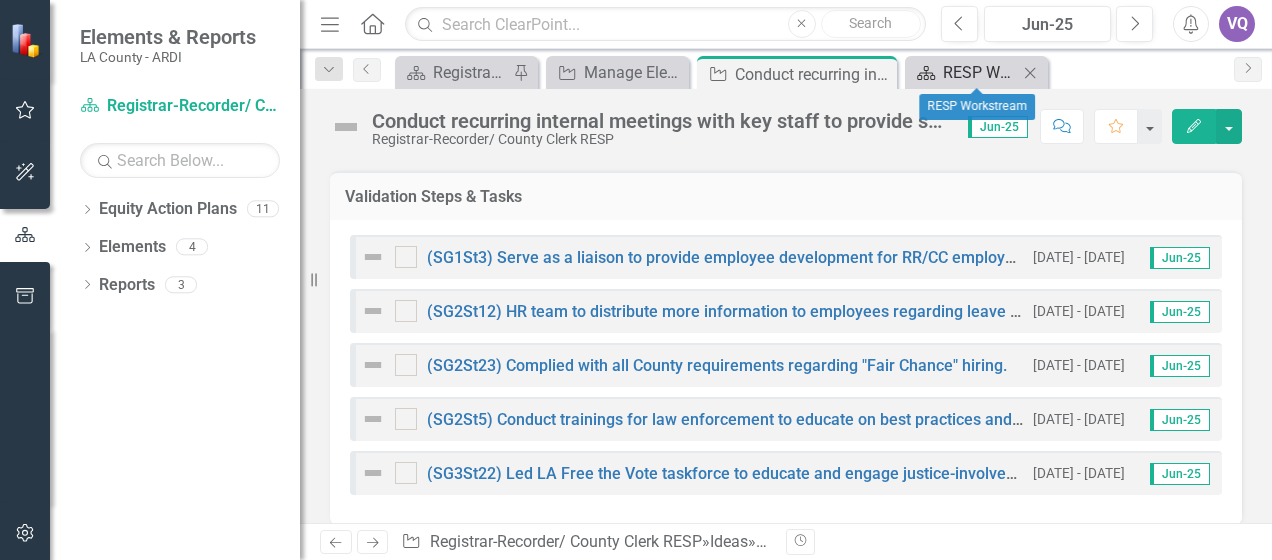 click on "Equity Action Plan RESP Workstream" at bounding box center (964, 72) 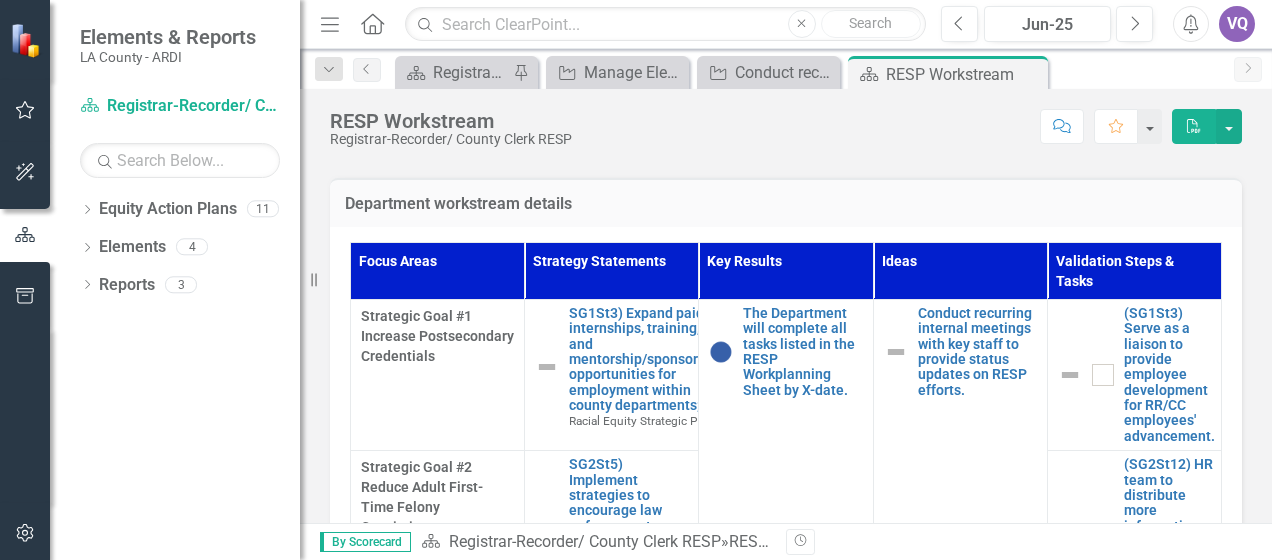 scroll, scrollTop: 580, scrollLeft: 0, axis: vertical 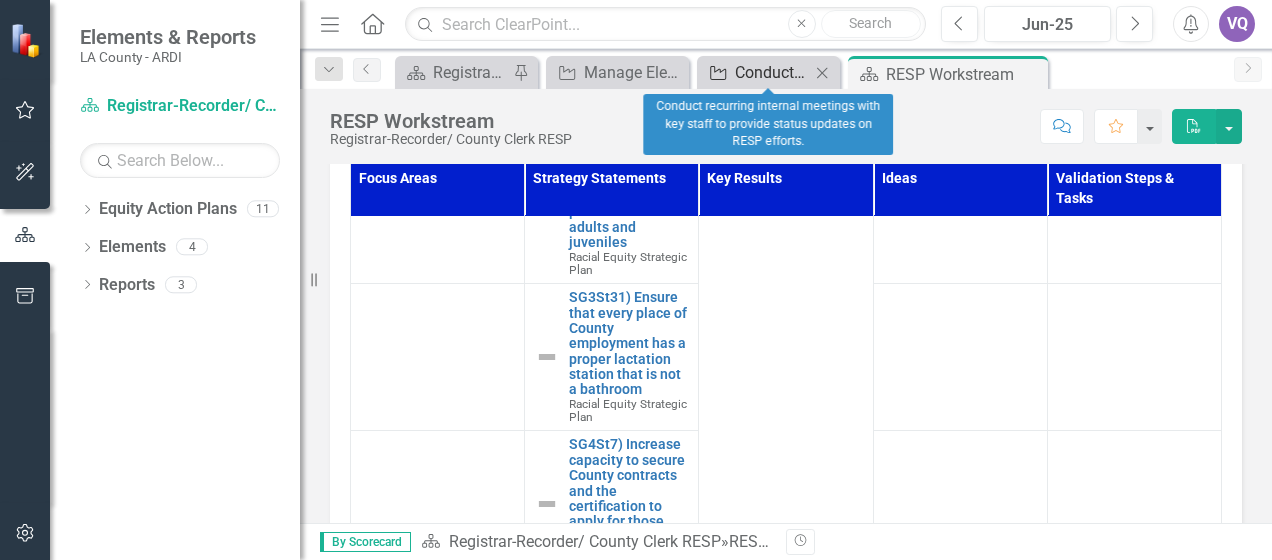 click on "Conduct recurring internal meetings with key staff to provide status updates on RESP efforts." at bounding box center (772, 72) 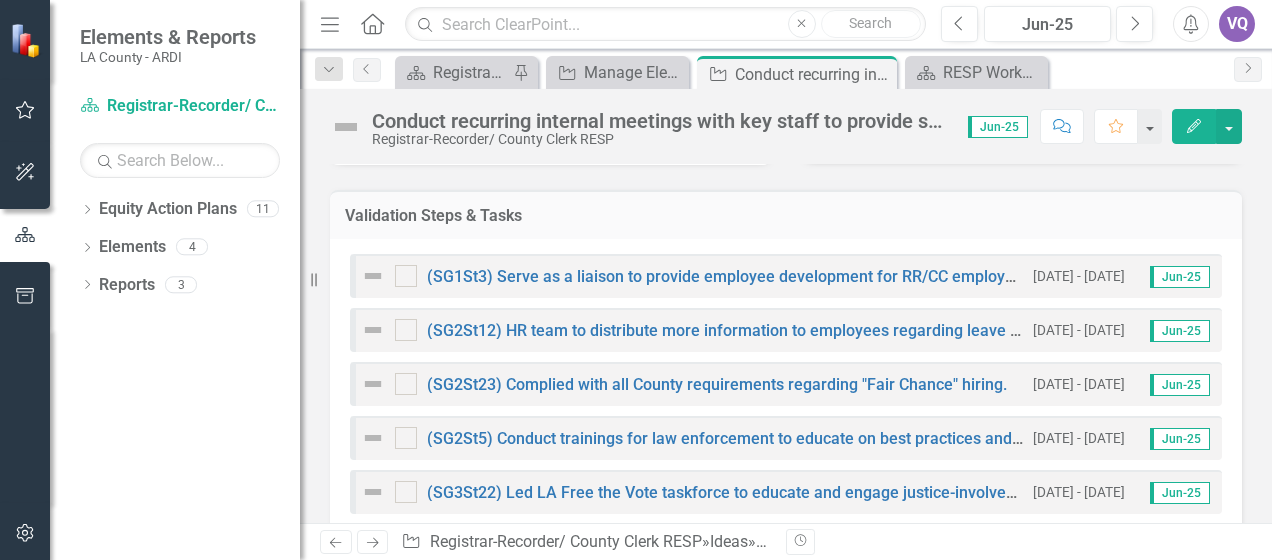 scroll, scrollTop: 272, scrollLeft: 0, axis: vertical 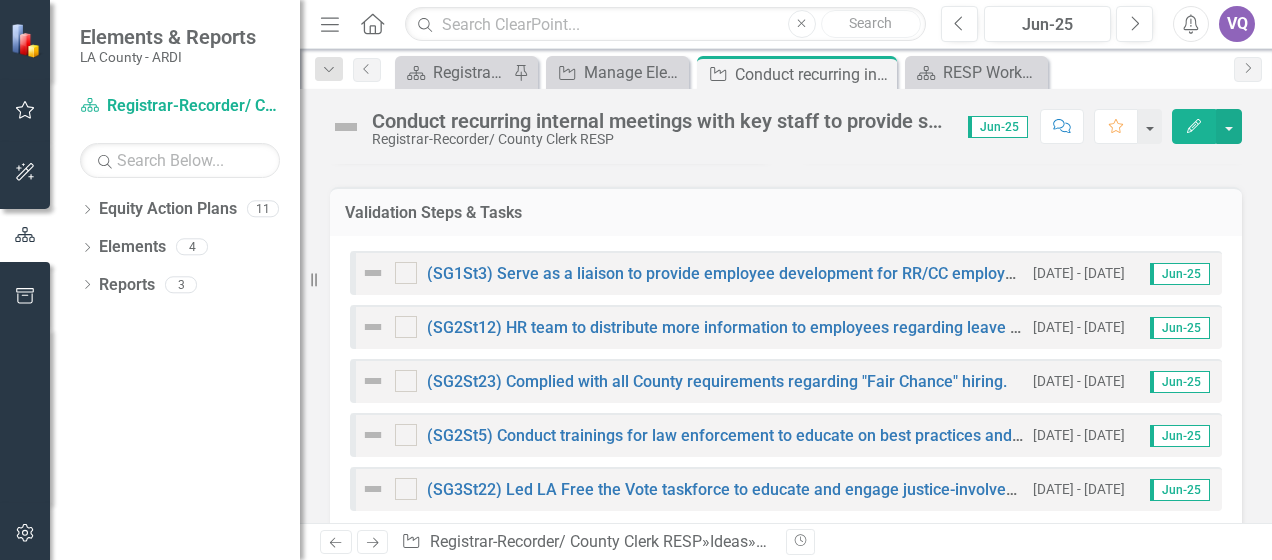 click on "Validation Steps & Tasks" at bounding box center [786, 213] 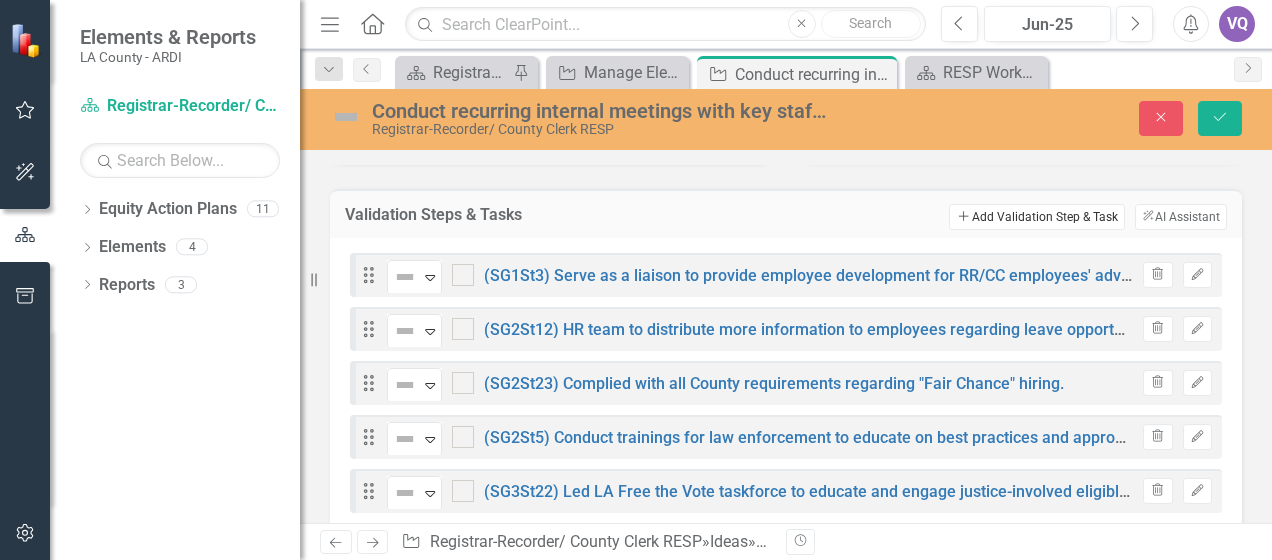 click on "Add  Add Validation Step & Task" at bounding box center [1036, 217] 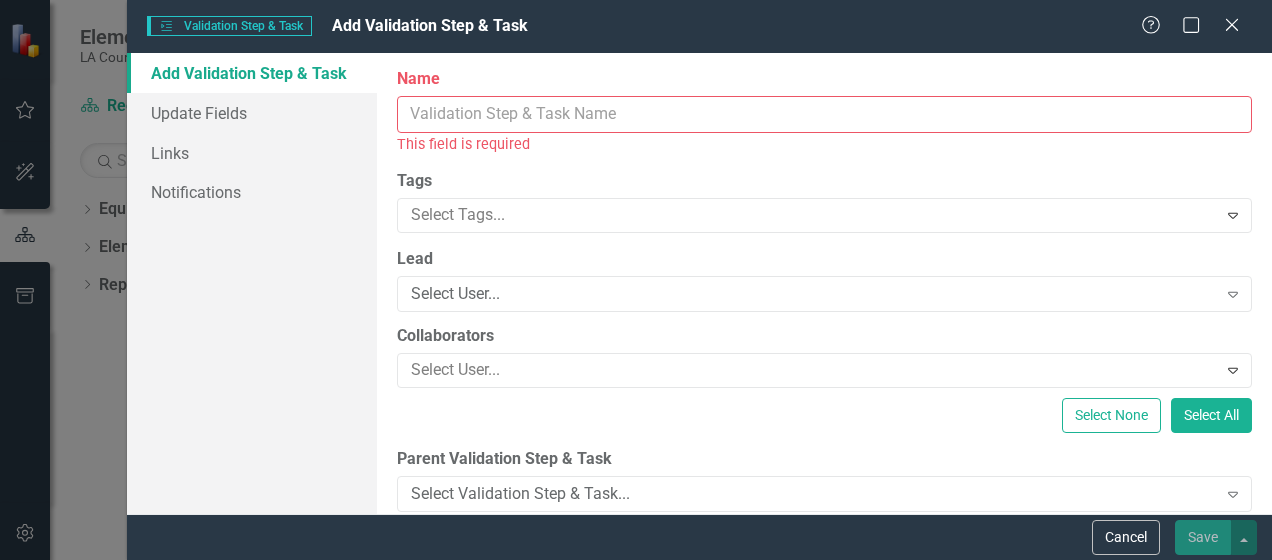 click on "Name" at bounding box center [824, 114] 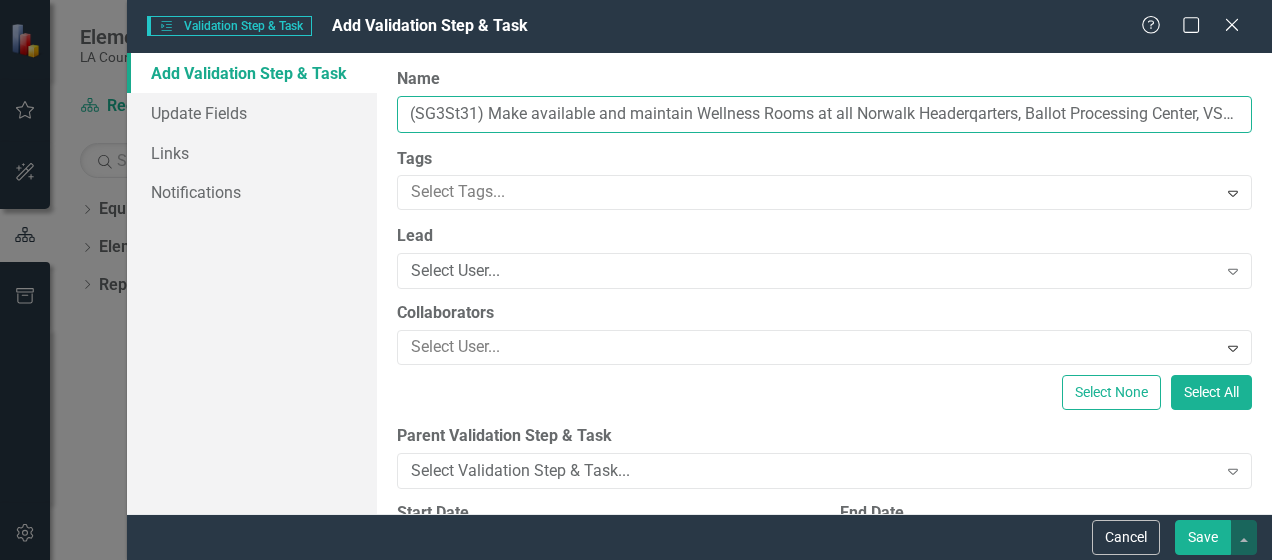scroll, scrollTop: 0, scrollLeft: 368, axis: horizontal 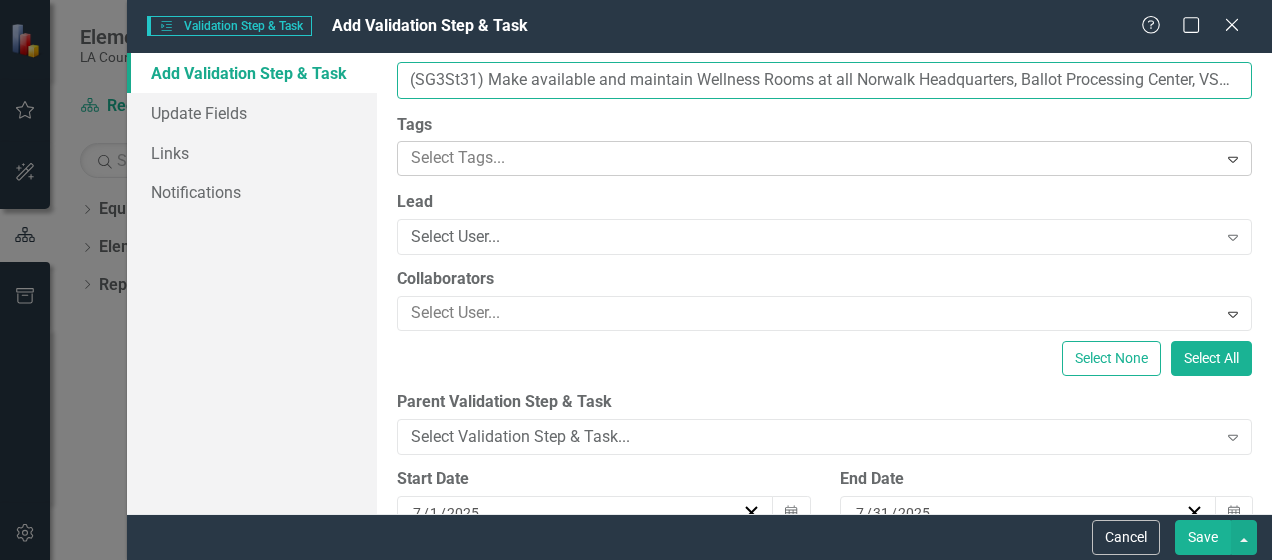 type on "(SG3St31) Make available and maintain Wellness Rooms at all Norwalk Headquarters, Ballot Processing Center, VSAP Operation Center, and Election Operation Center." 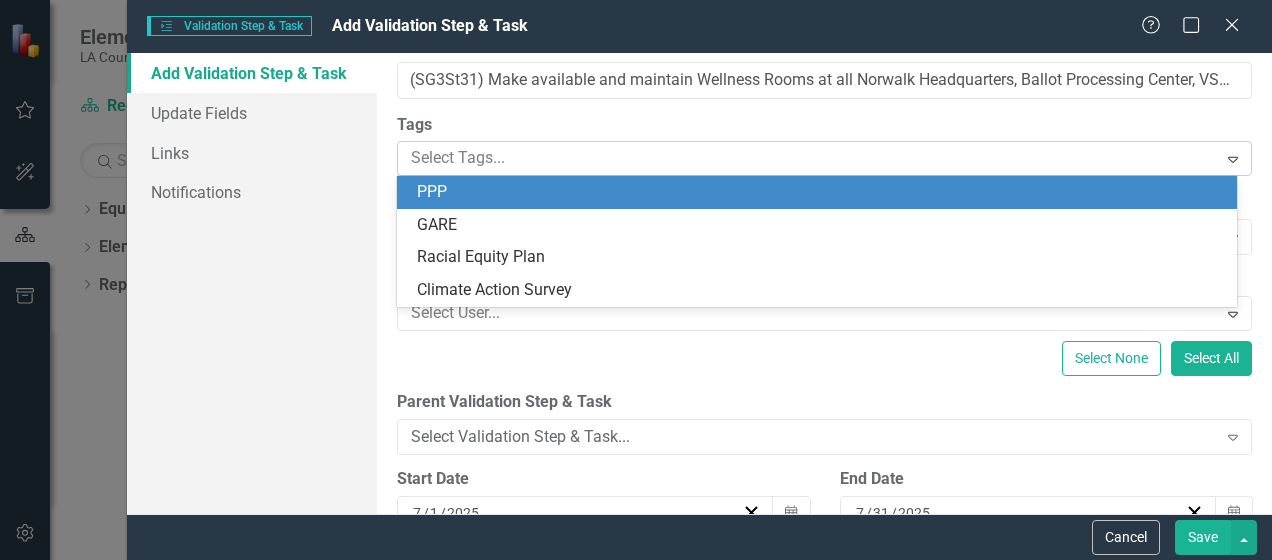 click at bounding box center (809, 158) 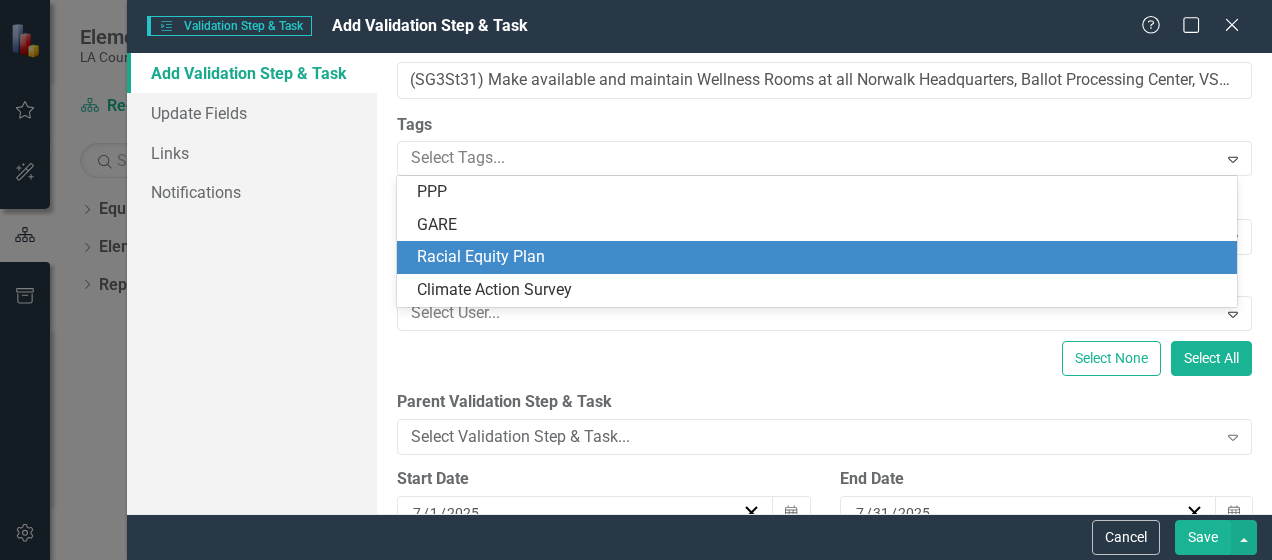 click on "Racial Equity Plan" at bounding box center [821, 257] 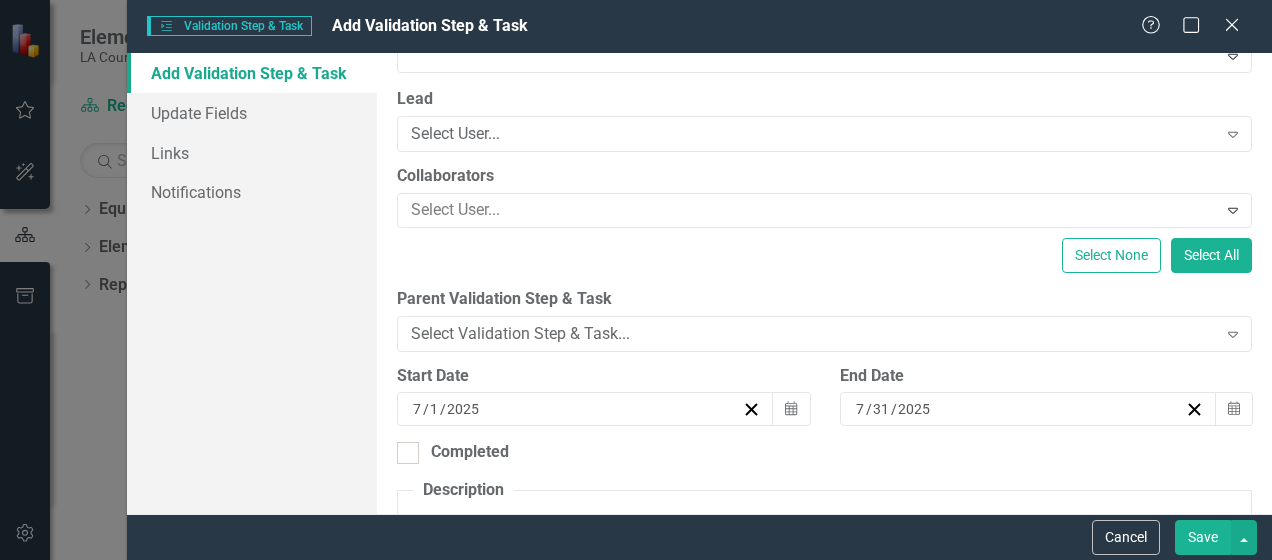 scroll, scrollTop: 176, scrollLeft: 0, axis: vertical 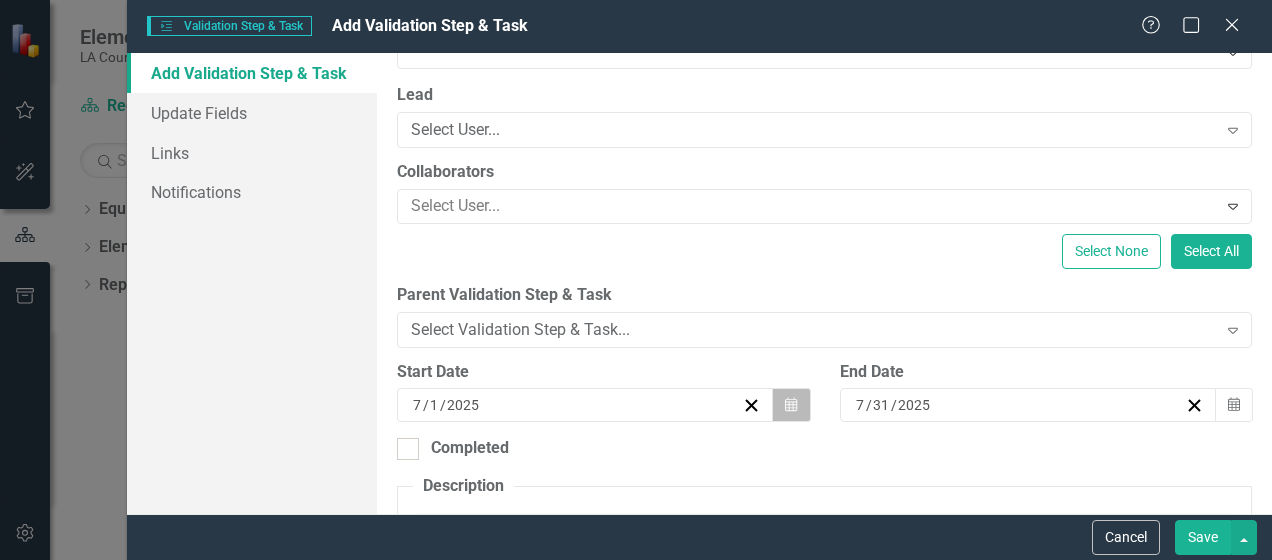 click on "Calendar" at bounding box center (791, 405) 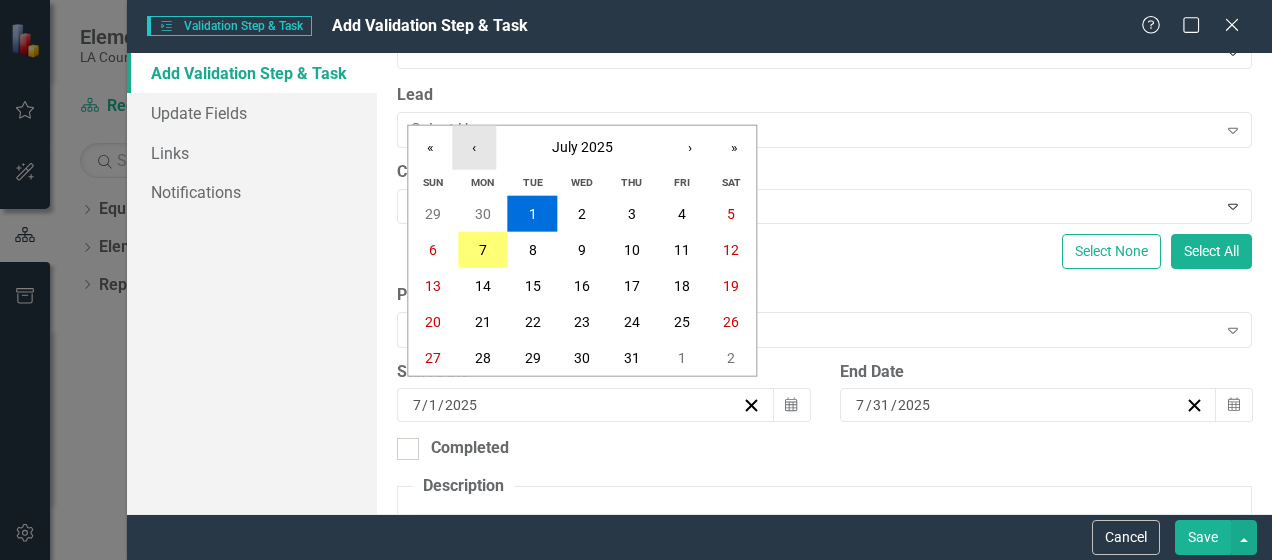 click on "‹" at bounding box center [474, 148] 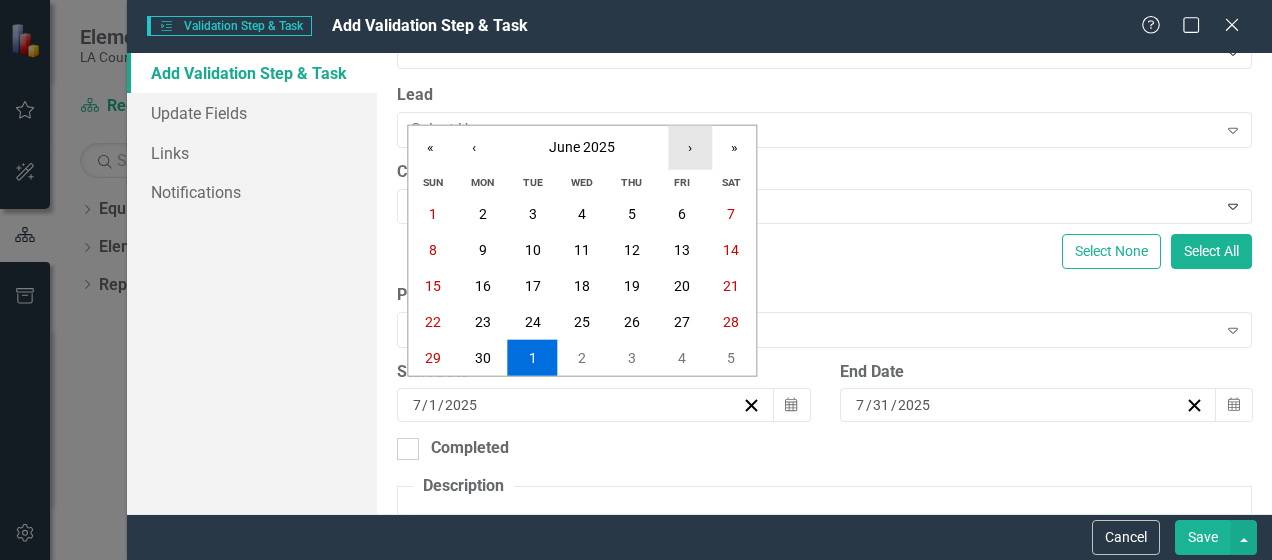 click on "›" at bounding box center [690, 148] 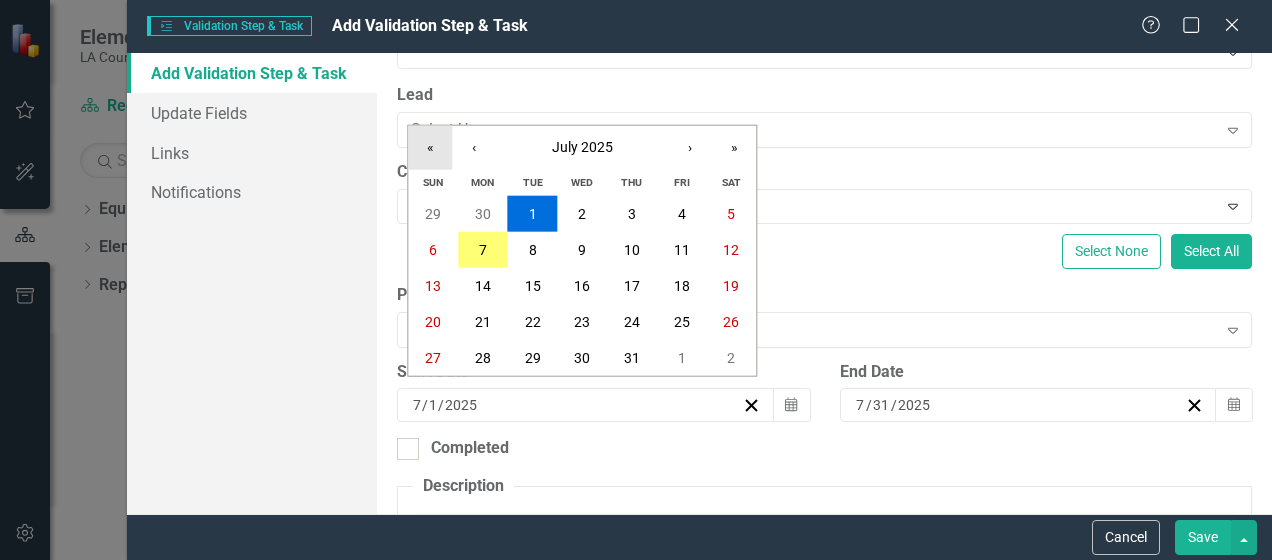 click on "«" at bounding box center (430, 148) 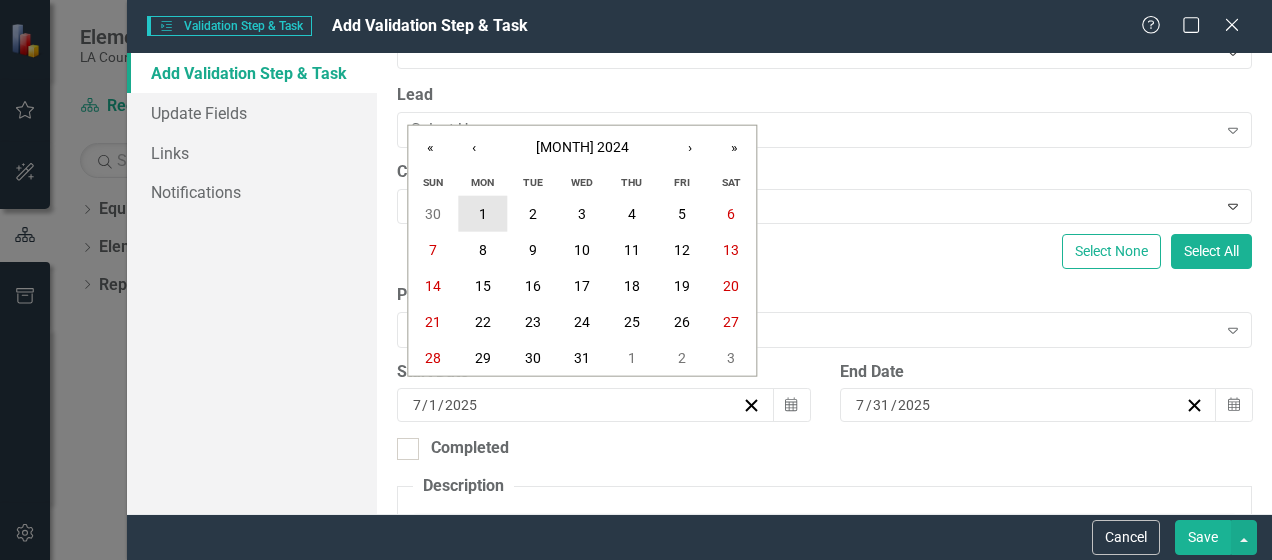 click on "1" at bounding box center [483, 214] 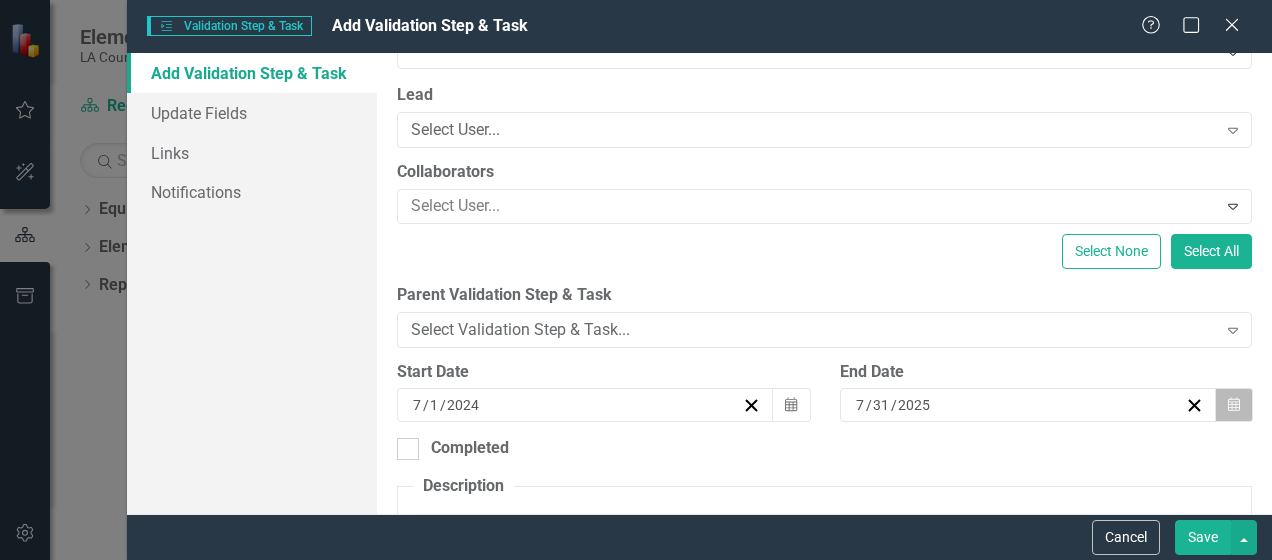 click on "Calendar" at bounding box center [1234, 405] 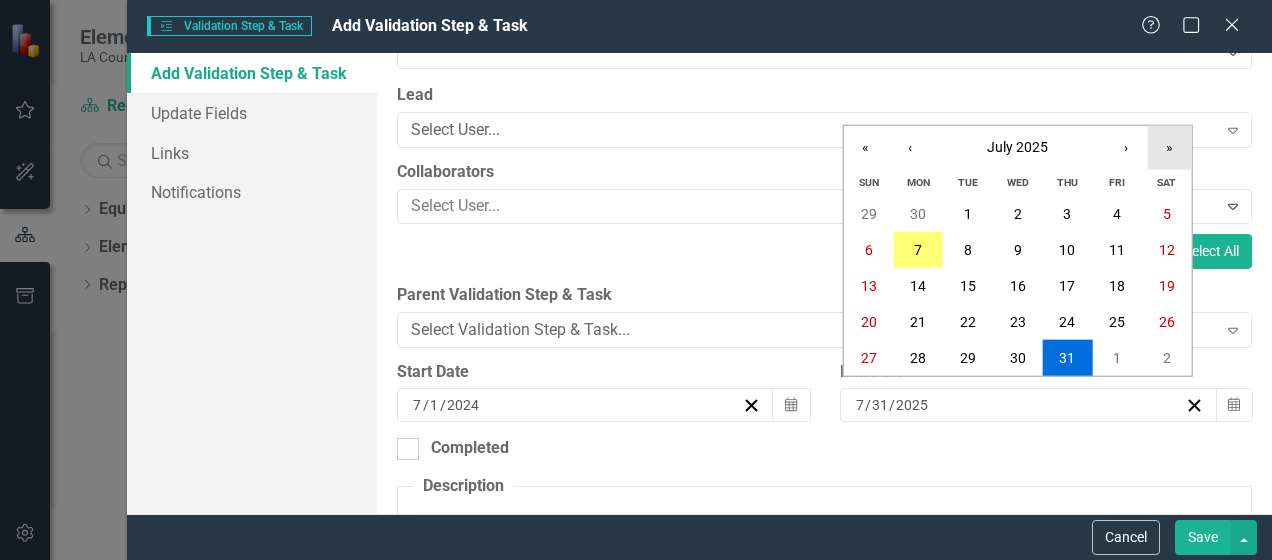 click on "»" at bounding box center [1170, 148] 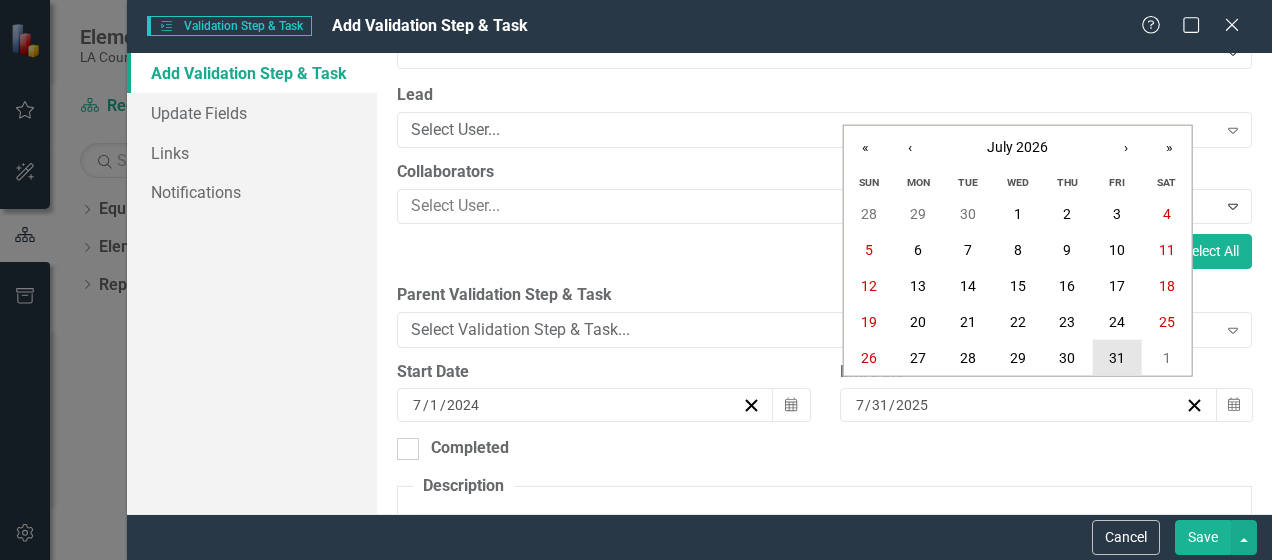 click on "31" at bounding box center [1117, 358] 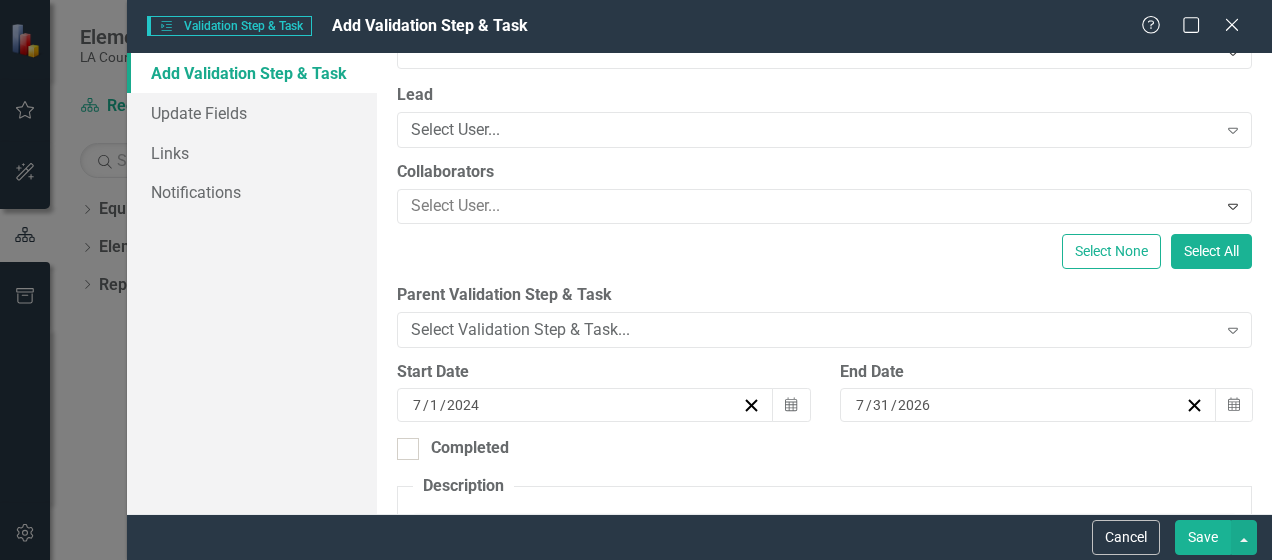 click on "Save" at bounding box center [1203, 537] 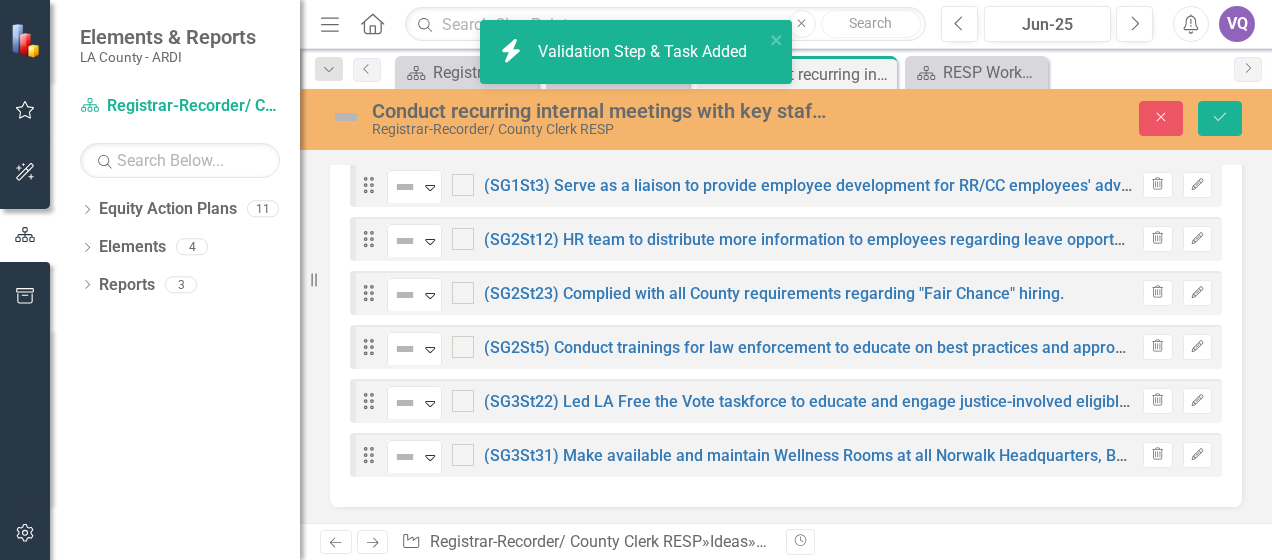scroll, scrollTop: 364, scrollLeft: 0, axis: vertical 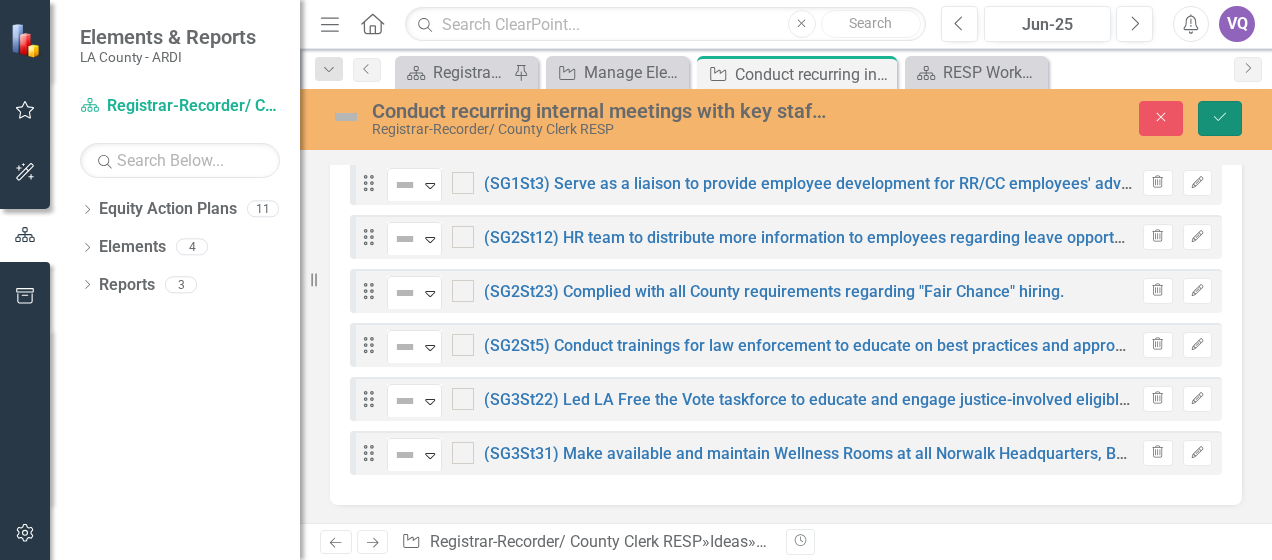 click on "Save" at bounding box center (1220, 117) 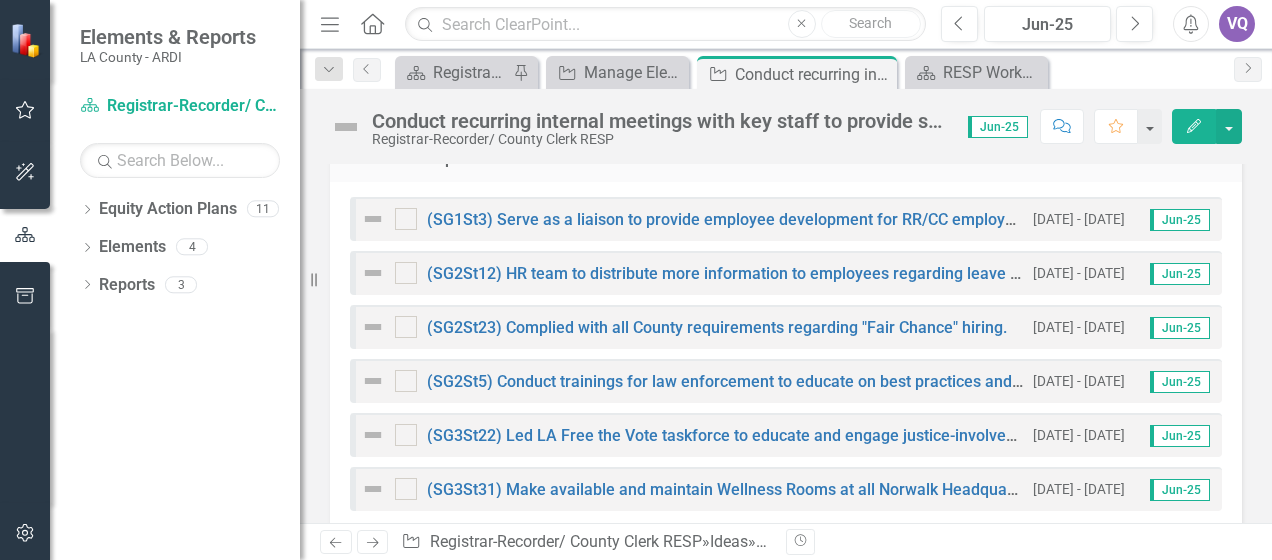 scroll, scrollTop: 345, scrollLeft: 0, axis: vertical 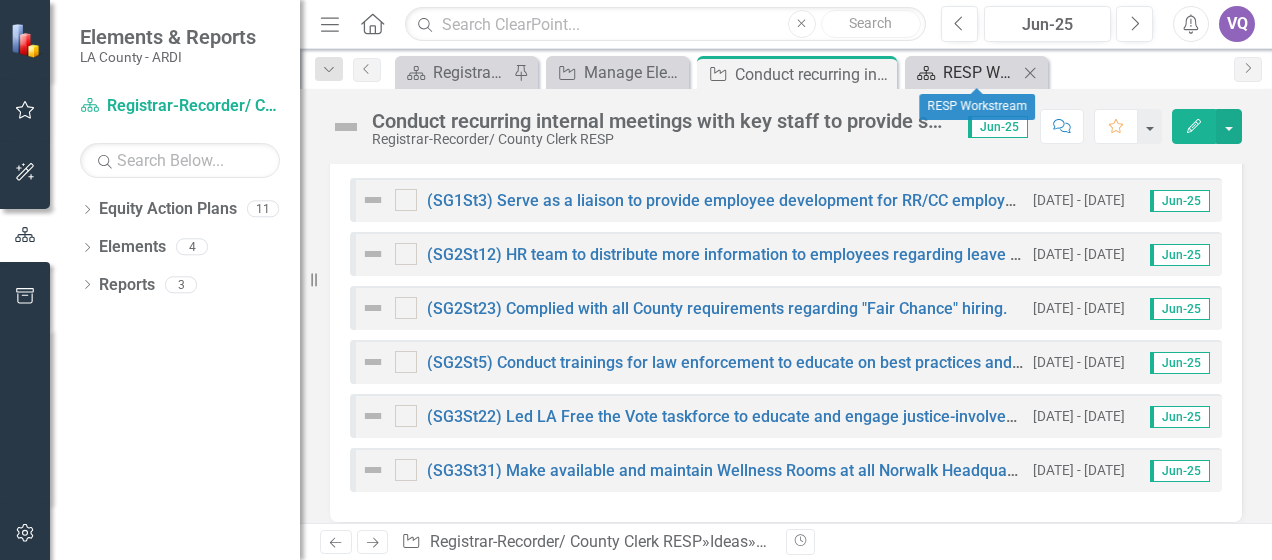 click on "RESP Workstream" at bounding box center (980, 72) 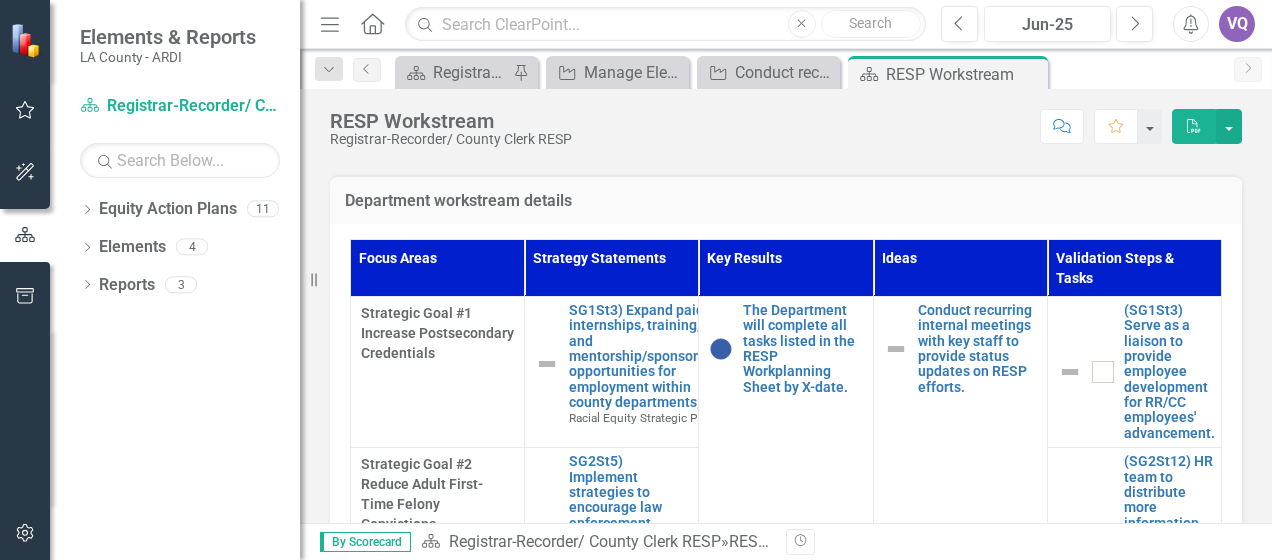 scroll, scrollTop: 599, scrollLeft: 0, axis: vertical 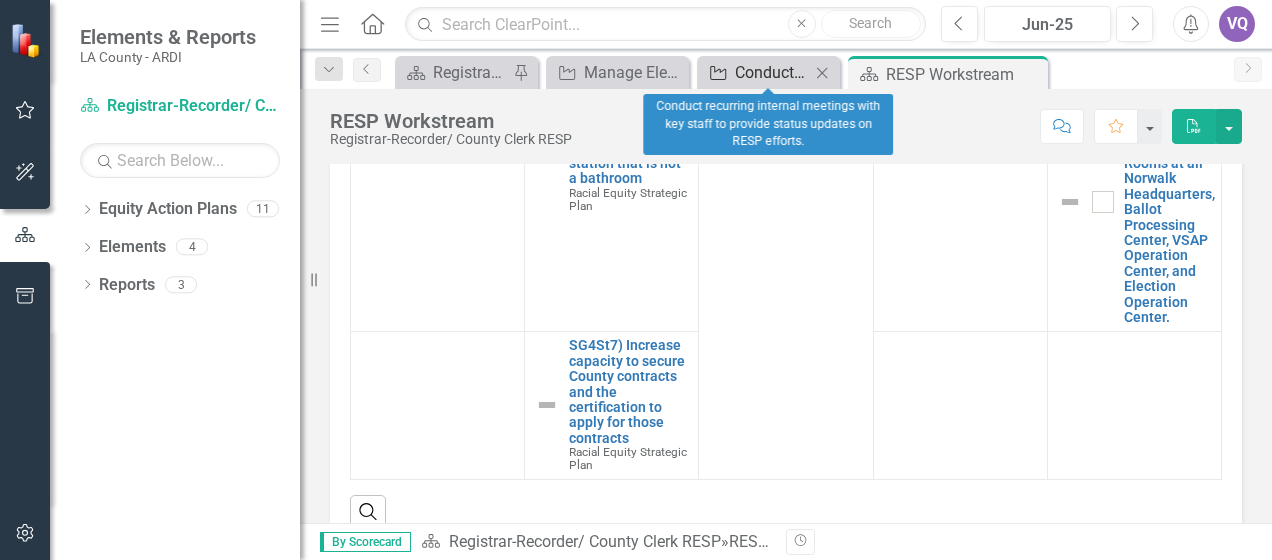 click on "Conduct recurring internal meetings with key staff to provide status updates on RESP efforts." at bounding box center [772, 72] 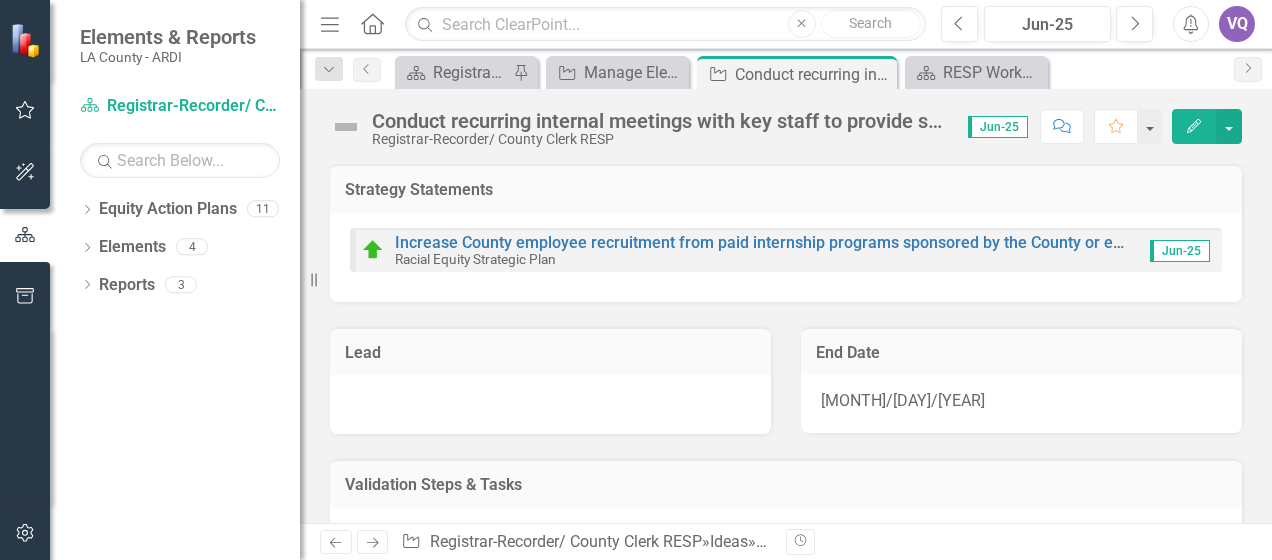scroll, scrollTop: 233, scrollLeft: 0, axis: vertical 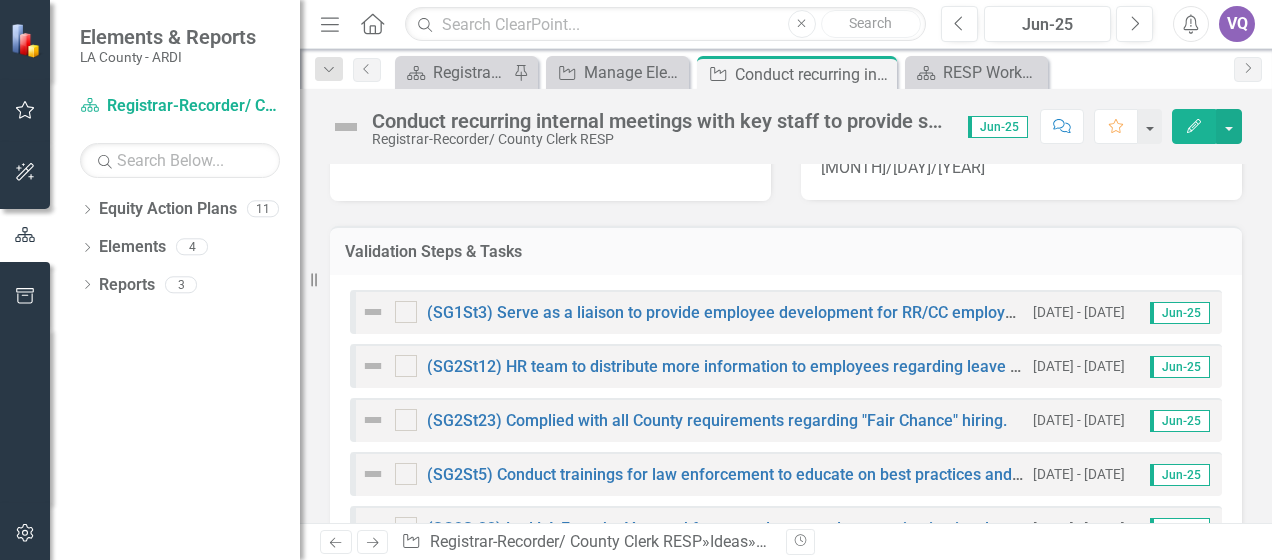 click on "Validation Steps & Tasks" at bounding box center (786, 252) 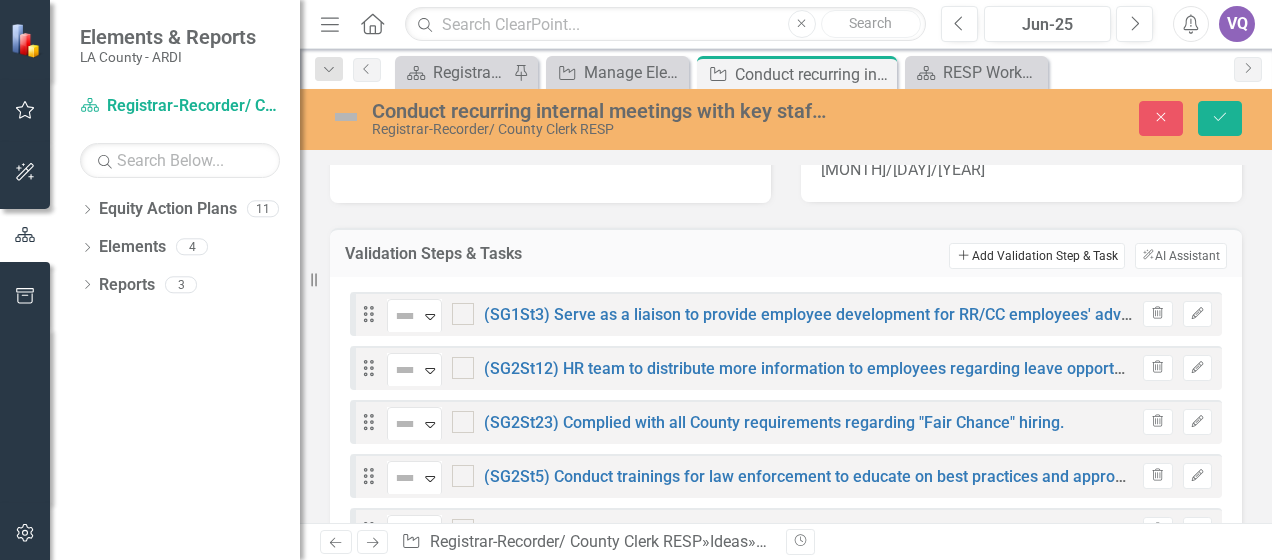 click on "Add  Add Validation Step & Task" at bounding box center [1036, 256] 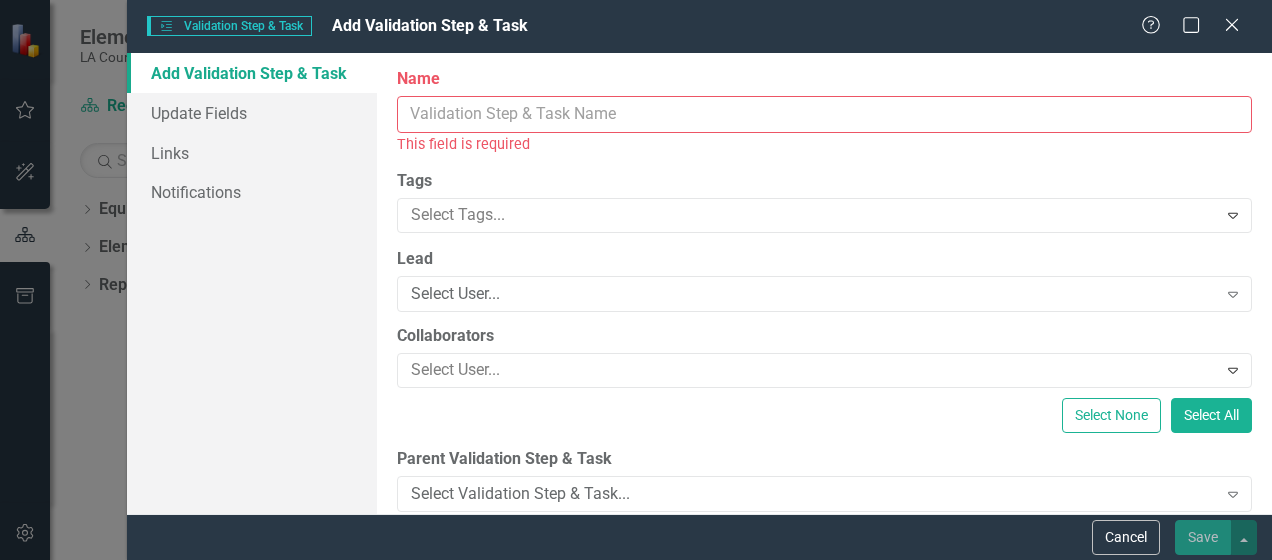 click on "Name" at bounding box center [824, 114] 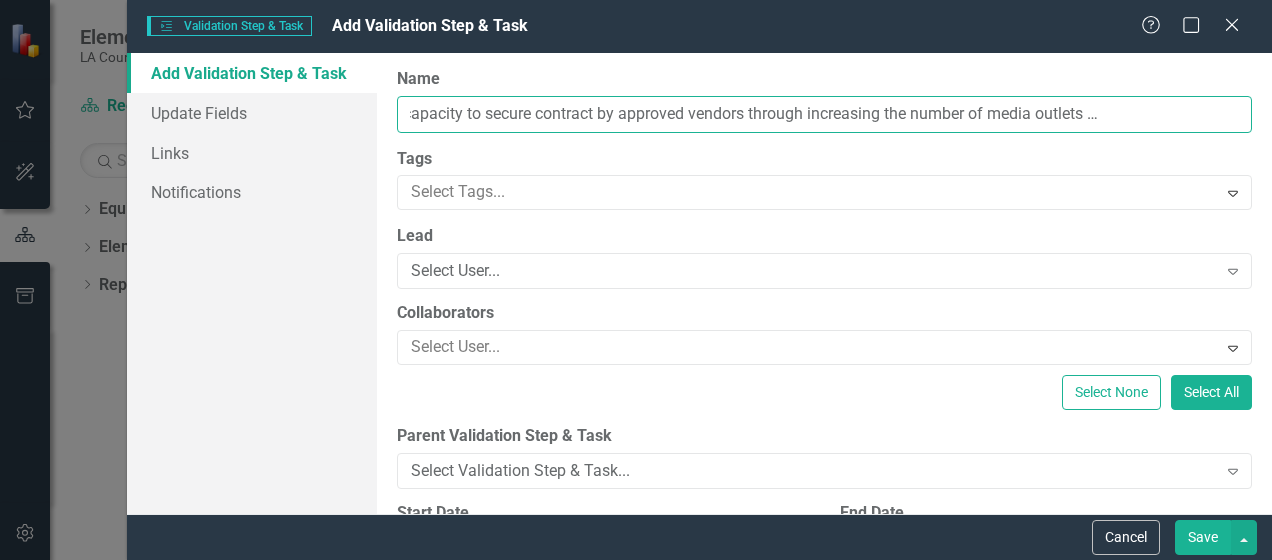 scroll, scrollTop: 0, scrollLeft: 0, axis: both 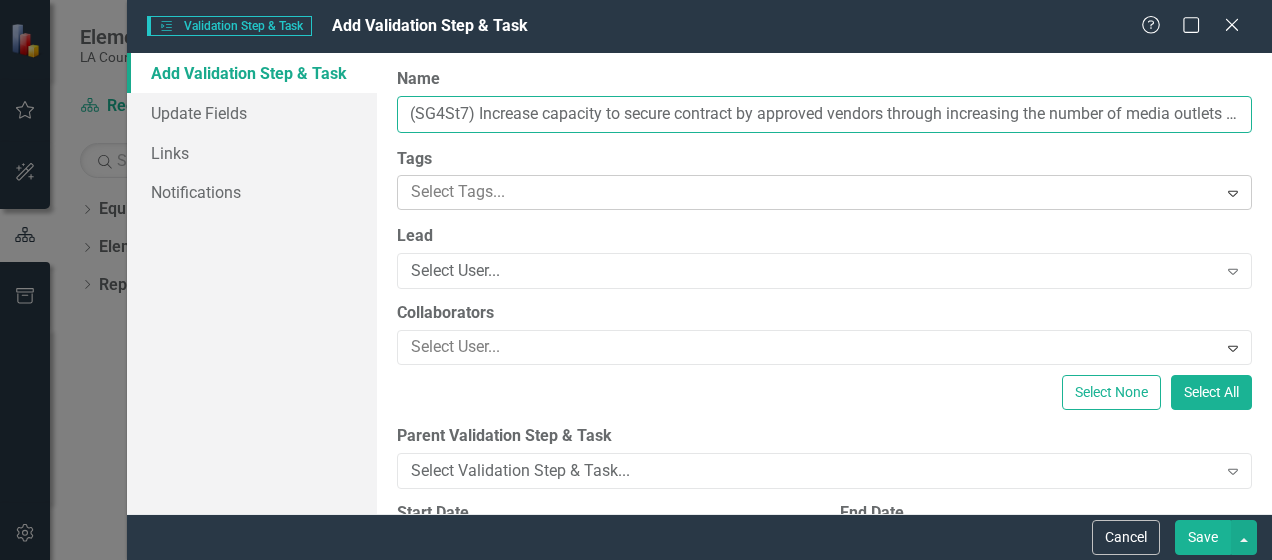 type on "(SG4St7) Increase capacity to secure contract by approved vendors through increasing the number of media outlets used for solicitations." 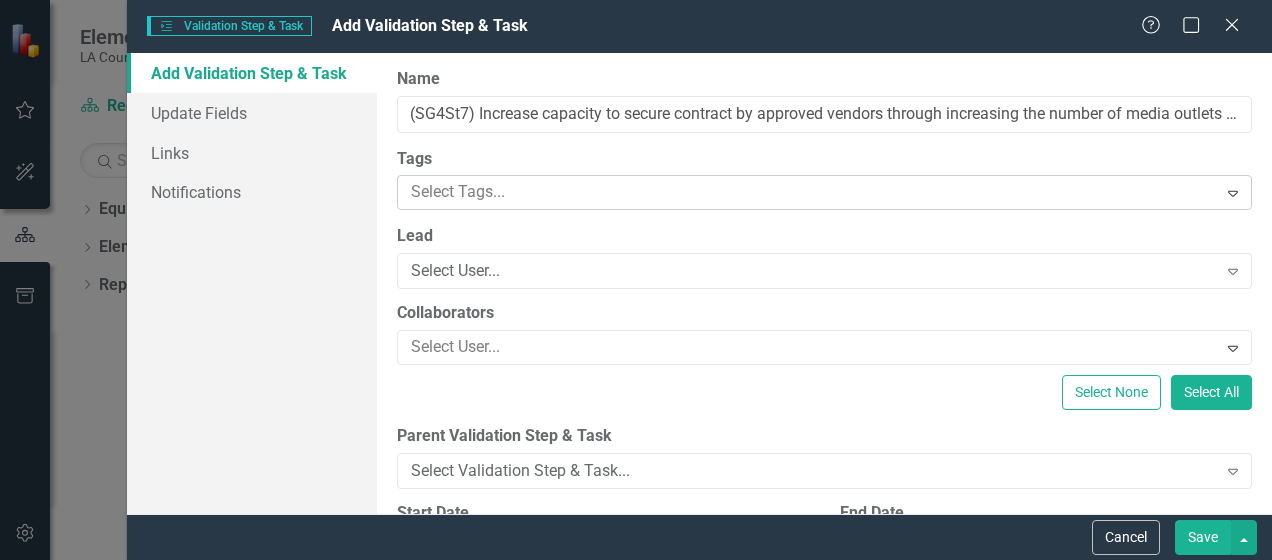 click at bounding box center (809, 192) 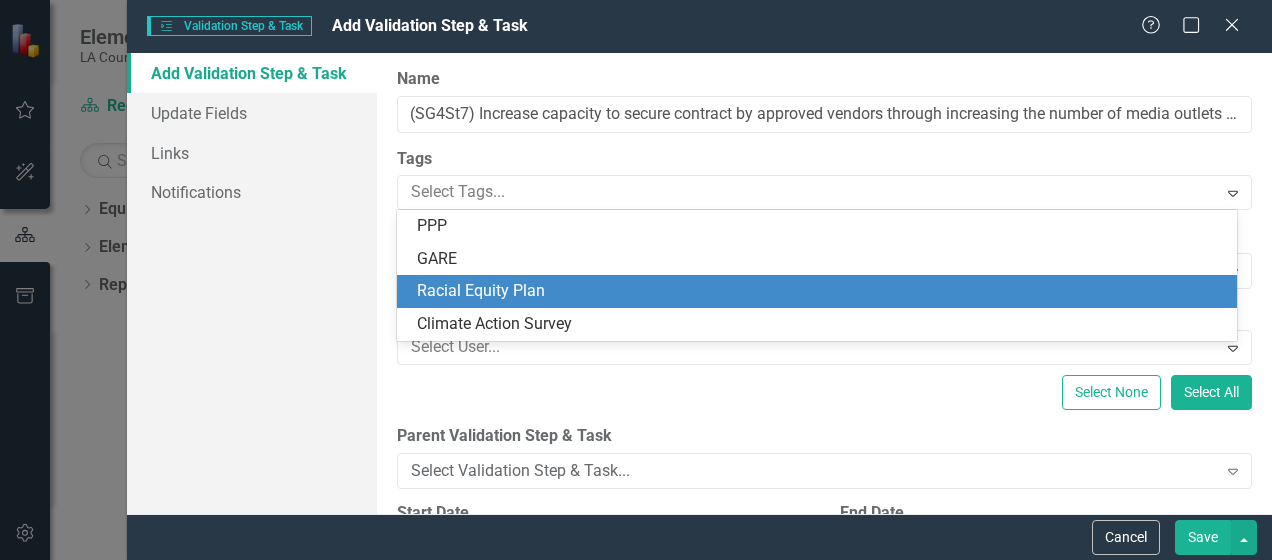 click on "Racial Equity Plan" at bounding box center (821, 291) 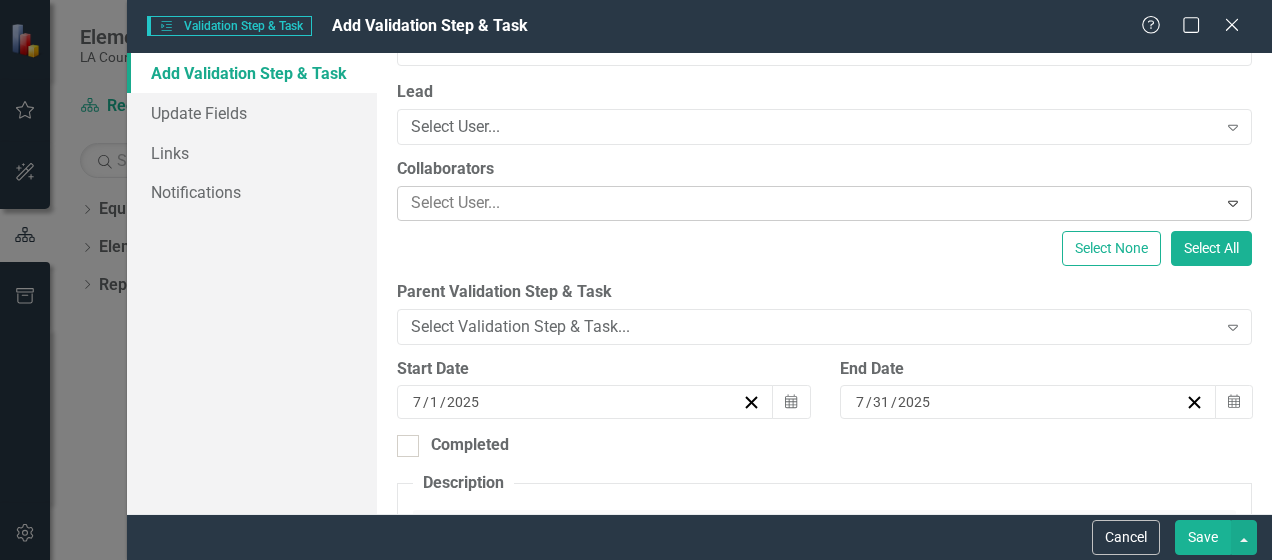 scroll, scrollTop: 182, scrollLeft: 0, axis: vertical 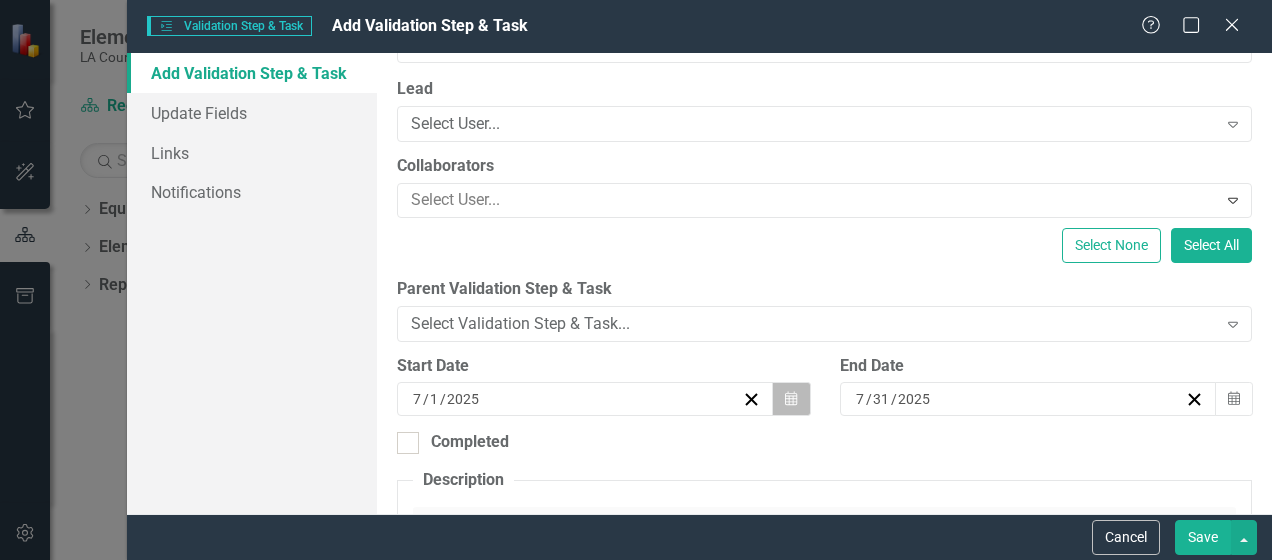 click on "Calendar" at bounding box center [791, 399] 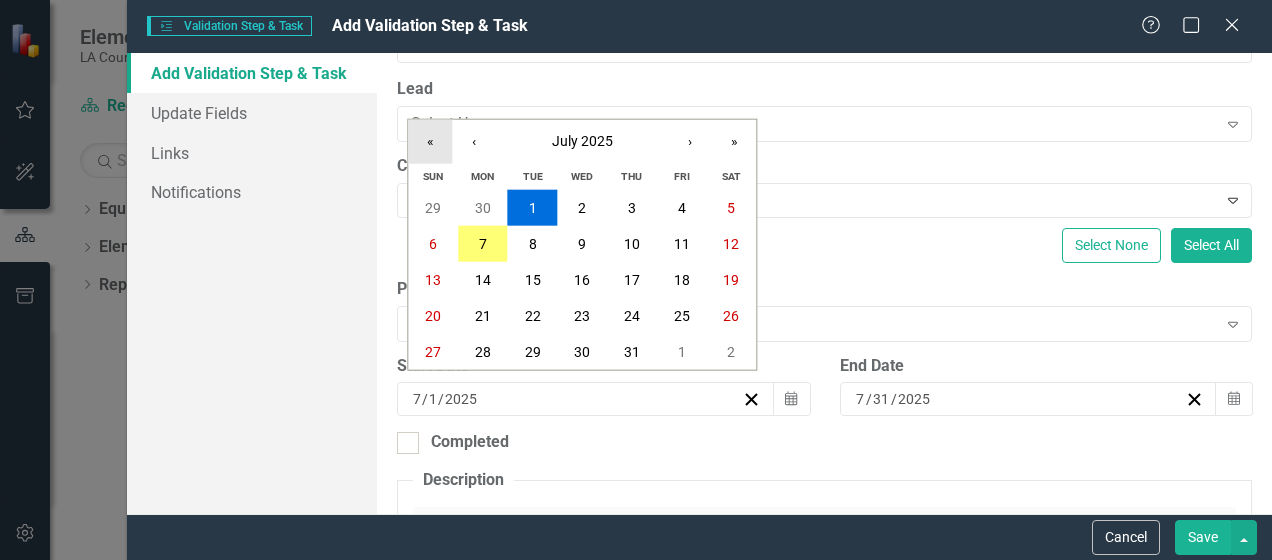 click on "«" at bounding box center (430, 142) 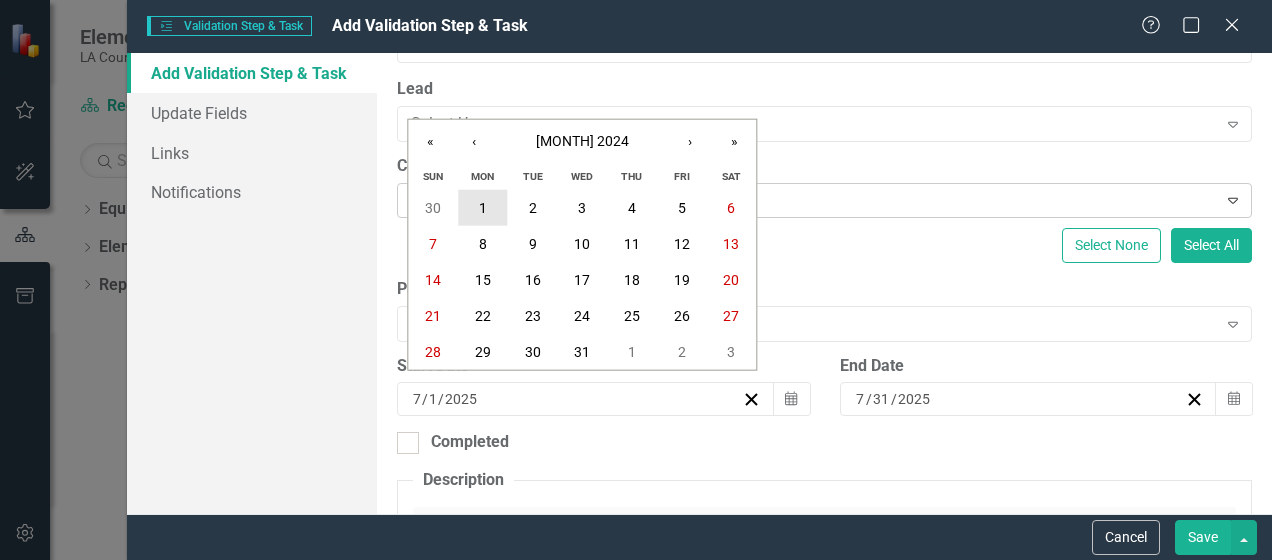 click on "1" at bounding box center [483, 208] 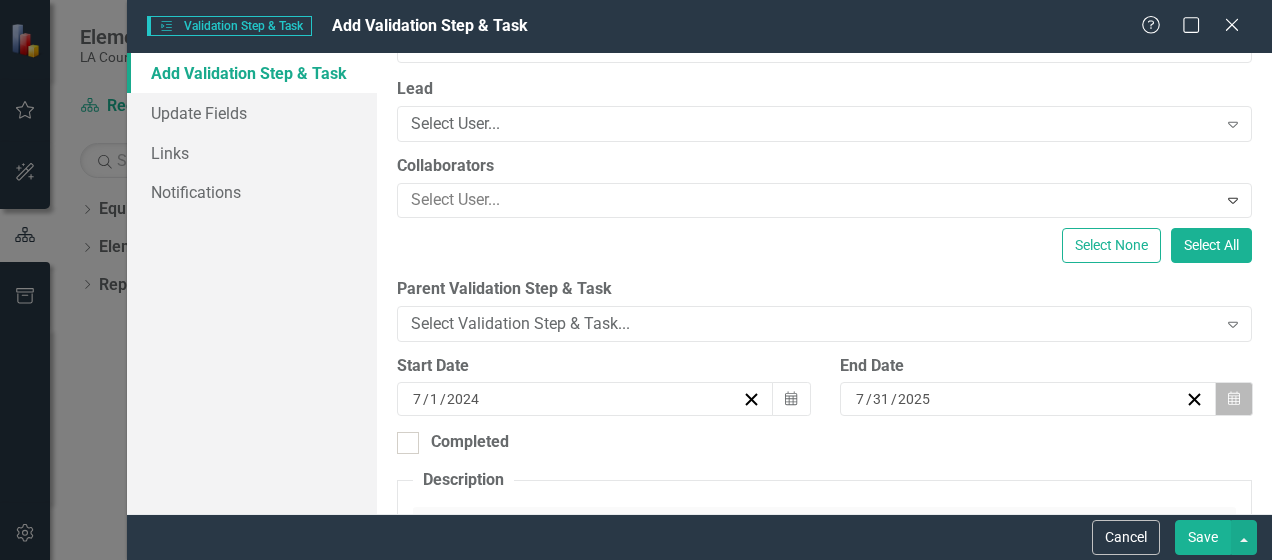 click on "Calendar" at bounding box center [1234, 399] 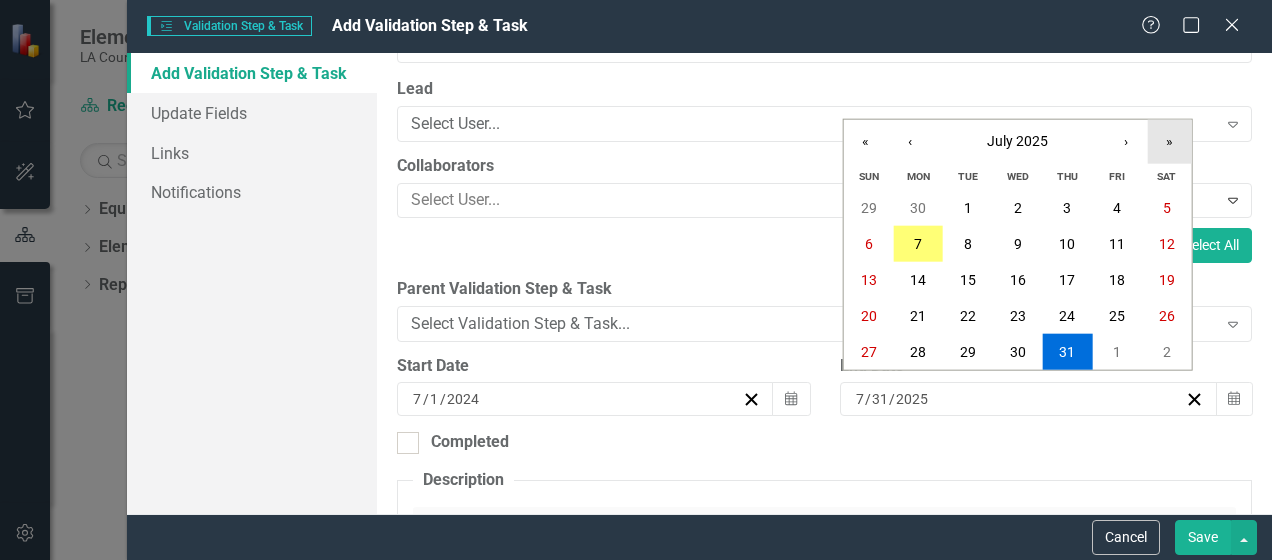 click on "»" at bounding box center [1170, 142] 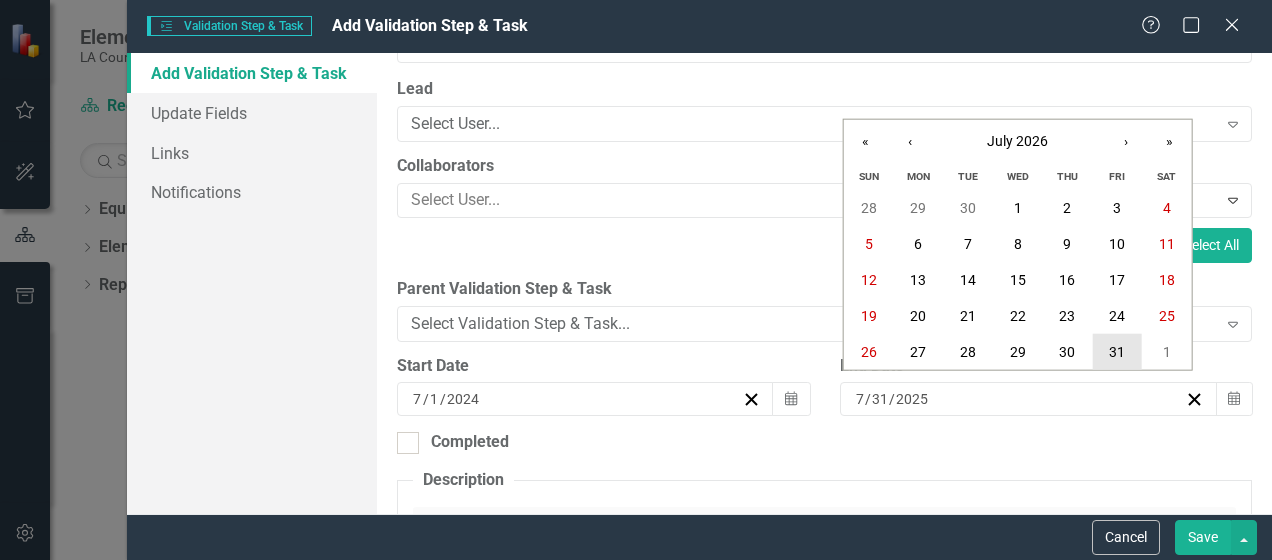 click on "31" at bounding box center [1117, 352] 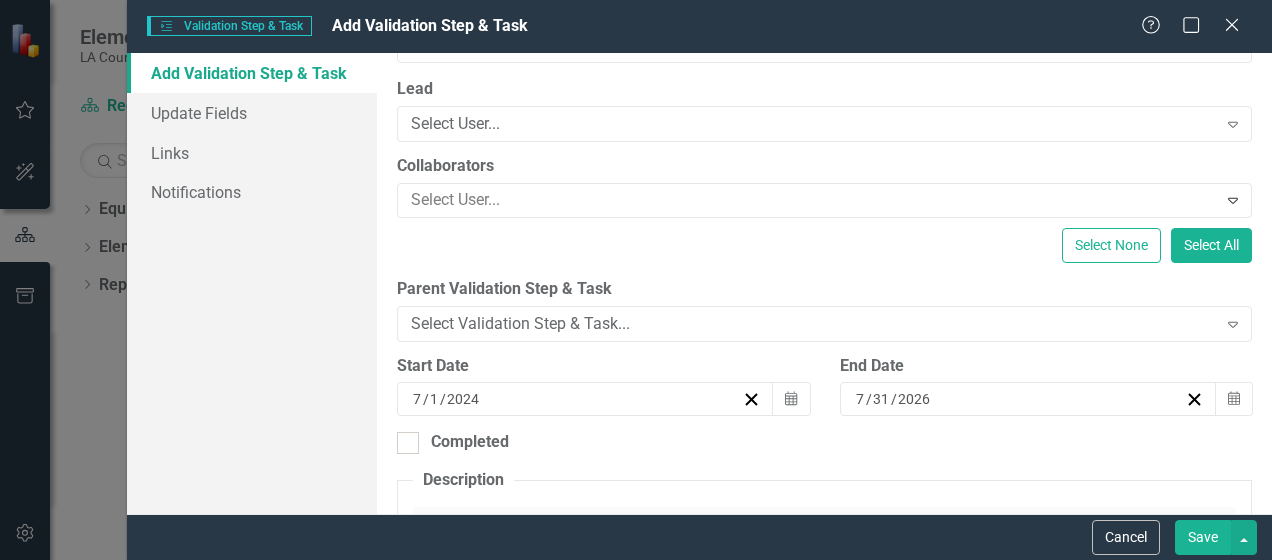 click on "Save" at bounding box center [1203, 537] 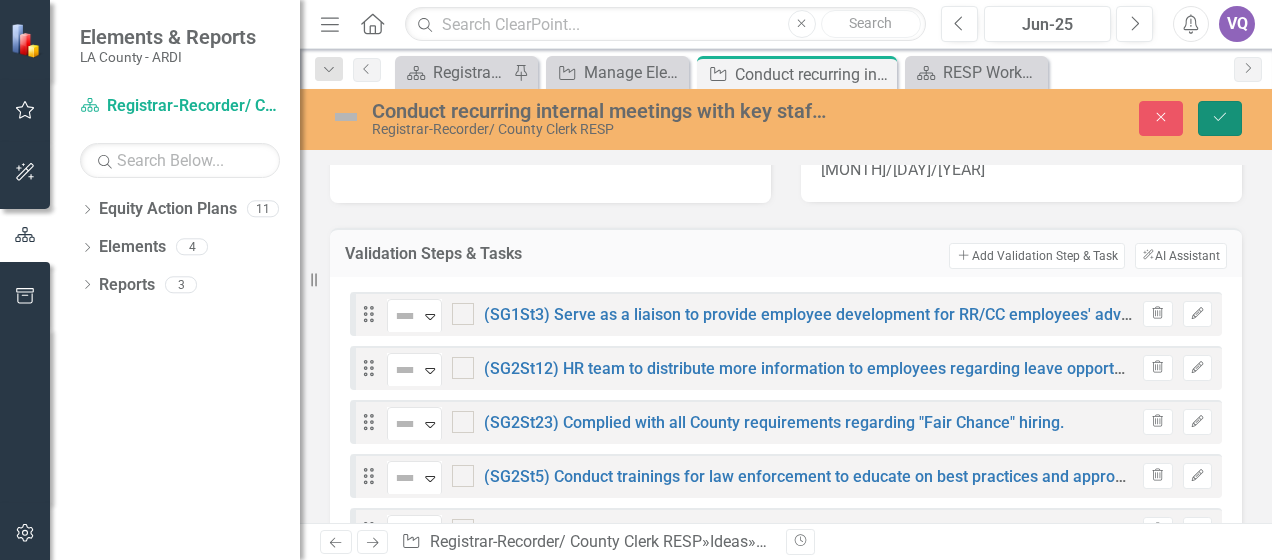 click at bounding box center (1220, 117) 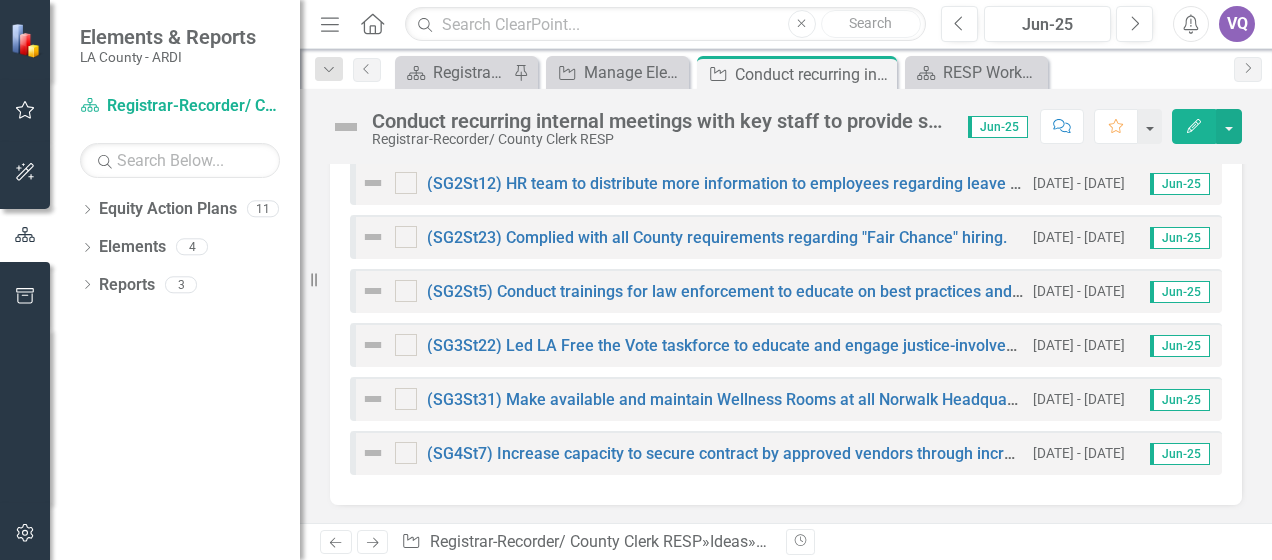 scroll, scrollTop: 326, scrollLeft: 0, axis: vertical 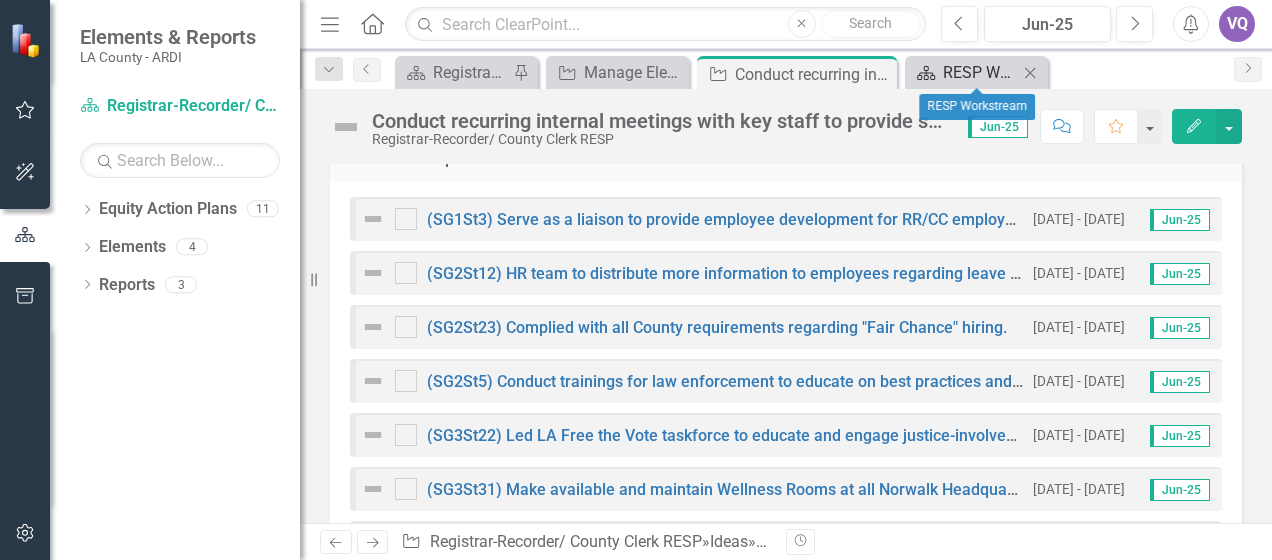 click on "RESP Workstream" at bounding box center (980, 72) 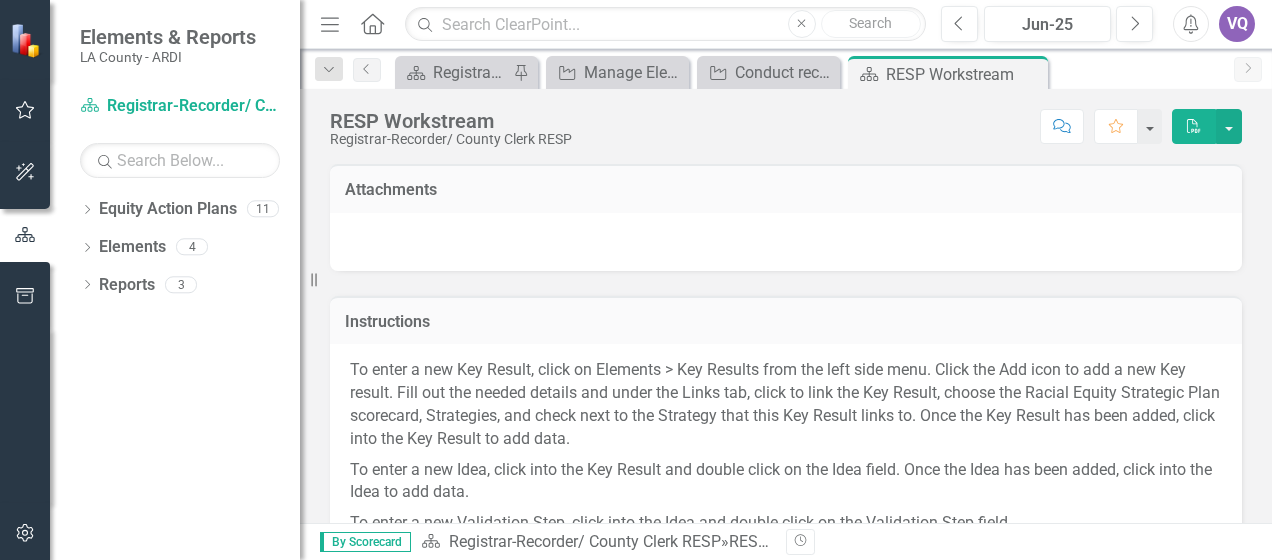 scroll, scrollTop: 465, scrollLeft: 0, axis: vertical 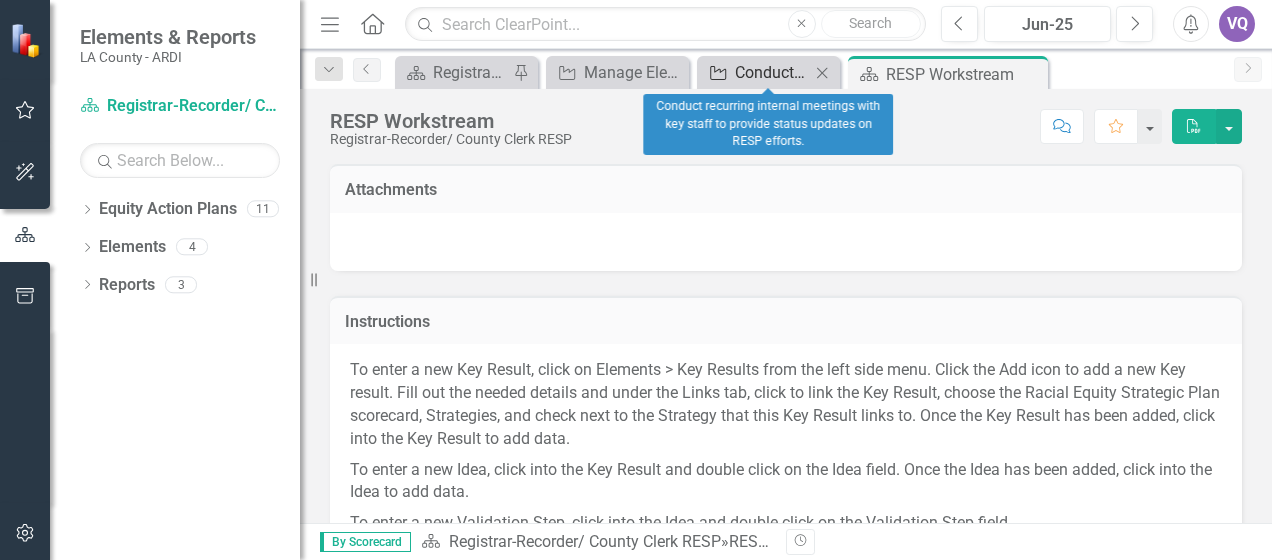 click on "Conduct recurring internal meetings with key staff to provide status updates on RESP efforts." at bounding box center (772, 72) 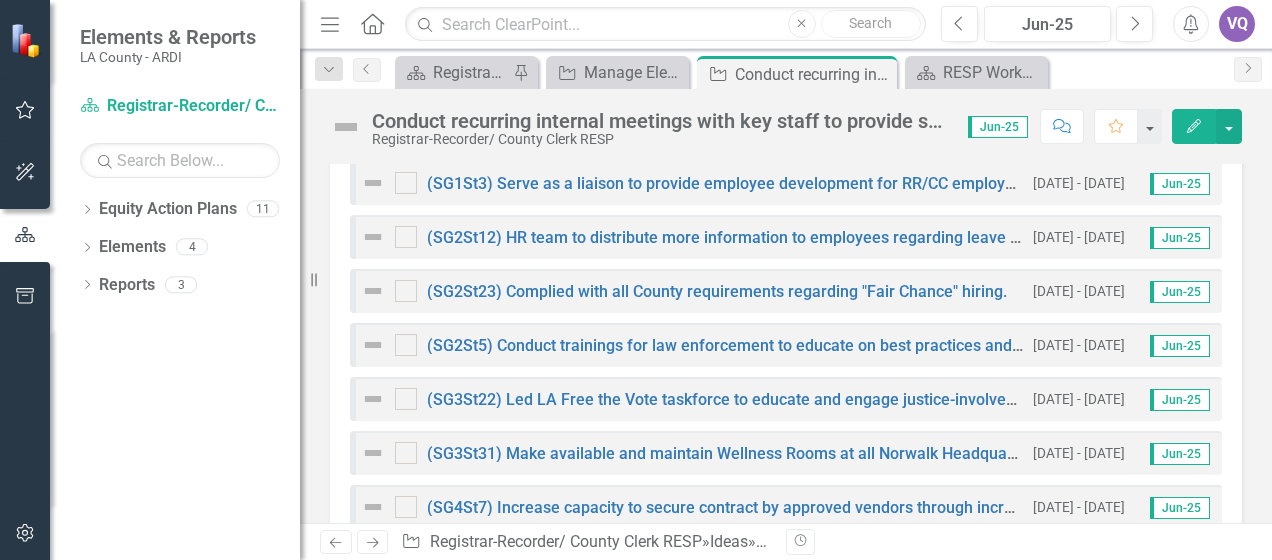 scroll, scrollTop: 362, scrollLeft: 0, axis: vertical 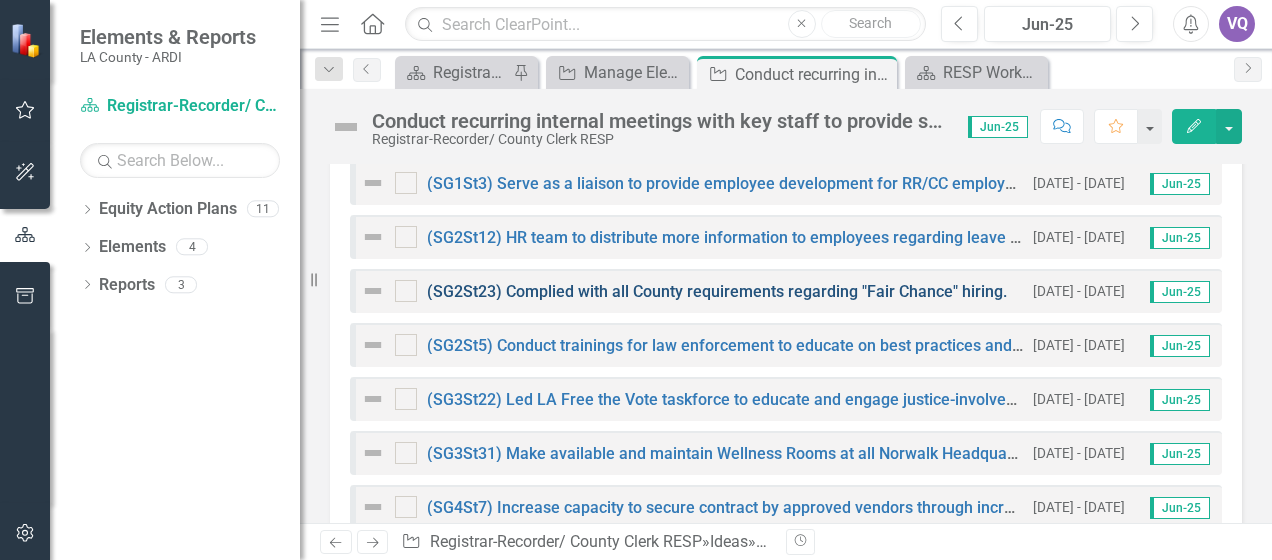 click on "(SG2St23) Complied with all County requirements regarding "Fair Chance" hiring." at bounding box center (717, 291) 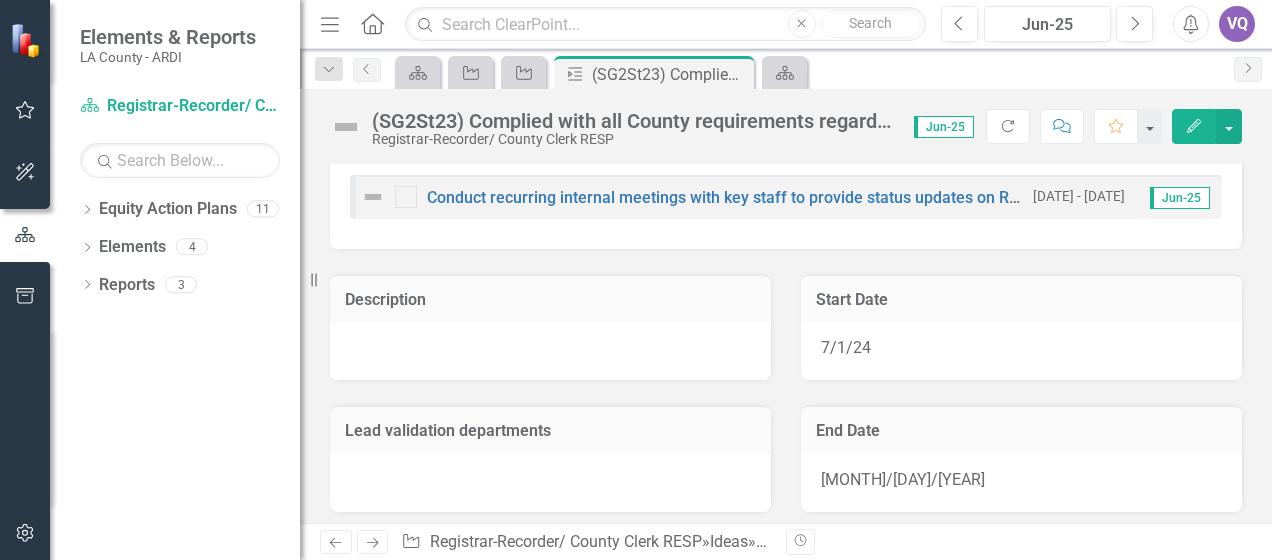 scroll, scrollTop: 0, scrollLeft: 0, axis: both 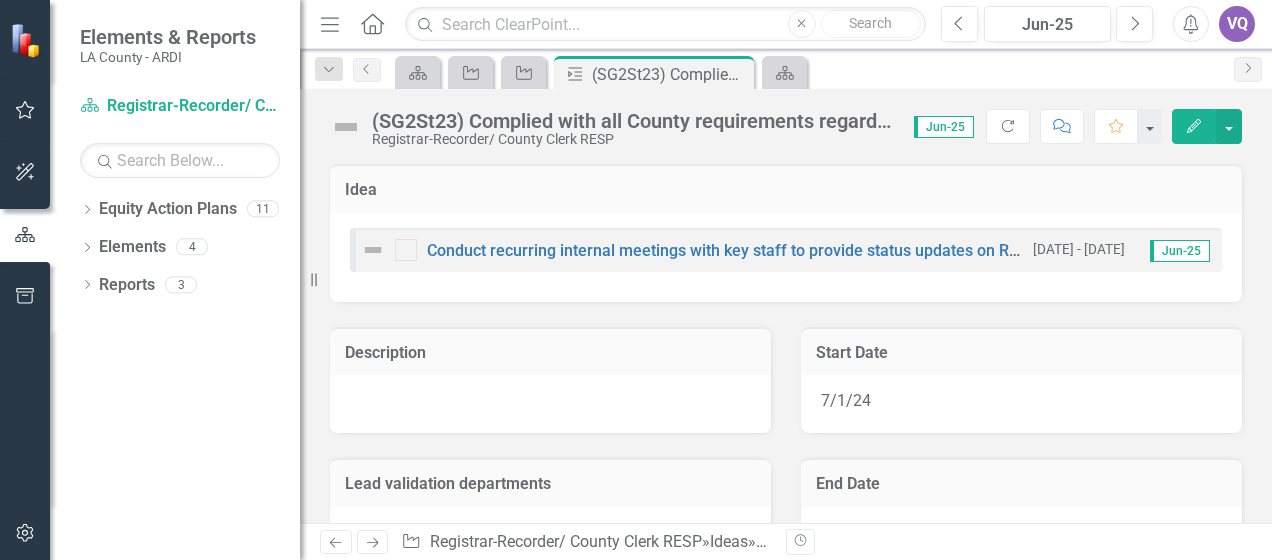 click on "Edit" at bounding box center [1194, 126] 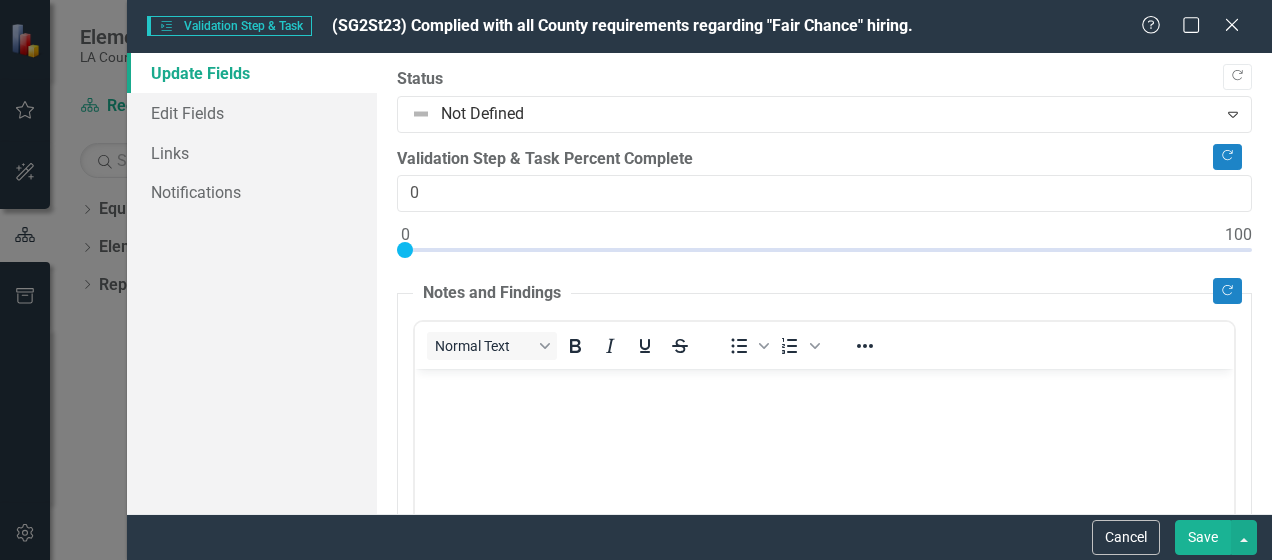 scroll, scrollTop: 0, scrollLeft: 0, axis: both 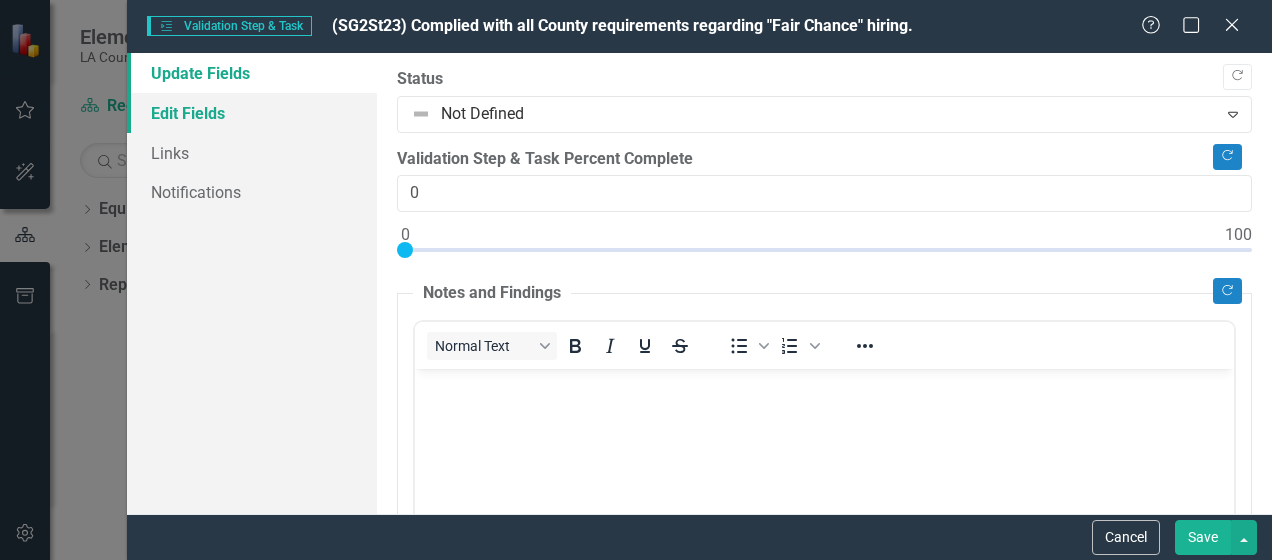 click on "Edit Fields" at bounding box center [252, 113] 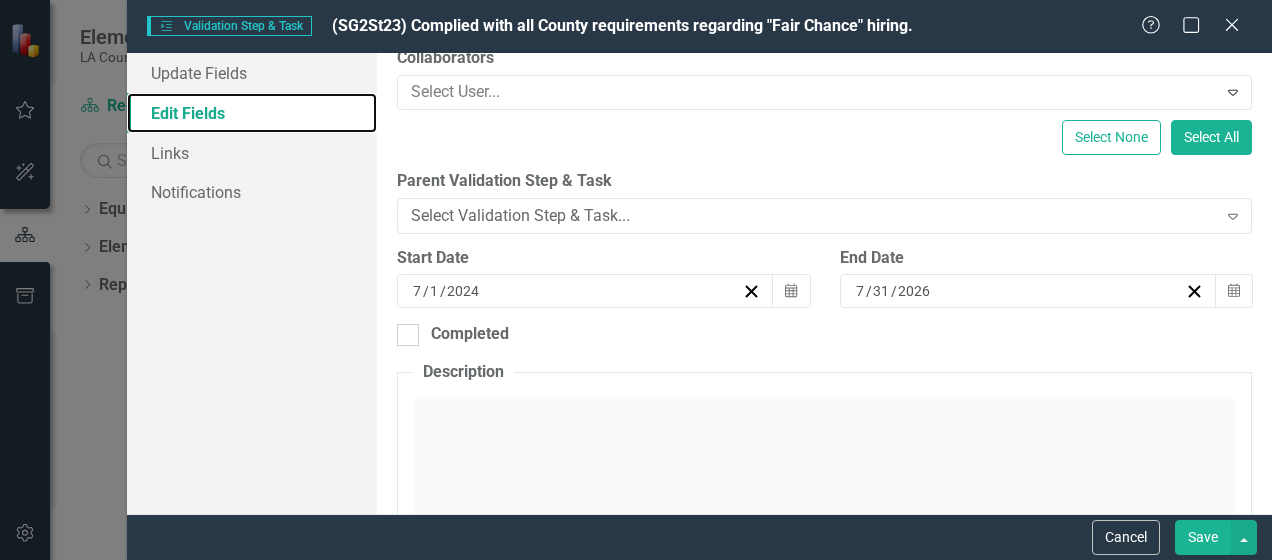 scroll, scrollTop: 292, scrollLeft: 0, axis: vertical 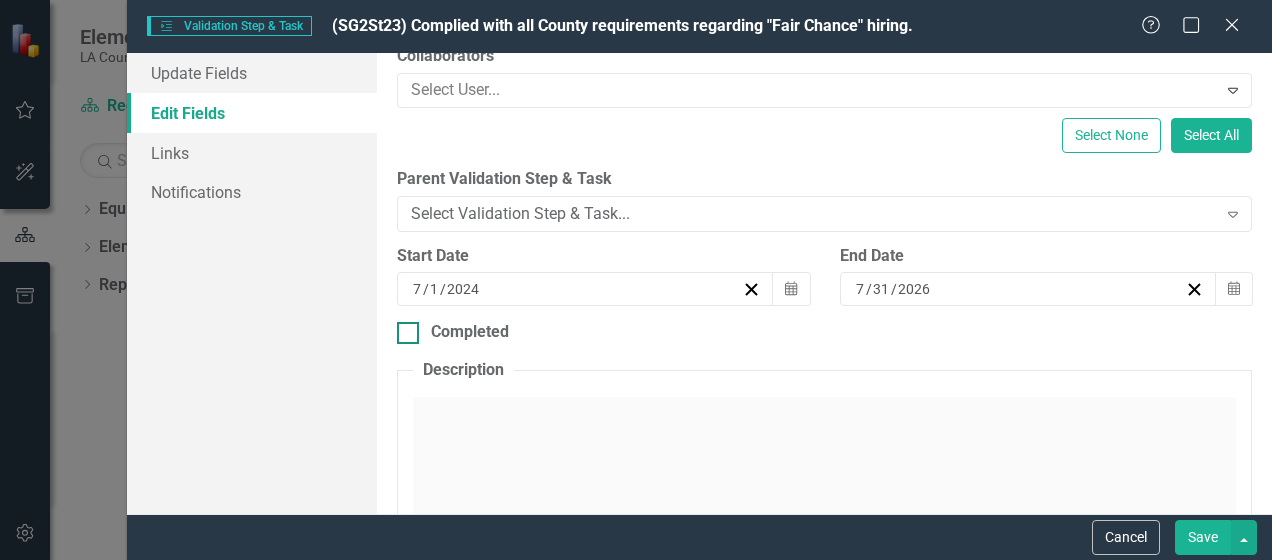 click on "Completed" at bounding box center (403, 328) 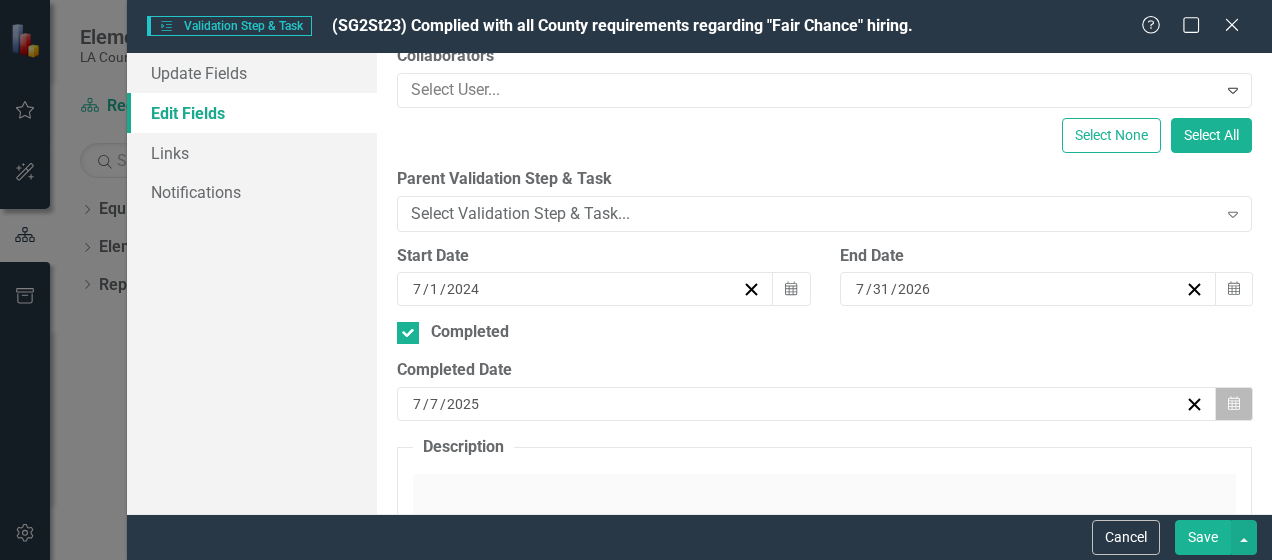 click on "Calendar" at bounding box center (1234, 404) 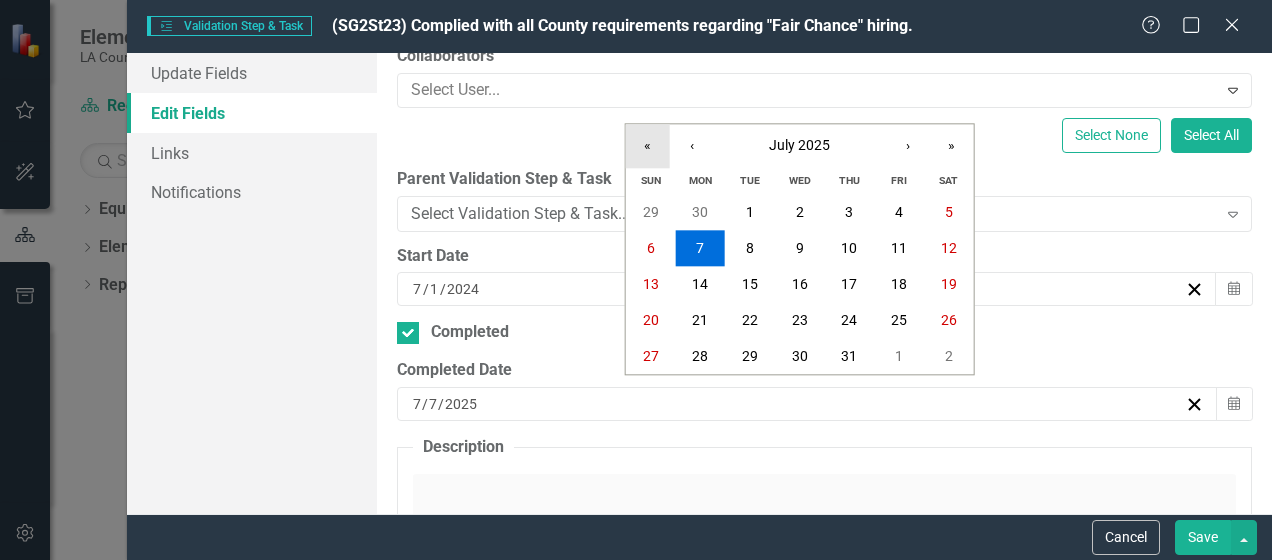 click on "«" at bounding box center [648, 146] 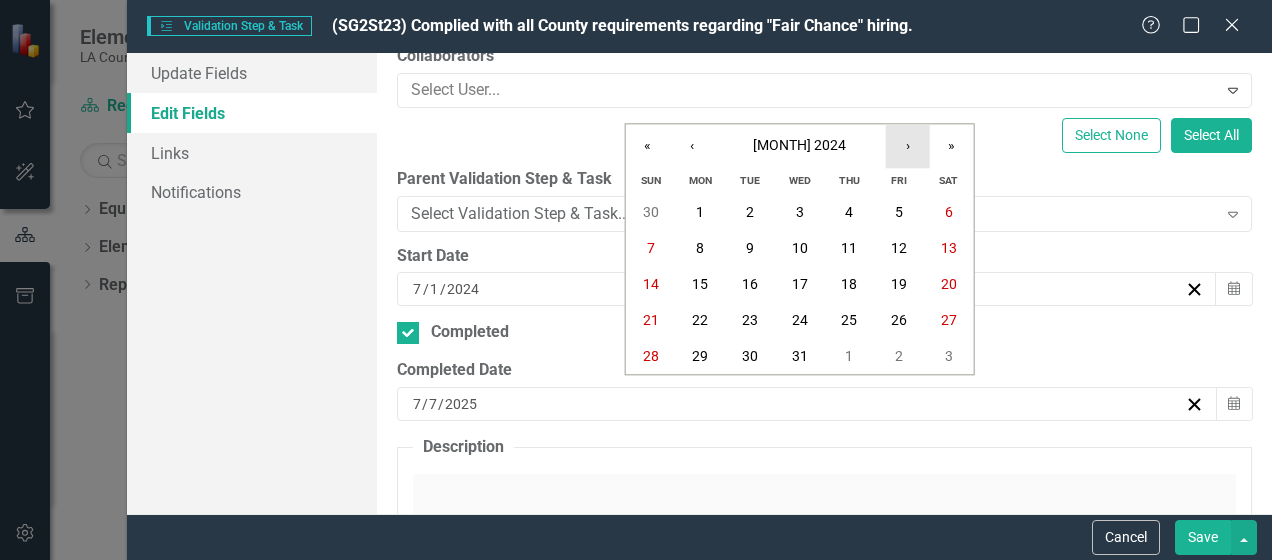 click on "›" at bounding box center (908, 146) 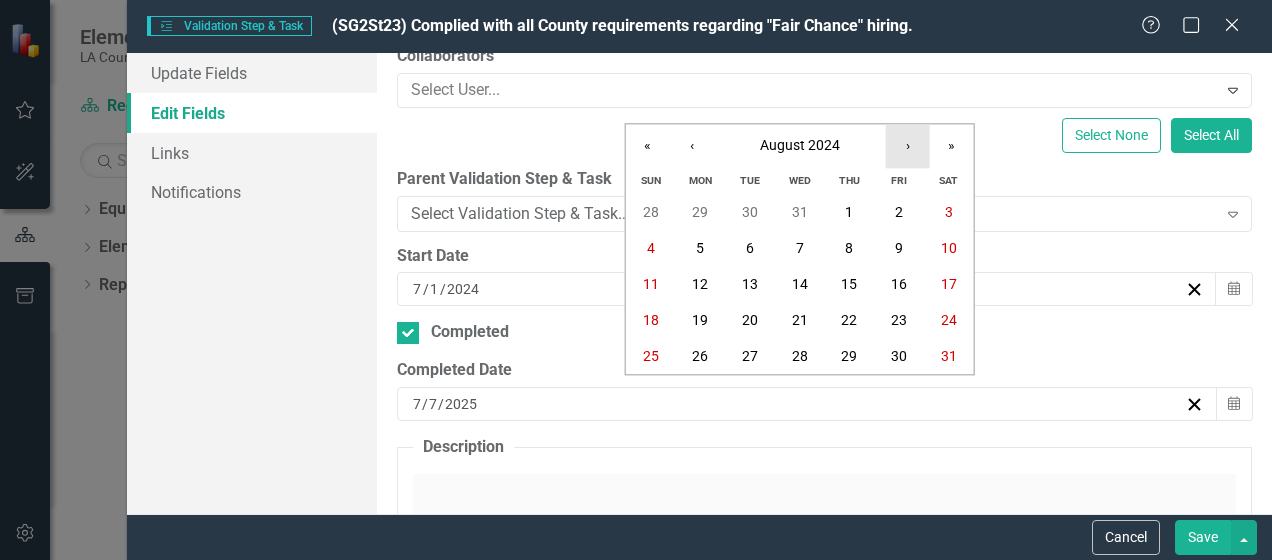 click on "›" at bounding box center [908, 146] 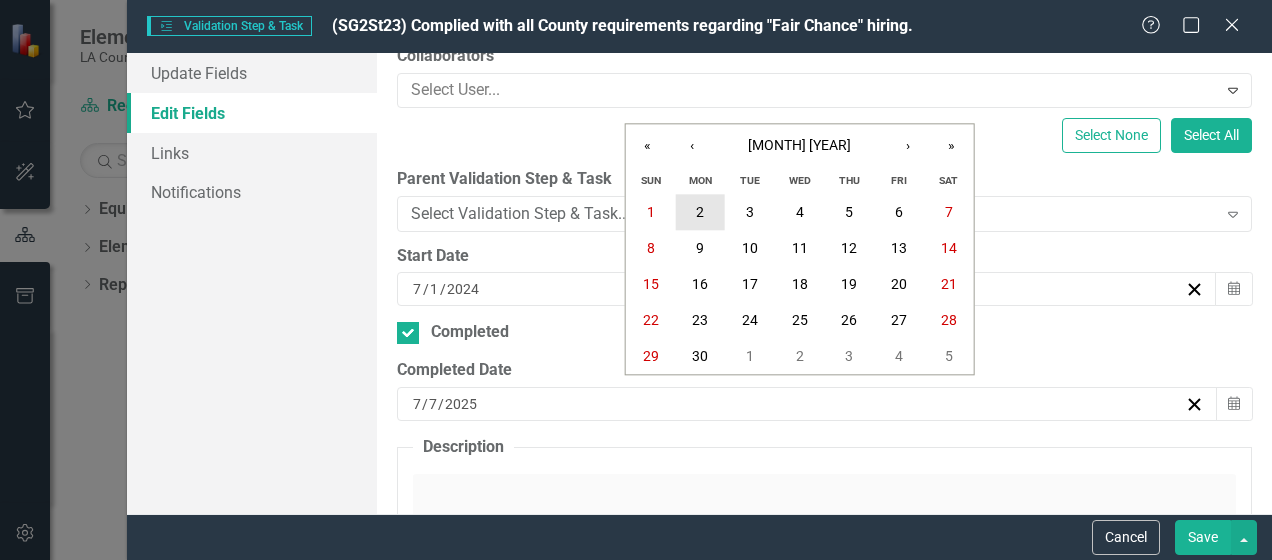 click on "2" at bounding box center (700, 213) 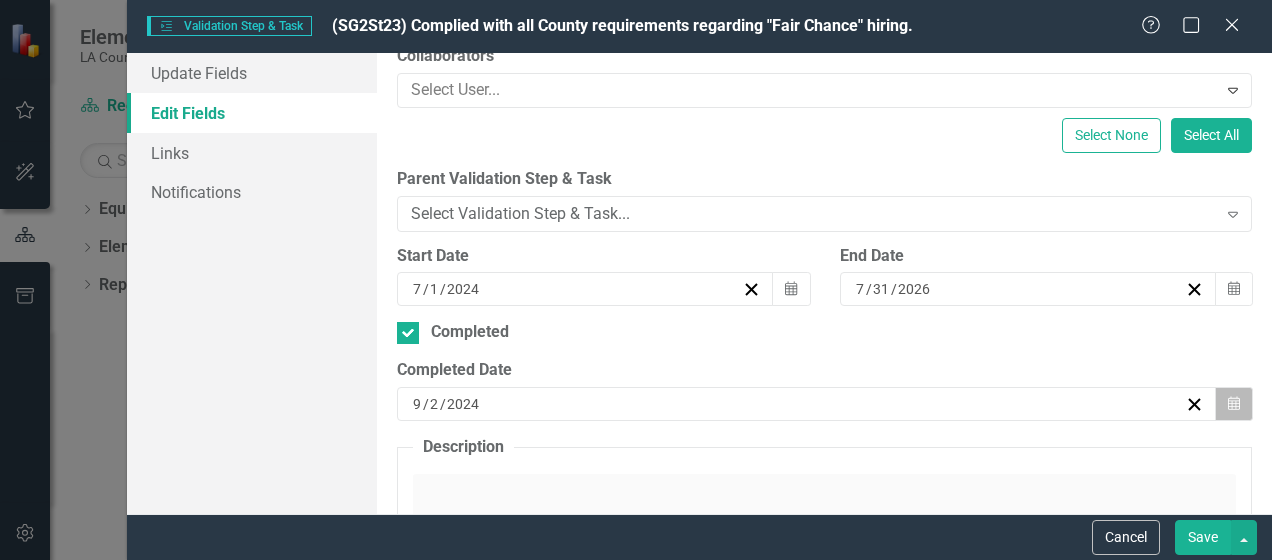 click at bounding box center (1234, 403) 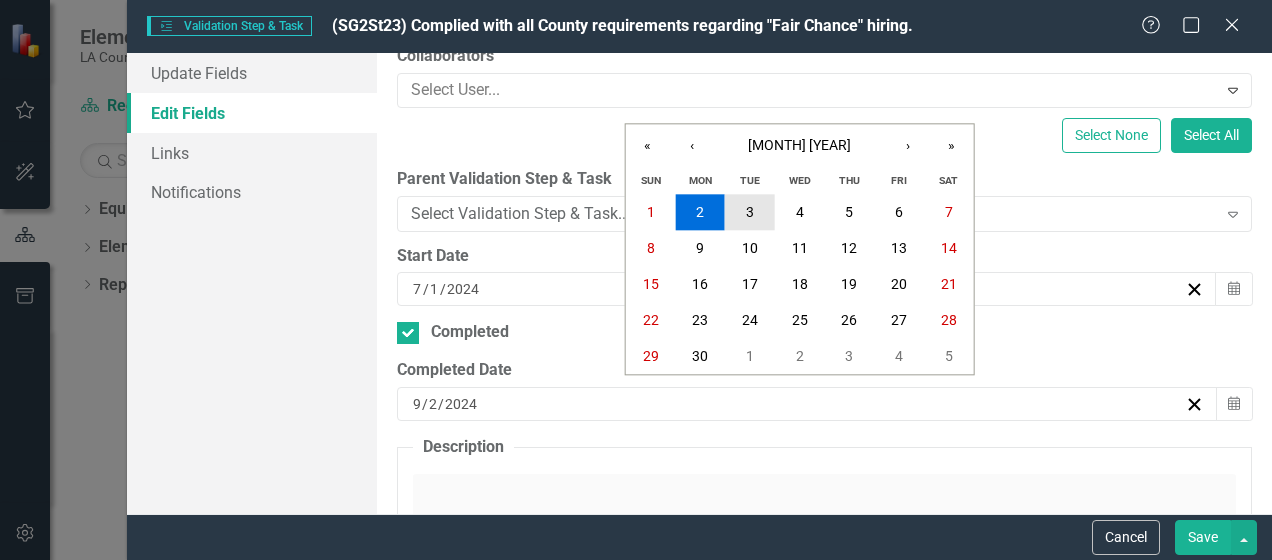 click on "3" at bounding box center [750, 213] 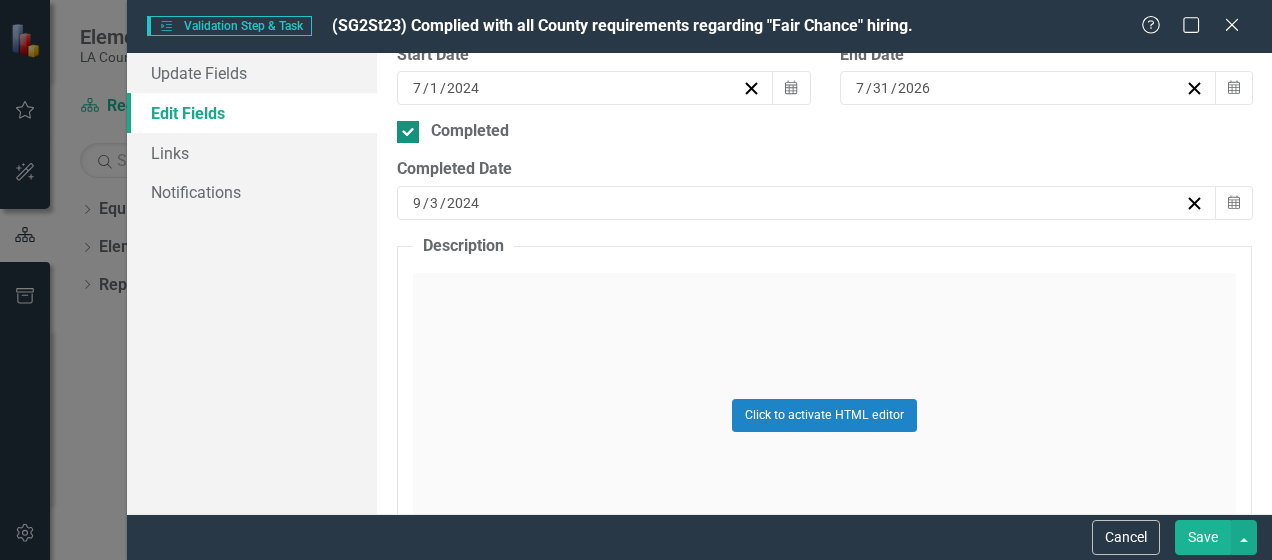 scroll, scrollTop: 496, scrollLeft: 0, axis: vertical 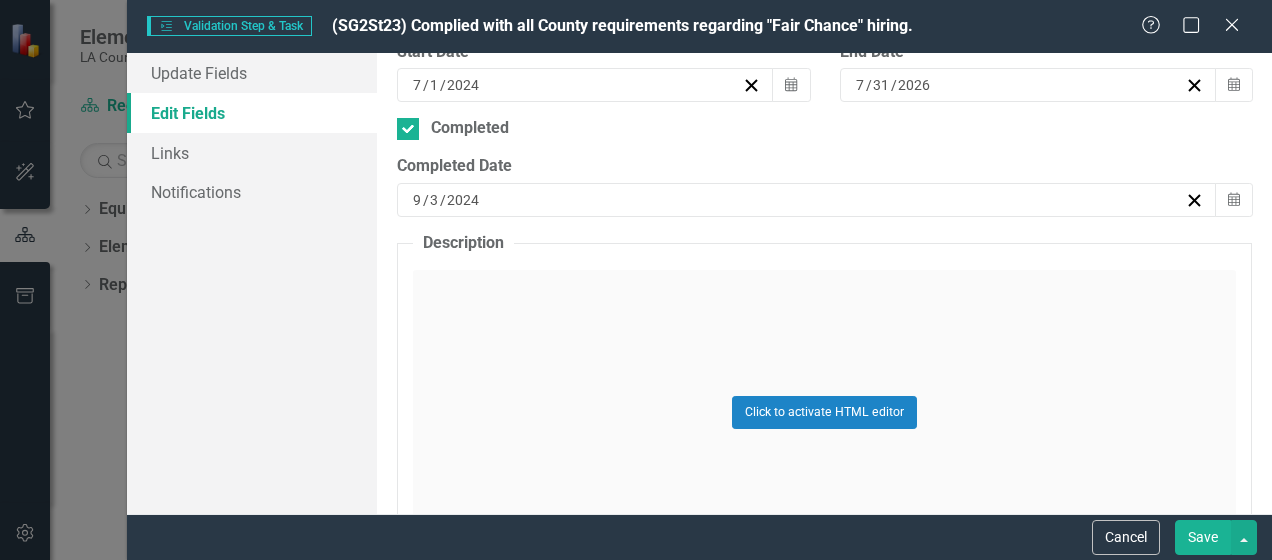 click on "Save" at bounding box center (1203, 537) 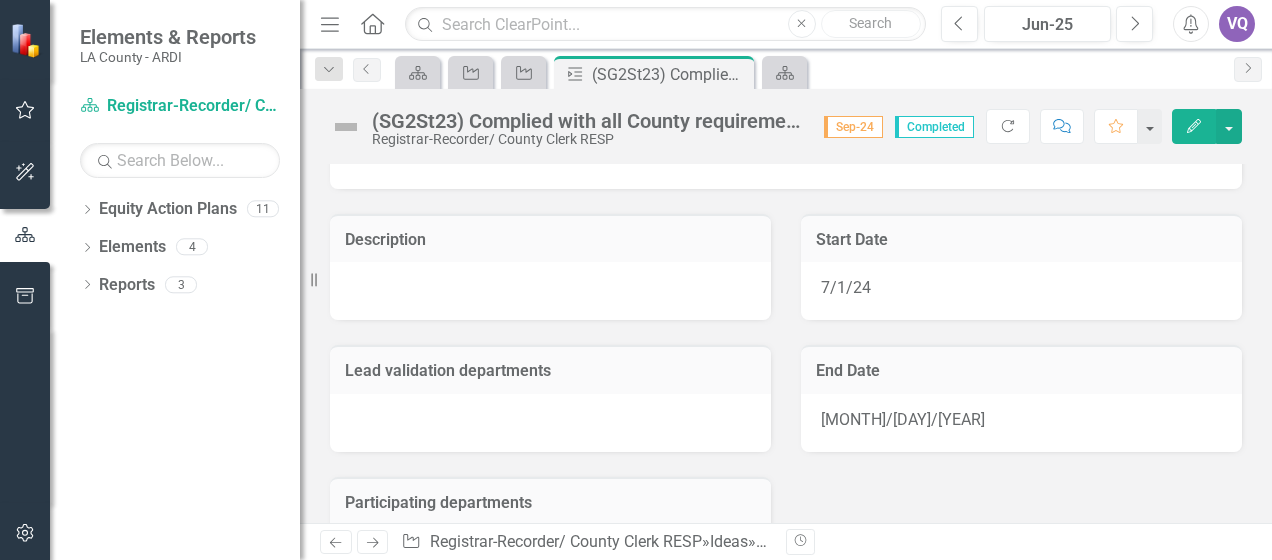 scroll, scrollTop: 0, scrollLeft: 0, axis: both 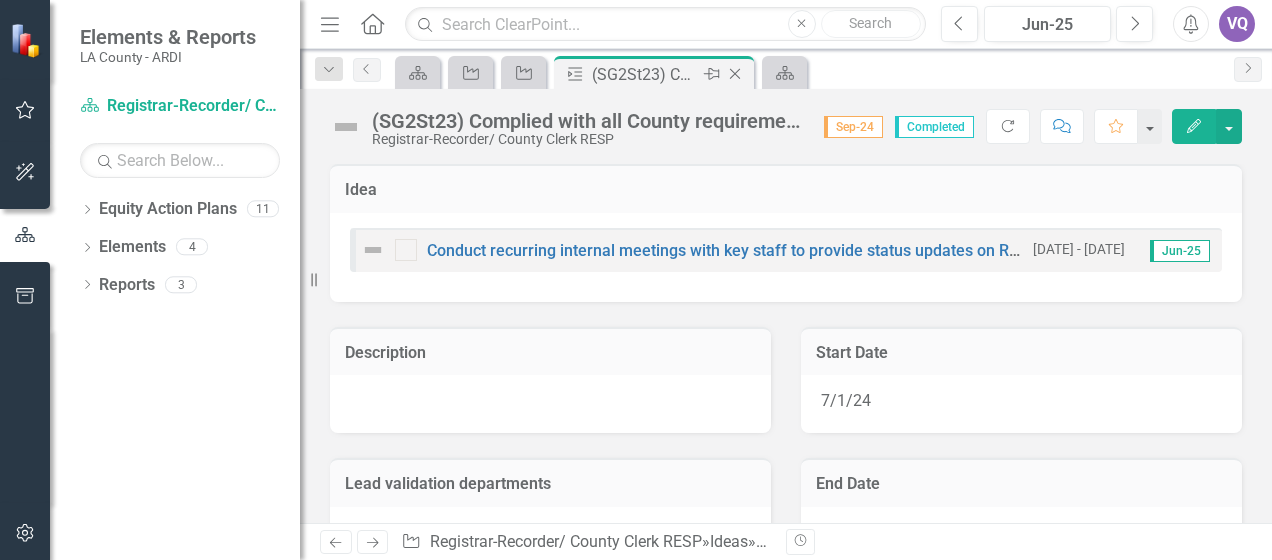 click at bounding box center [735, 74] 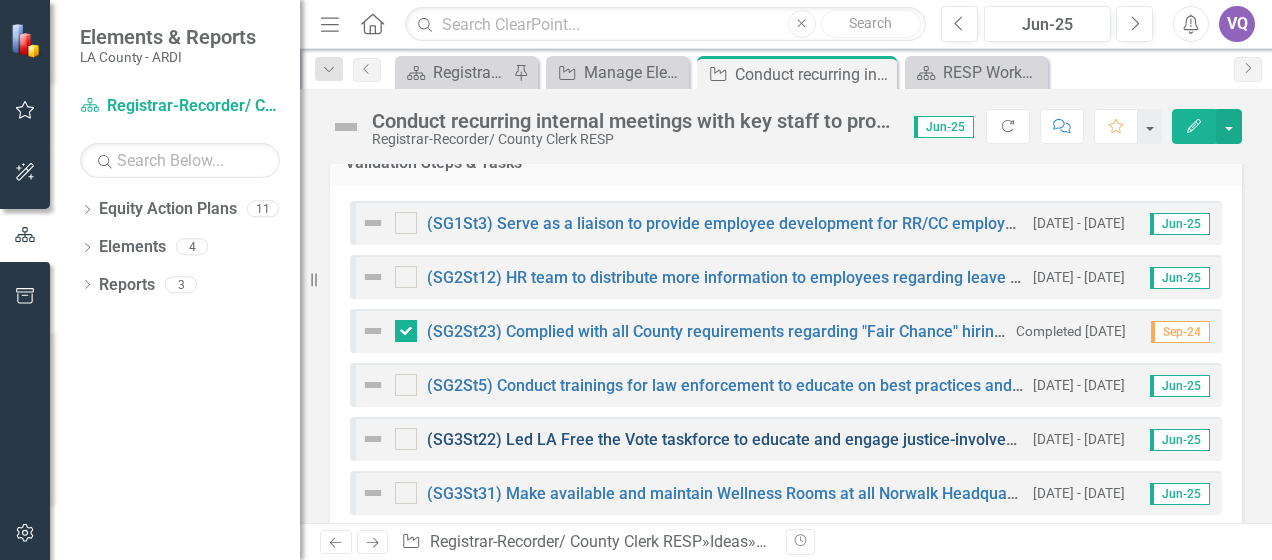 scroll, scrollTop: 324, scrollLeft: 0, axis: vertical 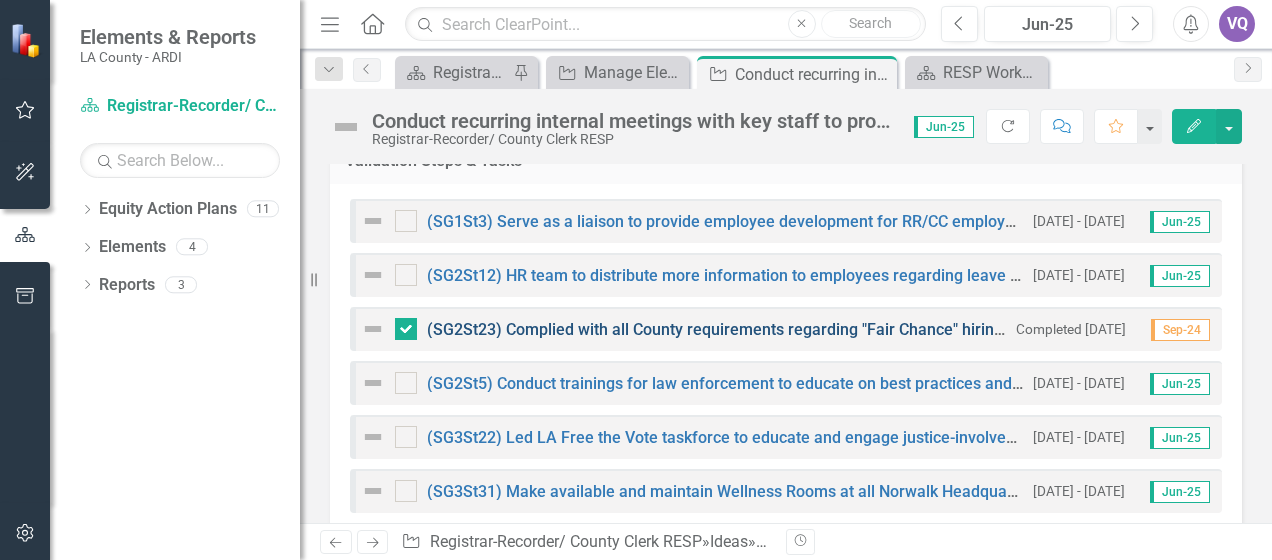 click on "(SG2St23) Complied with all County requirements regarding "Fair Chance" hiring." at bounding box center (717, 329) 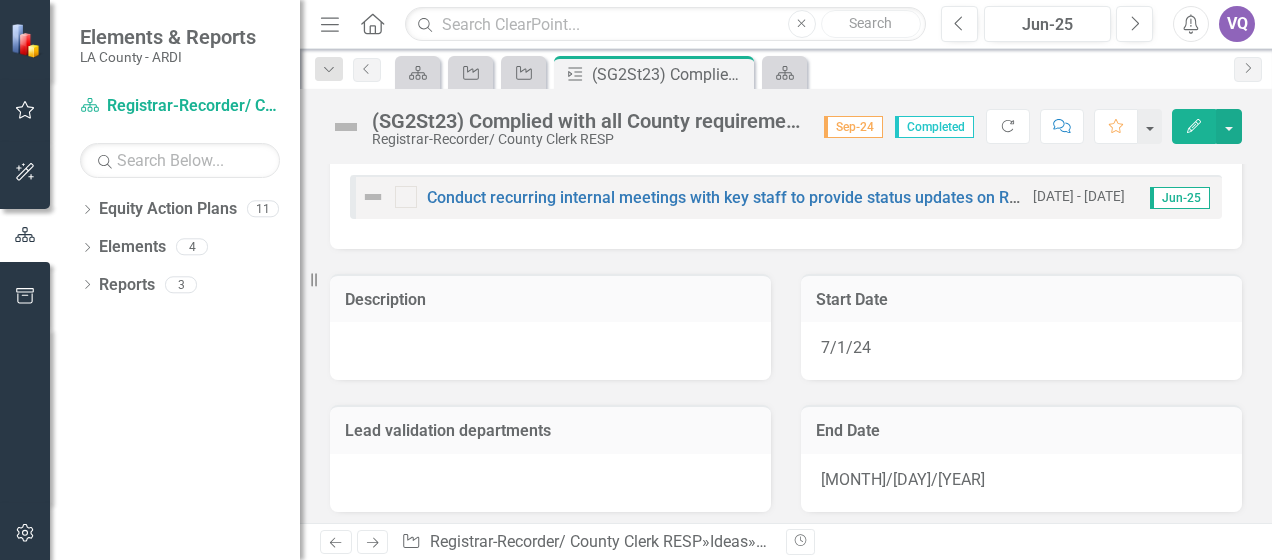 scroll, scrollTop: 53, scrollLeft: 0, axis: vertical 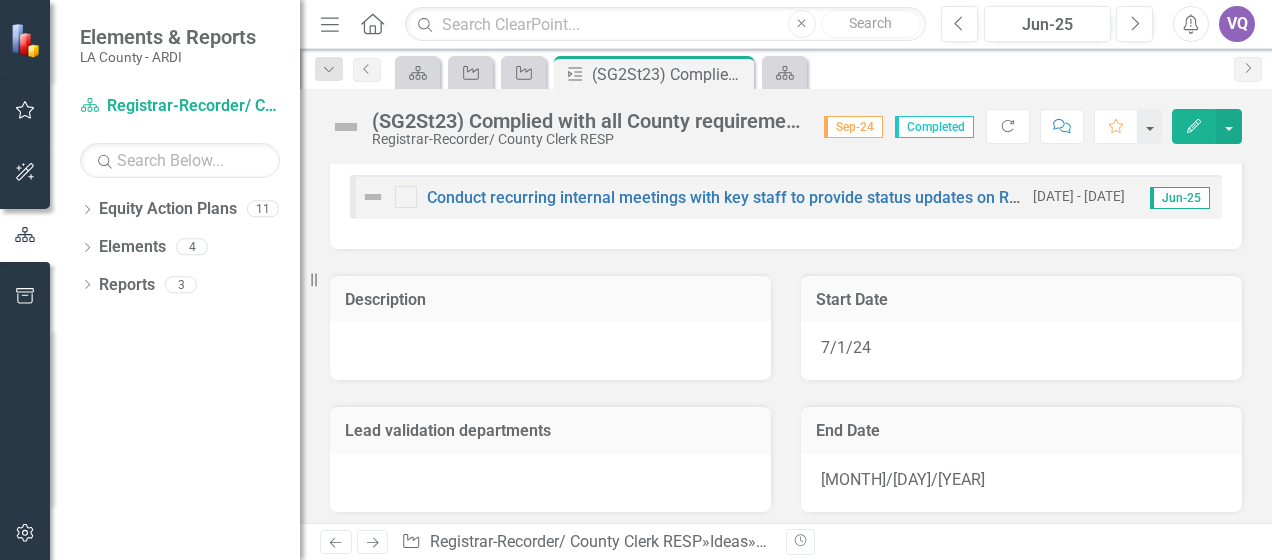 click on "Edit" at bounding box center [1194, 126] 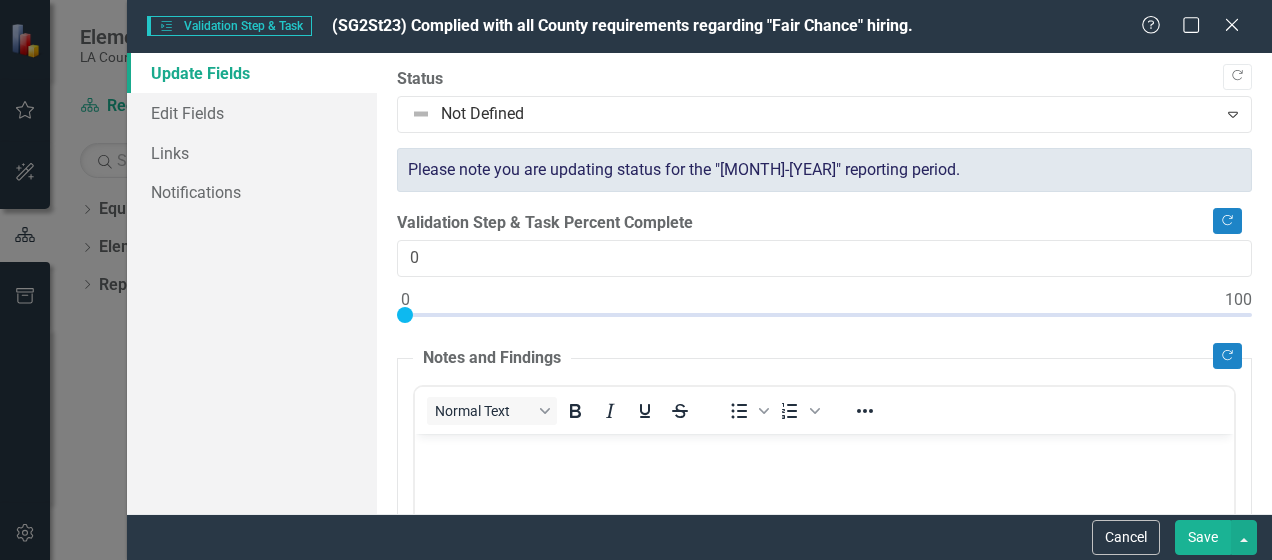 scroll, scrollTop: 0, scrollLeft: 0, axis: both 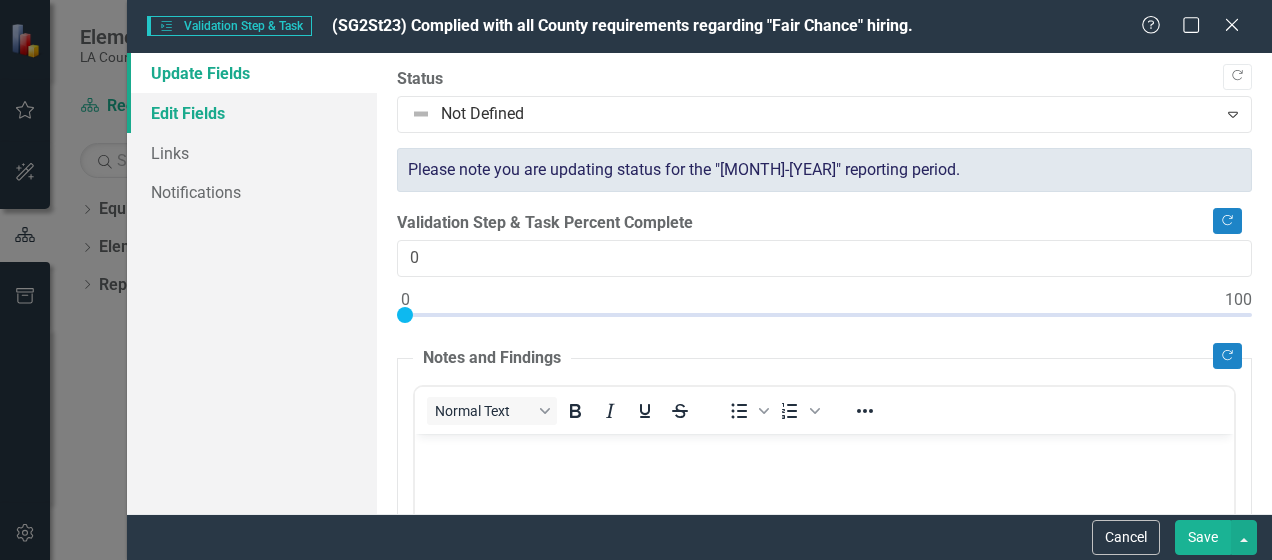 click on "Edit Fields" at bounding box center (252, 113) 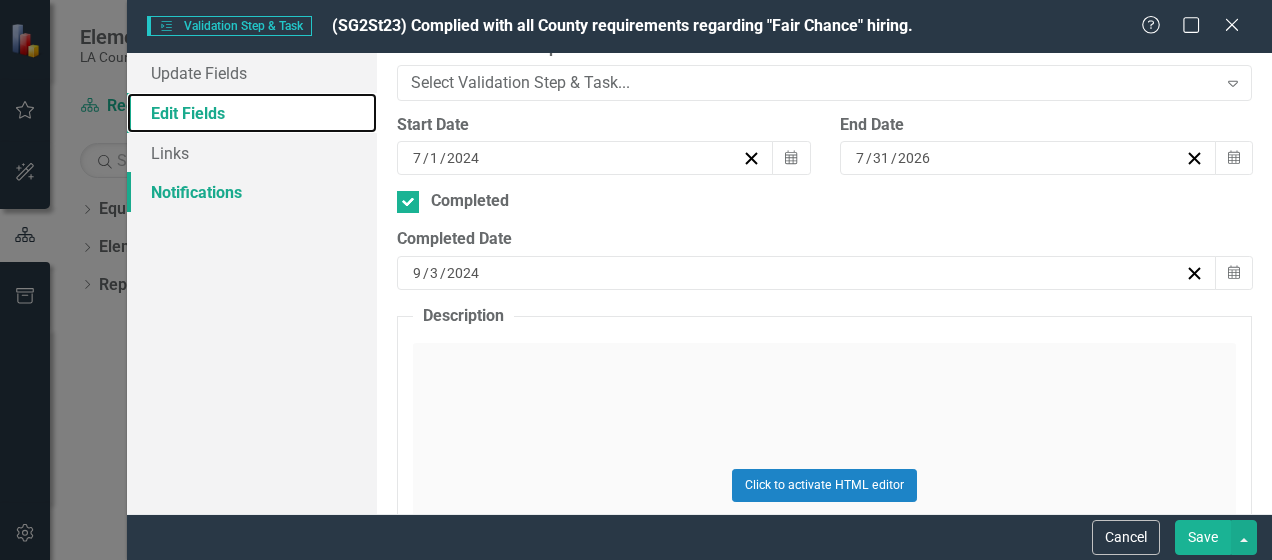 scroll, scrollTop: 430, scrollLeft: 0, axis: vertical 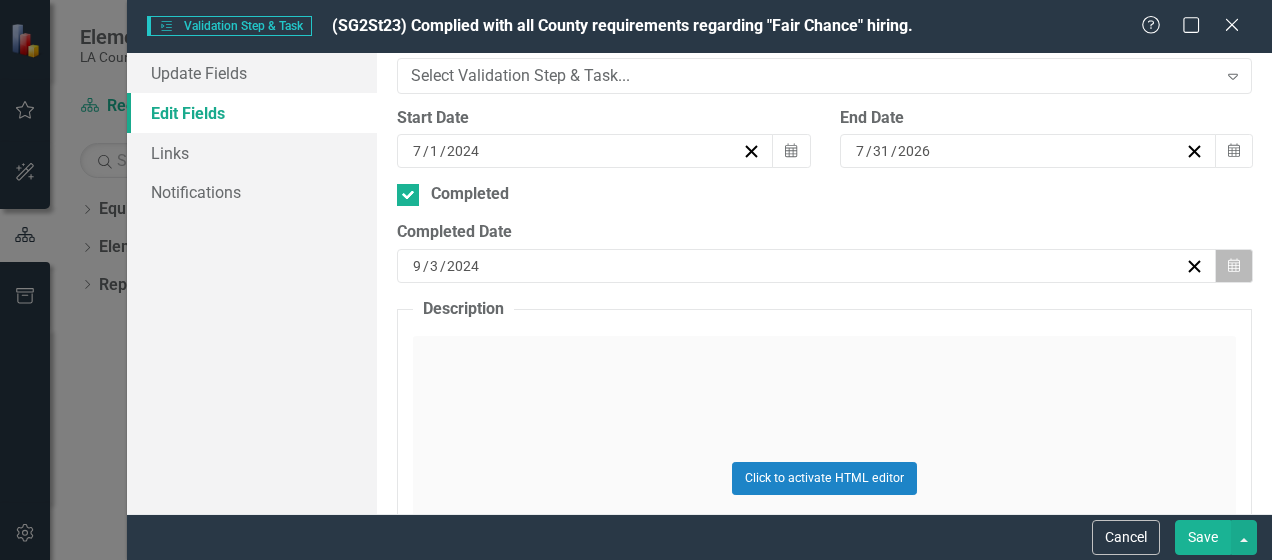 click at bounding box center [1234, 265] 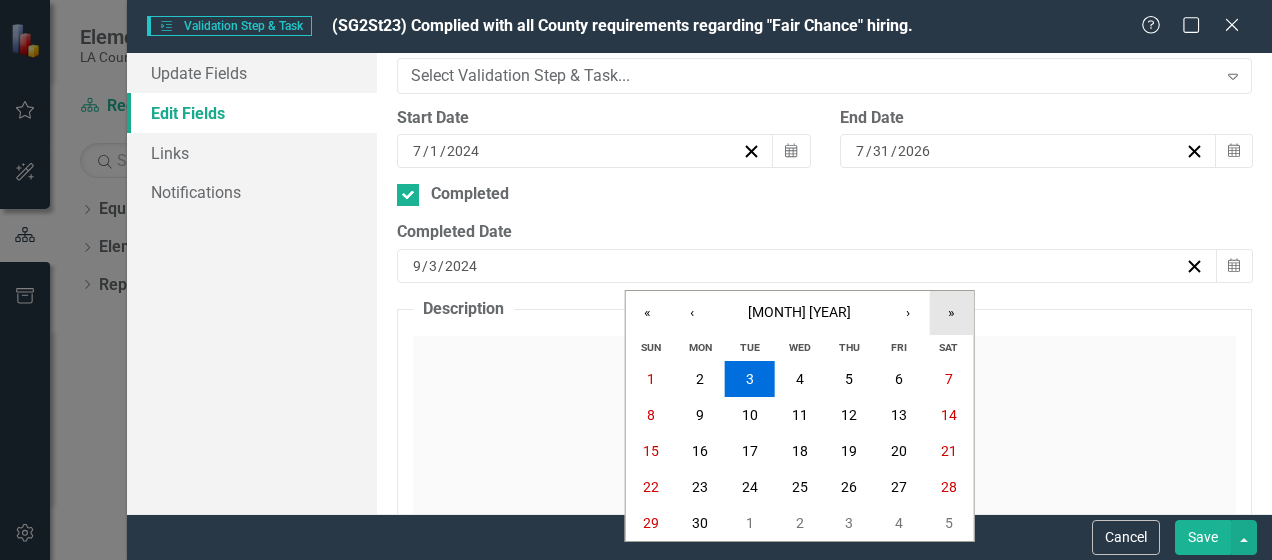 click on "»" at bounding box center (952, 313) 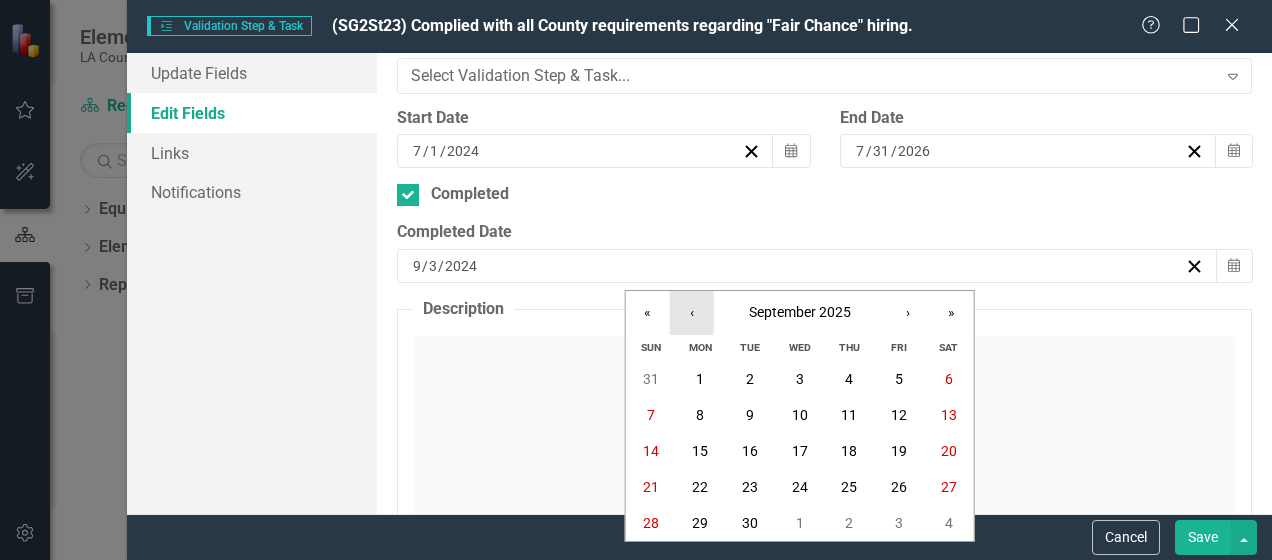 click on "‹" at bounding box center (692, 313) 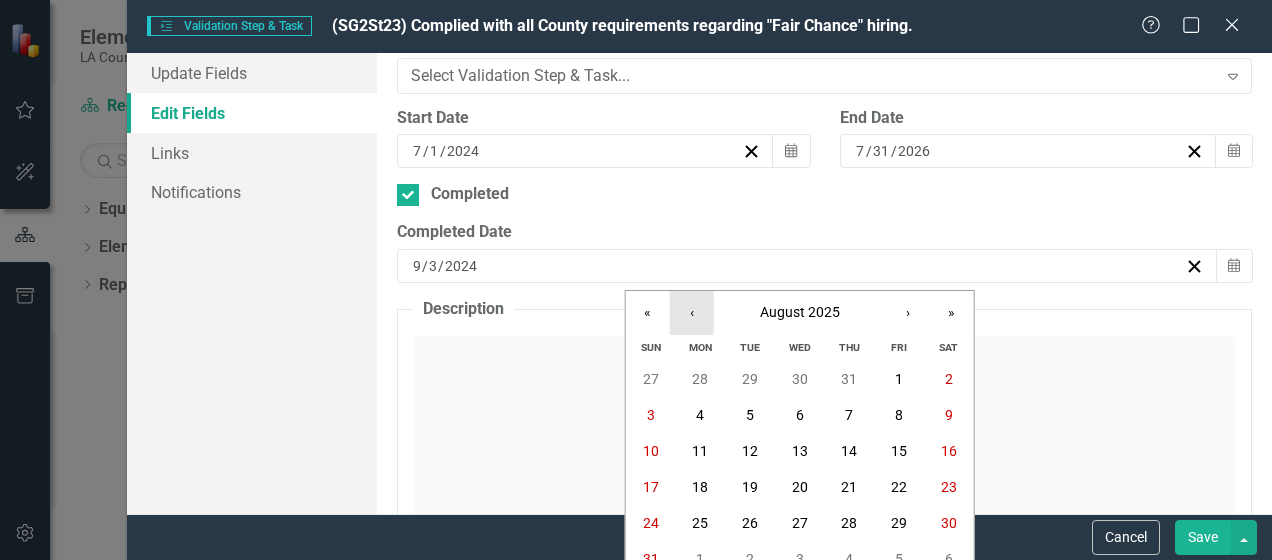click on "‹" at bounding box center (692, 313) 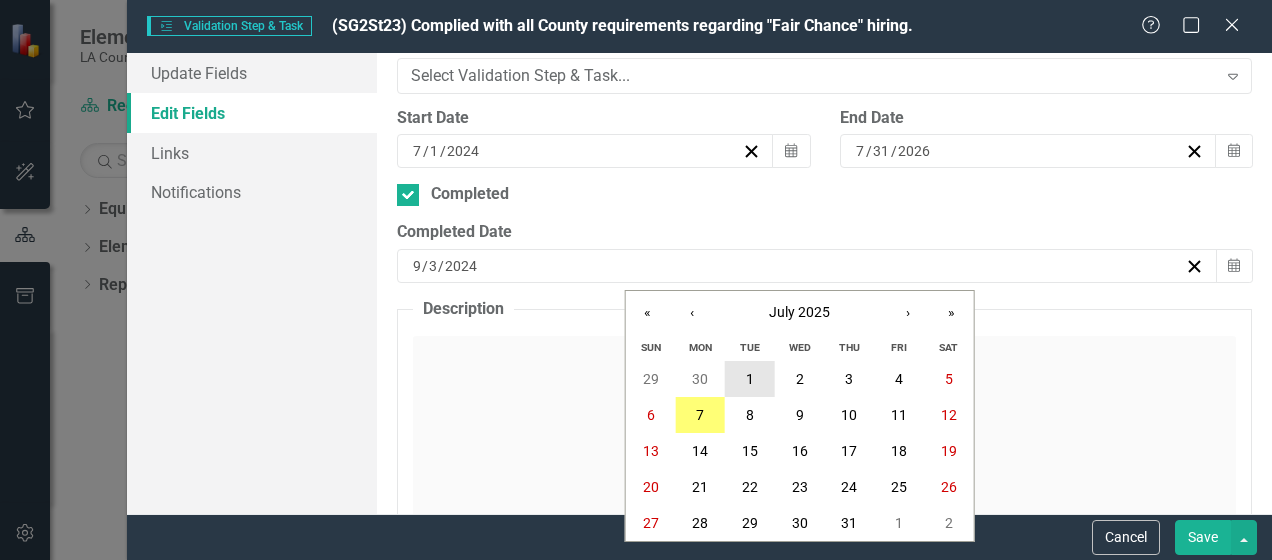 click on "1" at bounding box center (750, 379) 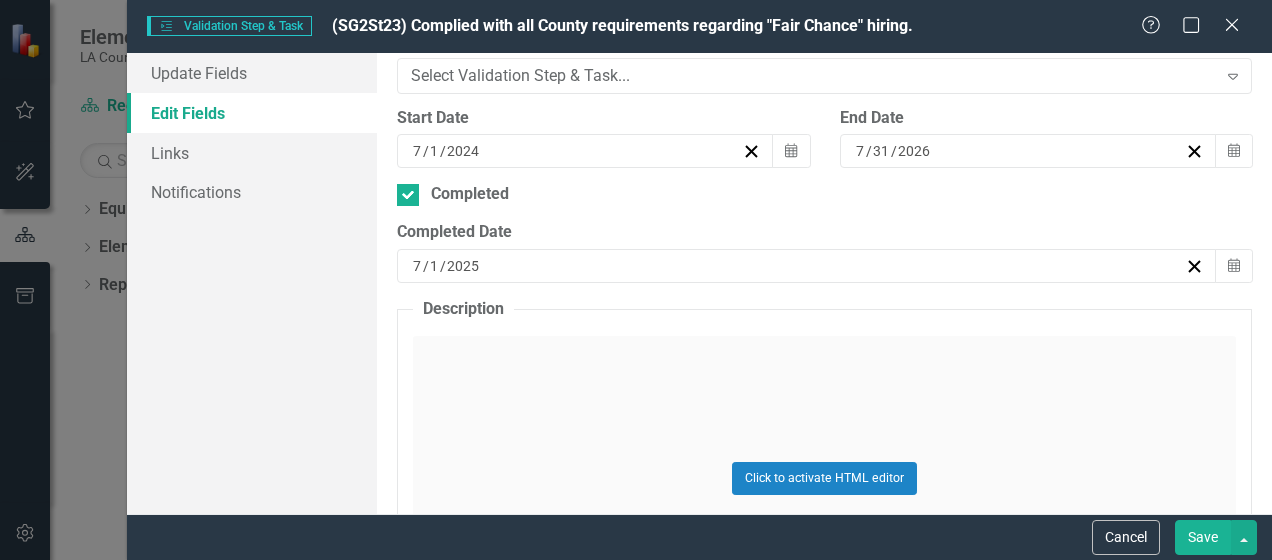 click on "Save" at bounding box center (1203, 537) 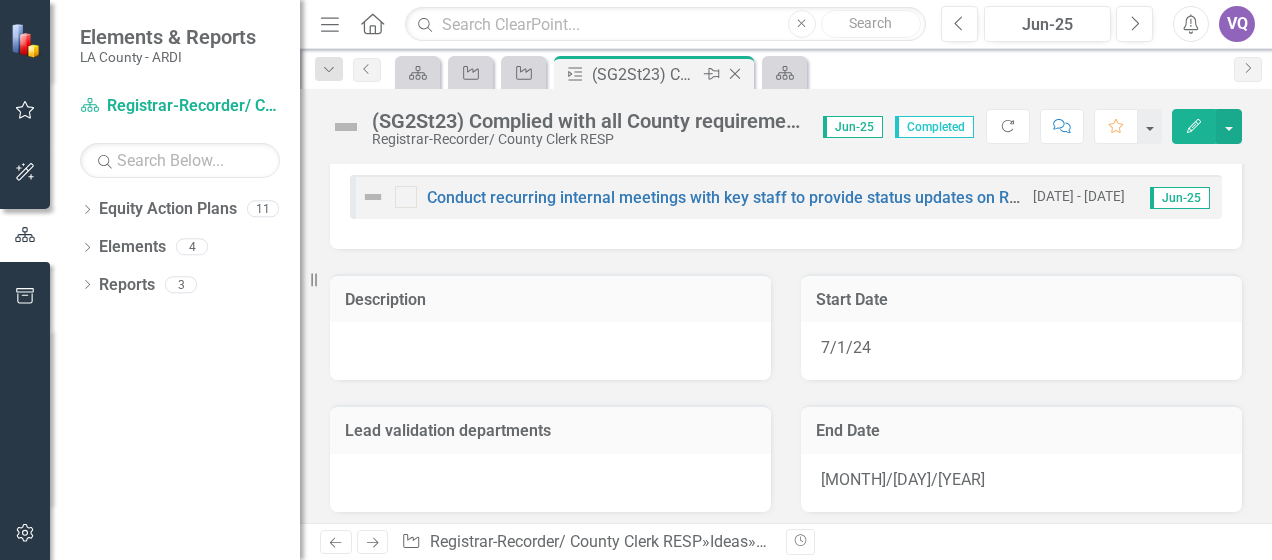 click on "Close" at bounding box center [735, 74] 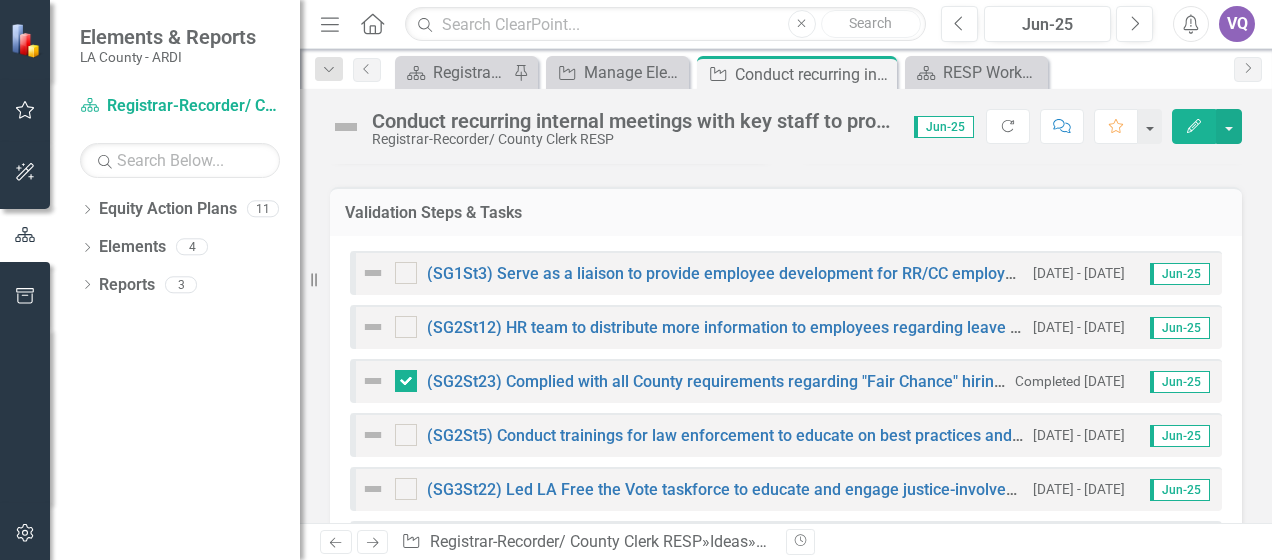 scroll, scrollTop: 270, scrollLeft: 0, axis: vertical 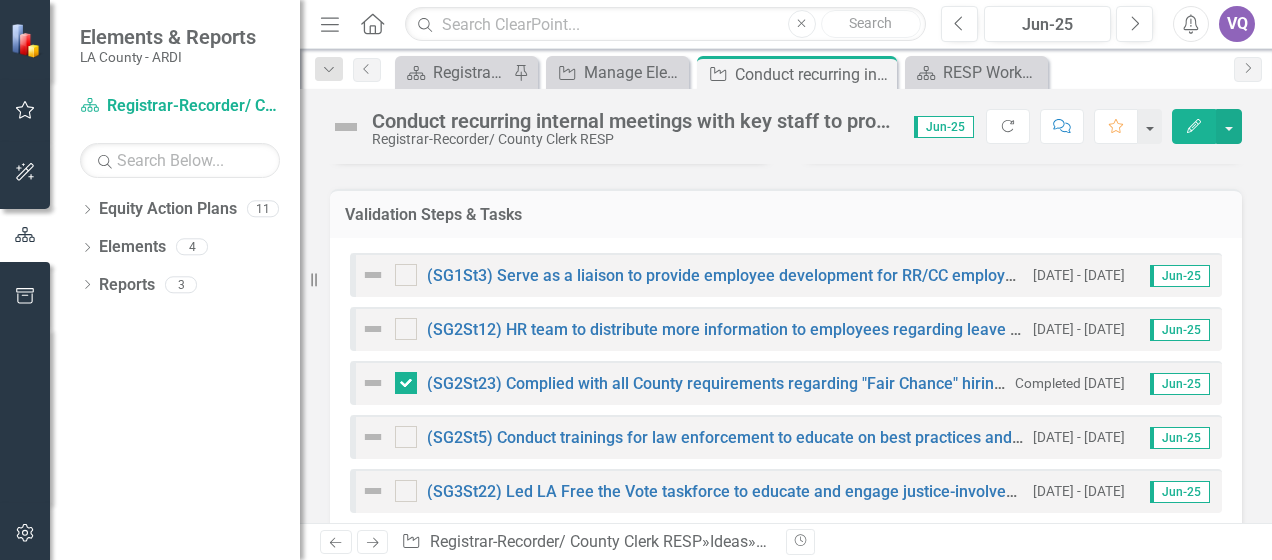 click on "(SG2St5) Conduct trainings for law enforcement to educate on best practices and appropriate engagement with Vote Centers and other election-related activities." at bounding box center [692, 275] 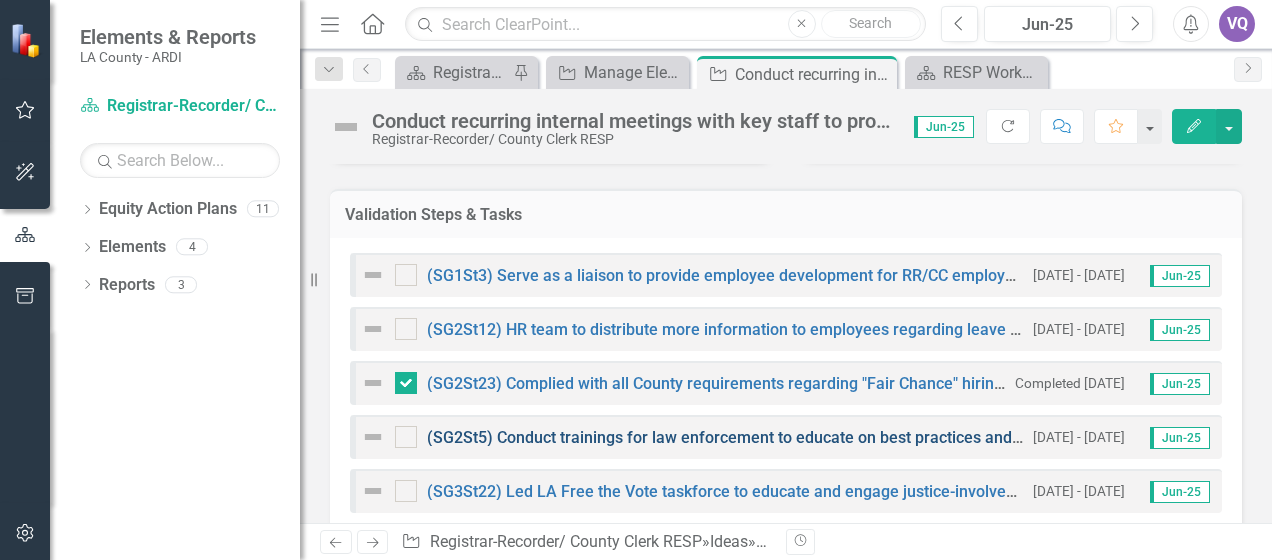 click on "(SG2St5) Conduct trainings for law enforcement to educate on best practices and appropriate engagement with Vote Centers and other election-related activities." at bounding box center [1007, 437] 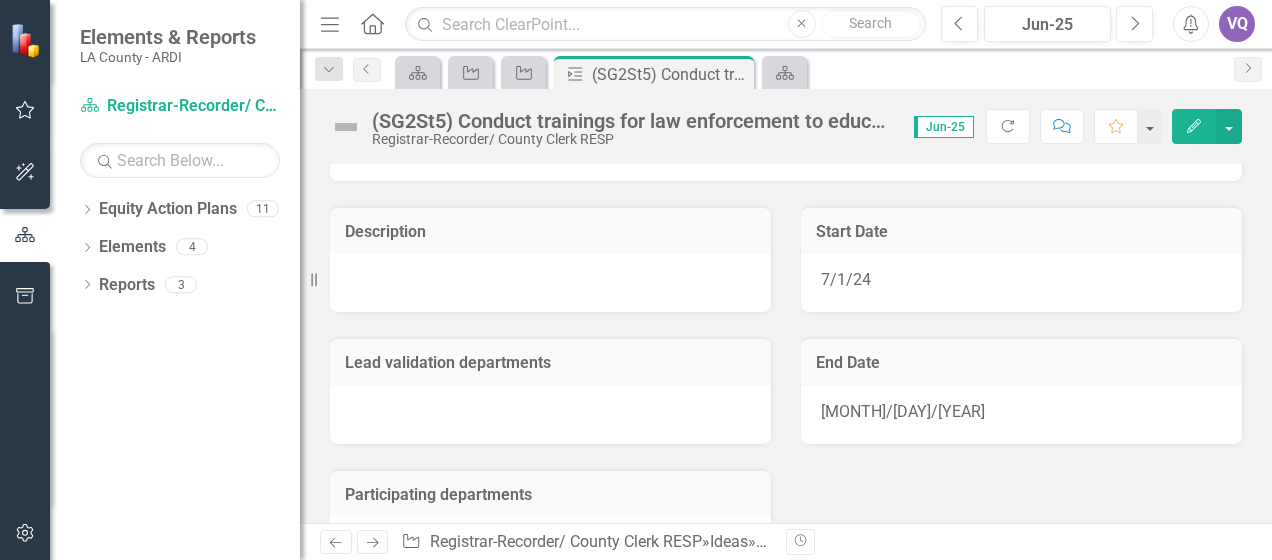 scroll, scrollTop: 122, scrollLeft: 0, axis: vertical 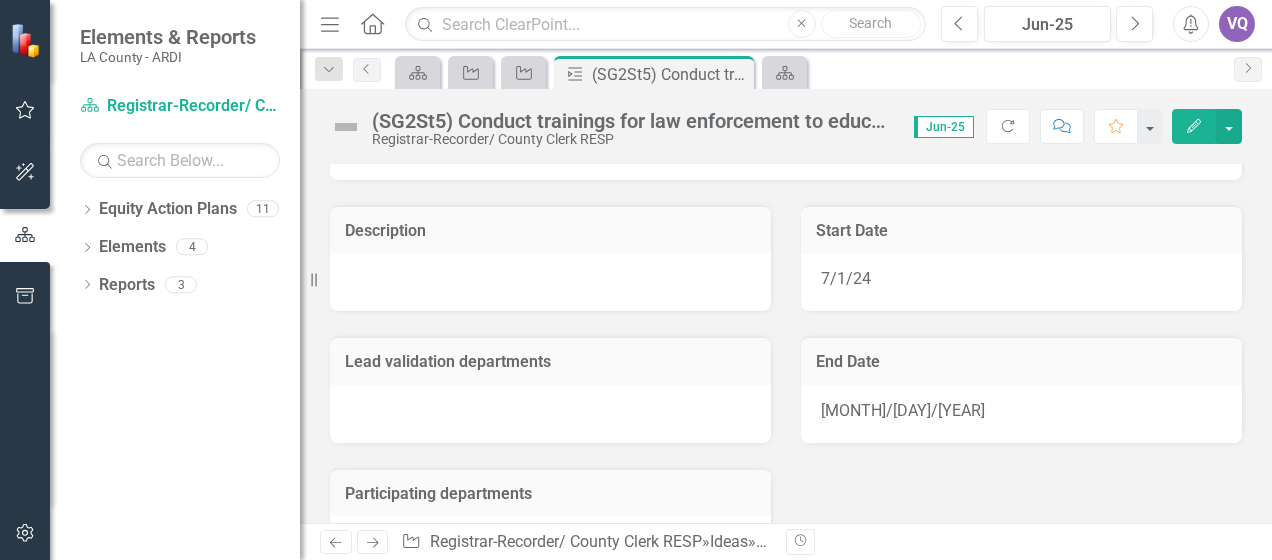 click on "Edit" at bounding box center [1194, 126] 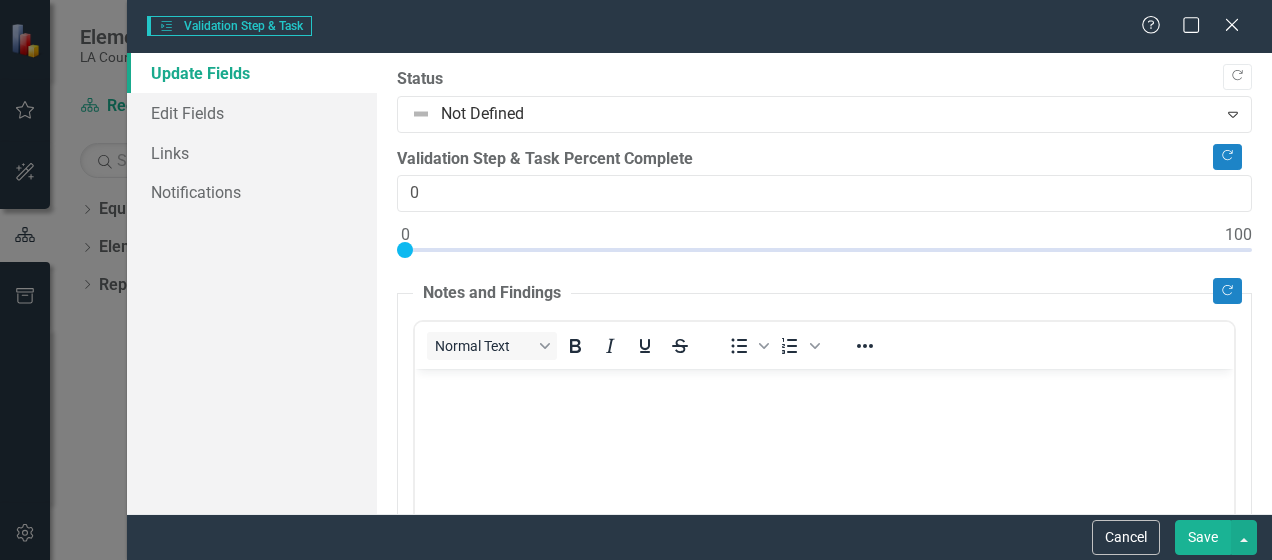 scroll, scrollTop: 0, scrollLeft: 0, axis: both 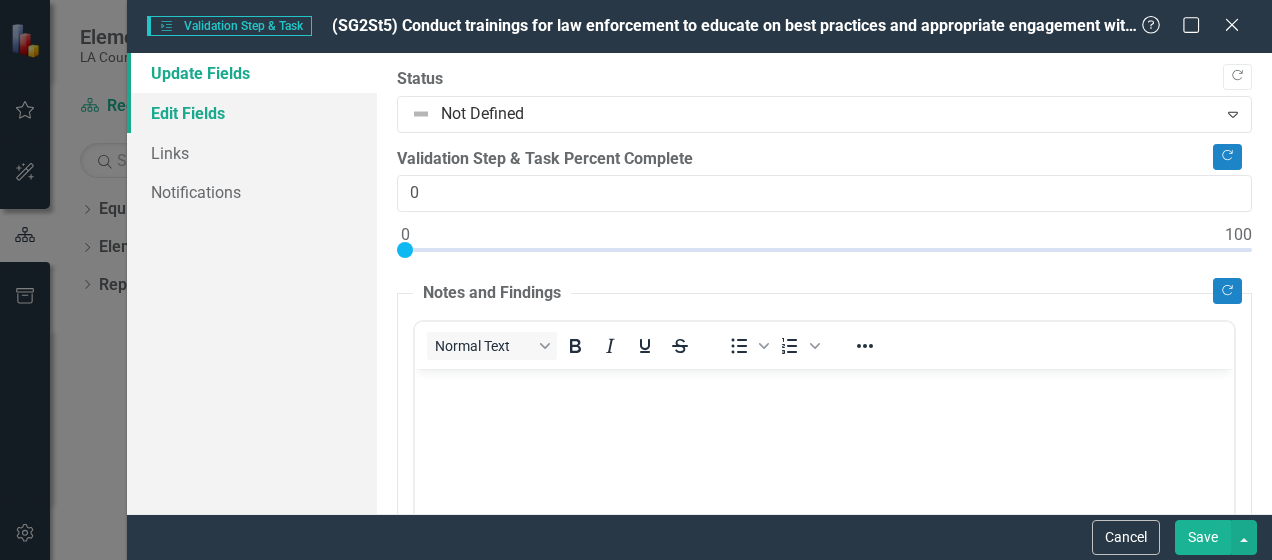click on "Edit Fields" at bounding box center [252, 113] 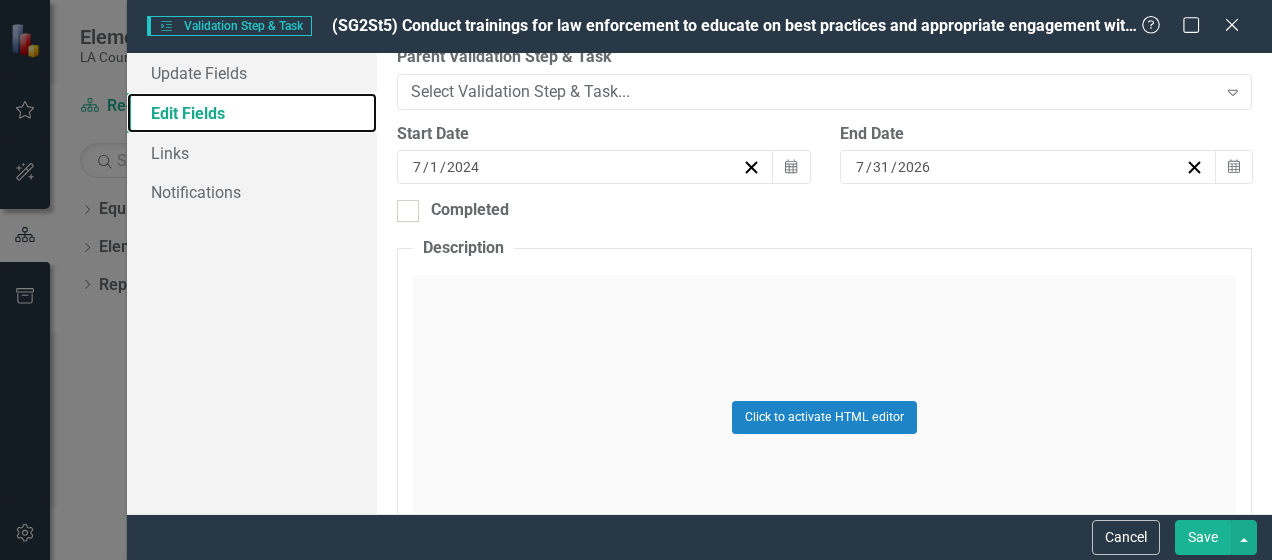 scroll, scrollTop: 404, scrollLeft: 0, axis: vertical 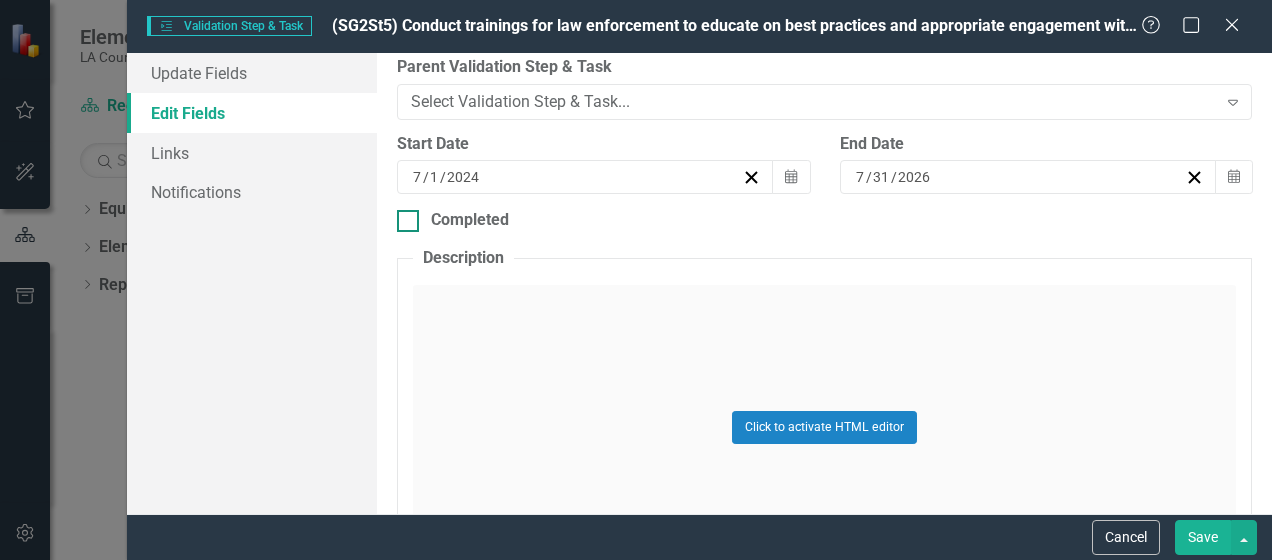 click on "Completed" at bounding box center [824, 220] 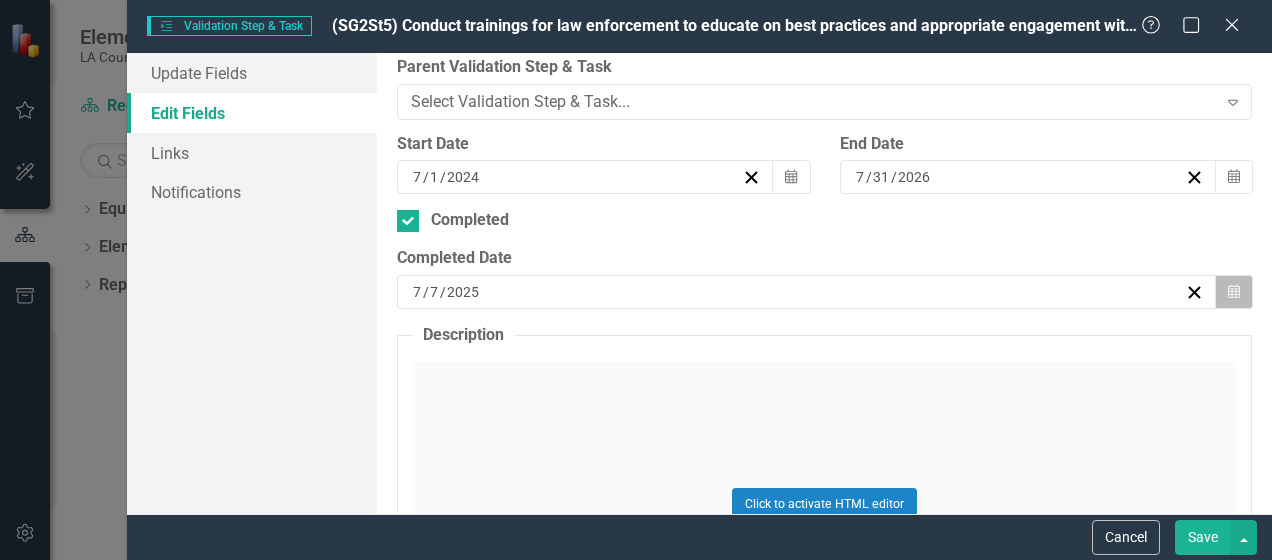 click at bounding box center (1234, 291) 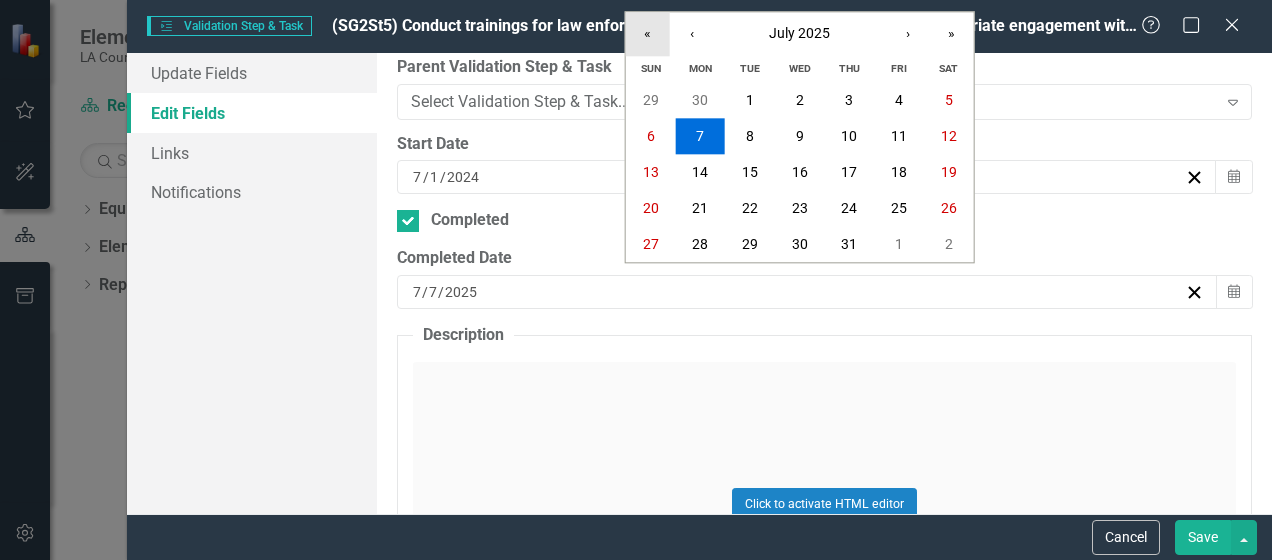 click on "«" at bounding box center (648, 34) 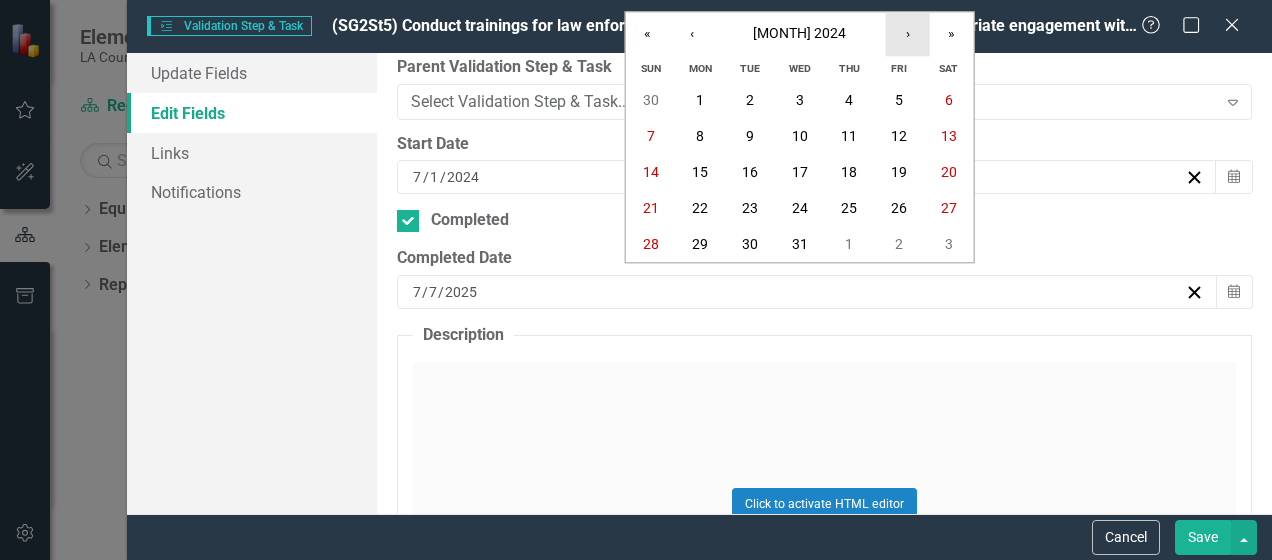 click on "›" at bounding box center [908, 34] 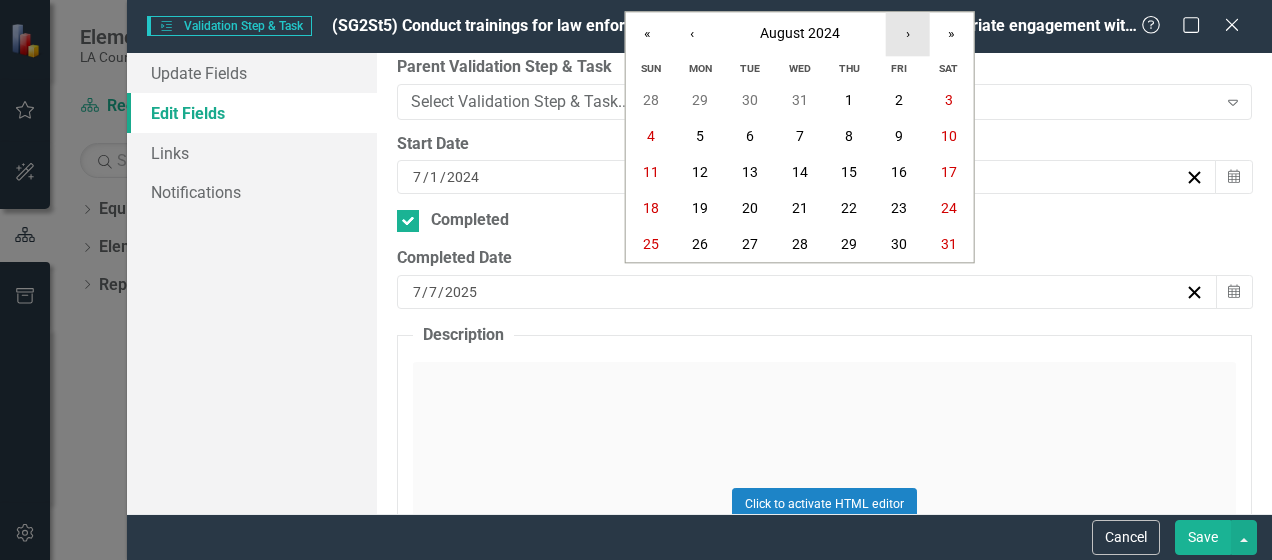 click on "›" at bounding box center [908, 34] 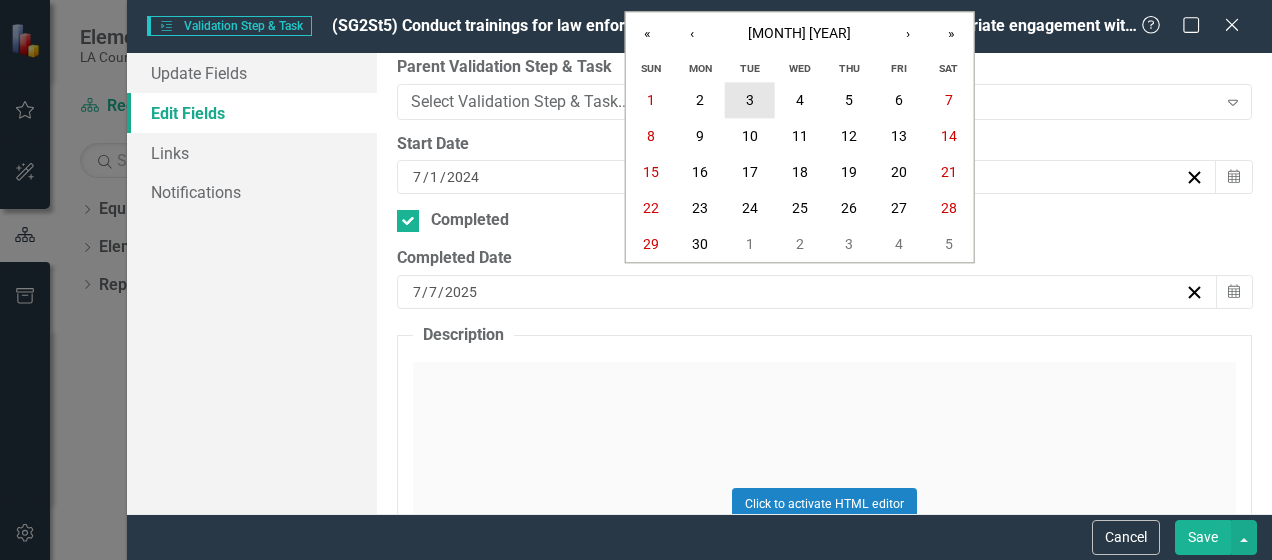 click on "3" at bounding box center (750, 101) 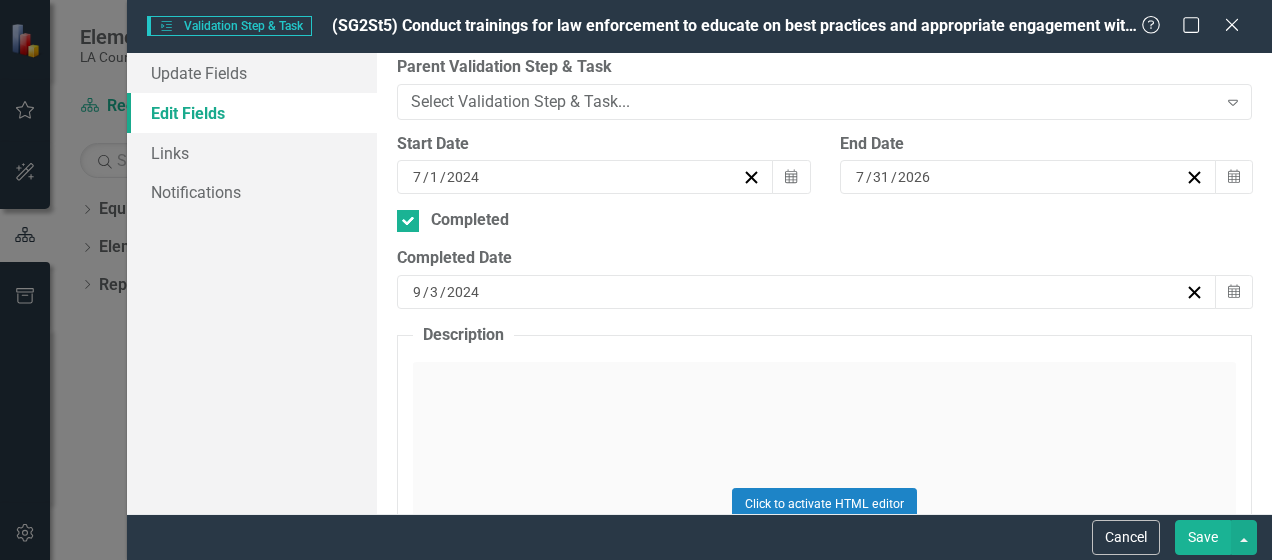 click on "Save" at bounding box center [1203, 537] 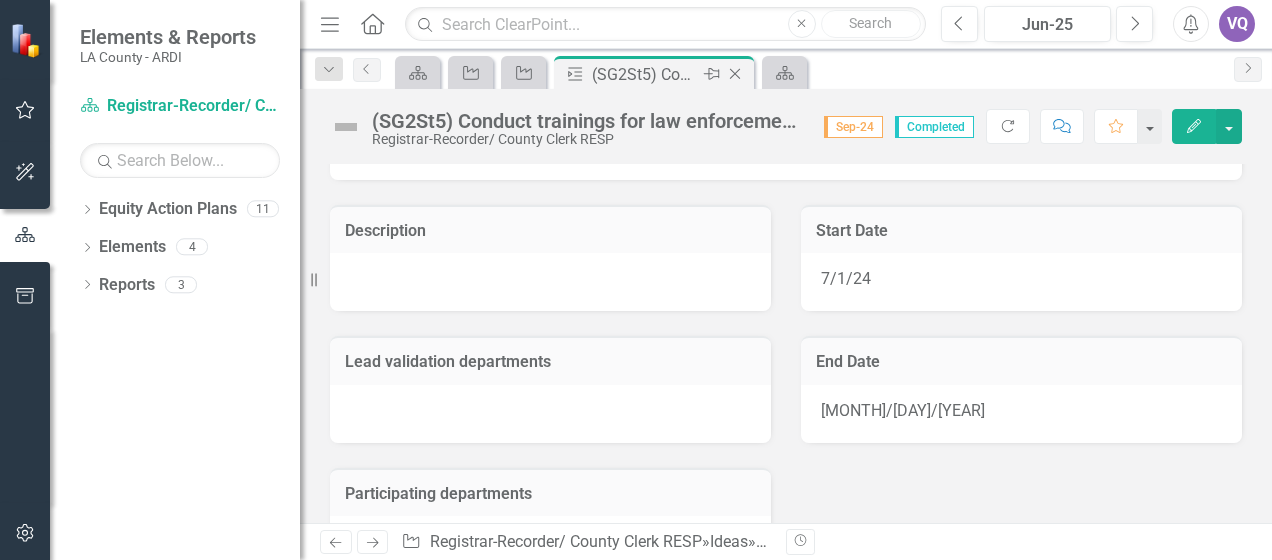 click on "Close" at bounding box center [735, 74] 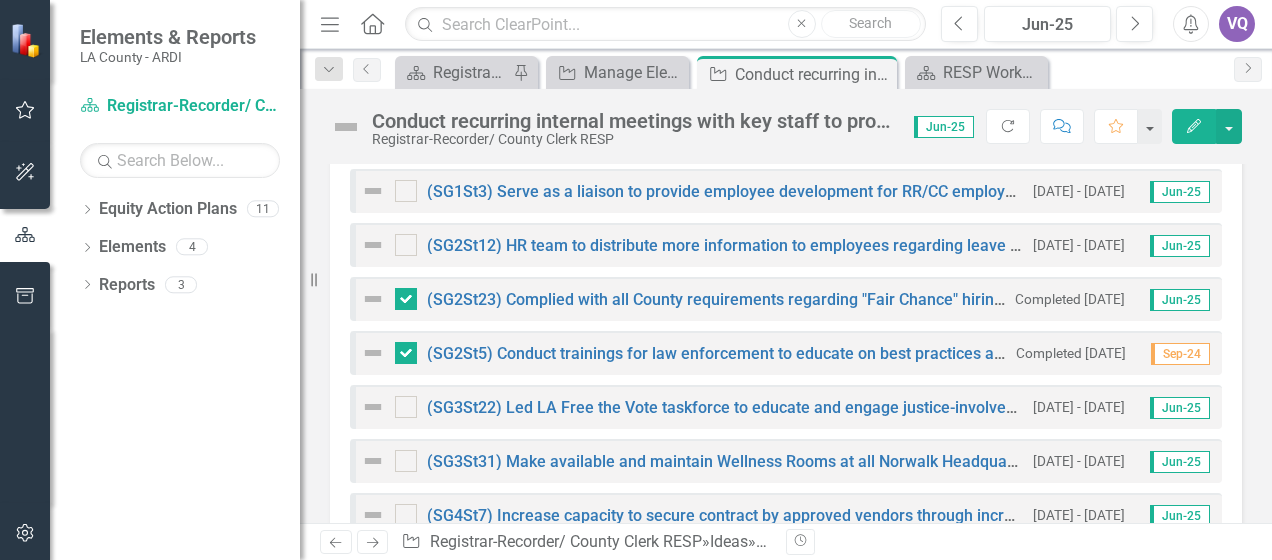 scroll, scrollTop: 355, scrollLeft: 0, axis: vertical 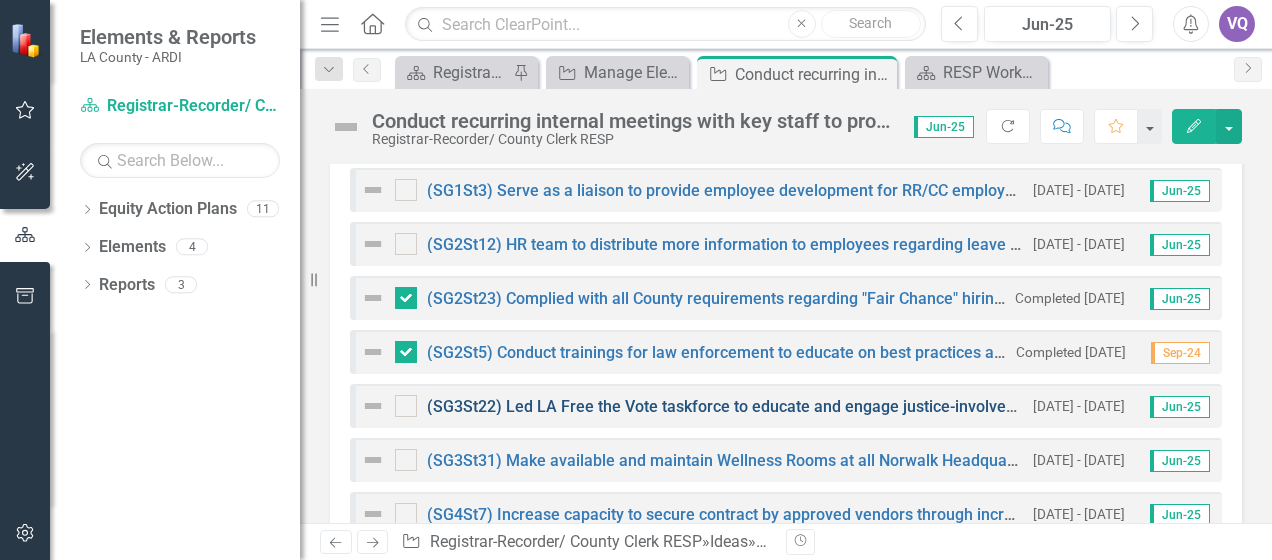 click on "(SG3St22) Led LA Free the Vote taskforce to educate and engage justice-involved eligible voters, which studies have shown to reduce recidivism." at bounding box center (948, 406) 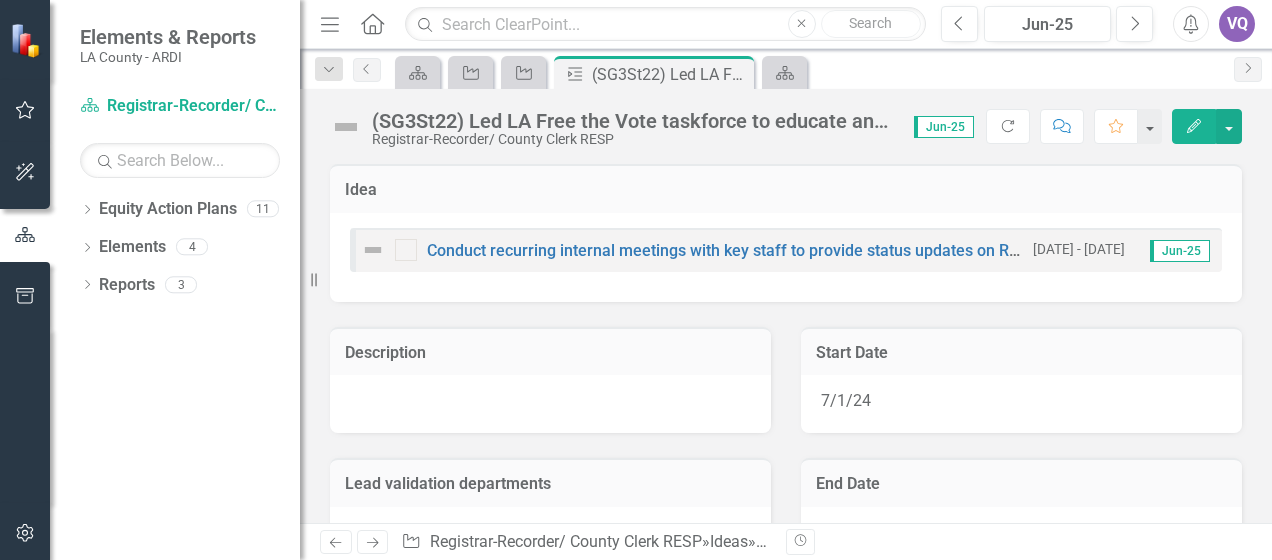 click on "Edit" at bounding box center (1194, 126) 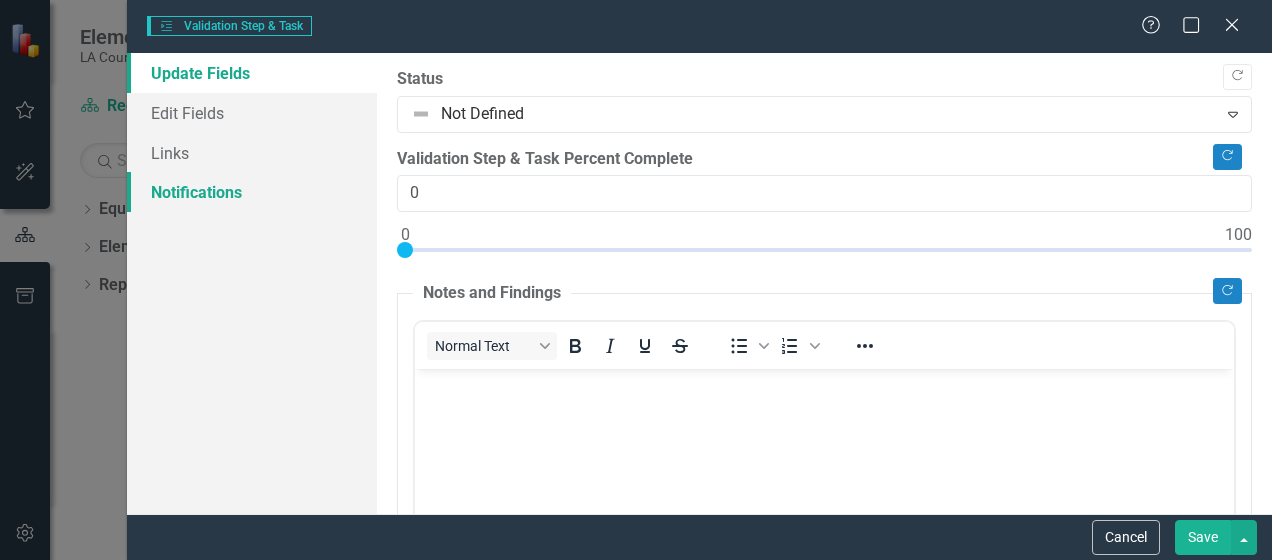 scroll, scrollTop: 0, scrollLeft: 0, axis: both 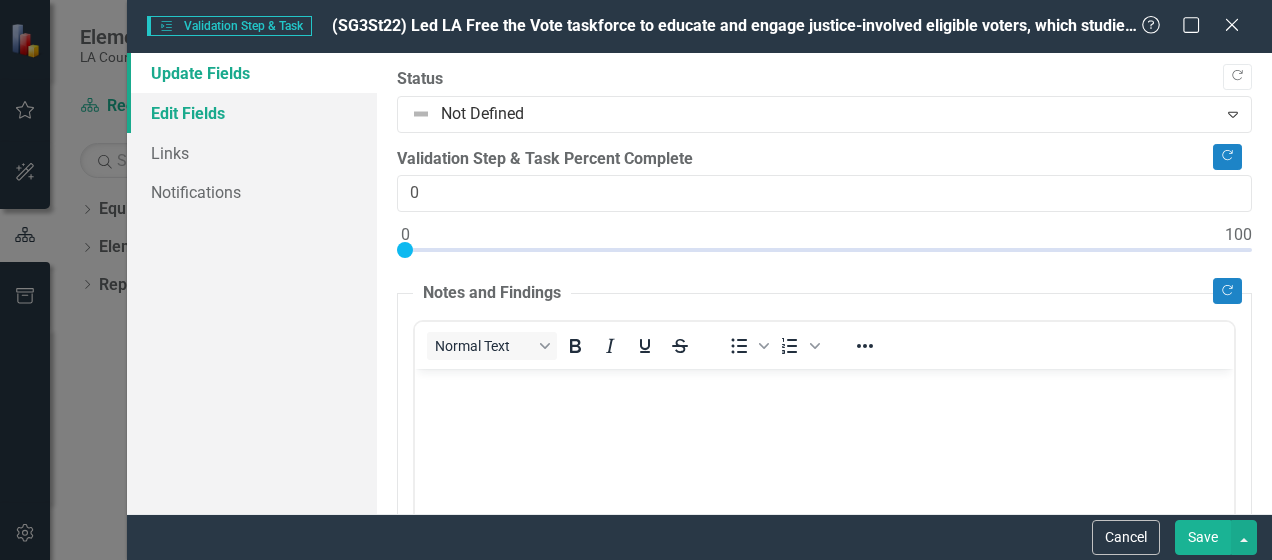 click on "Edit Fields" at bounding box center [252, 113] 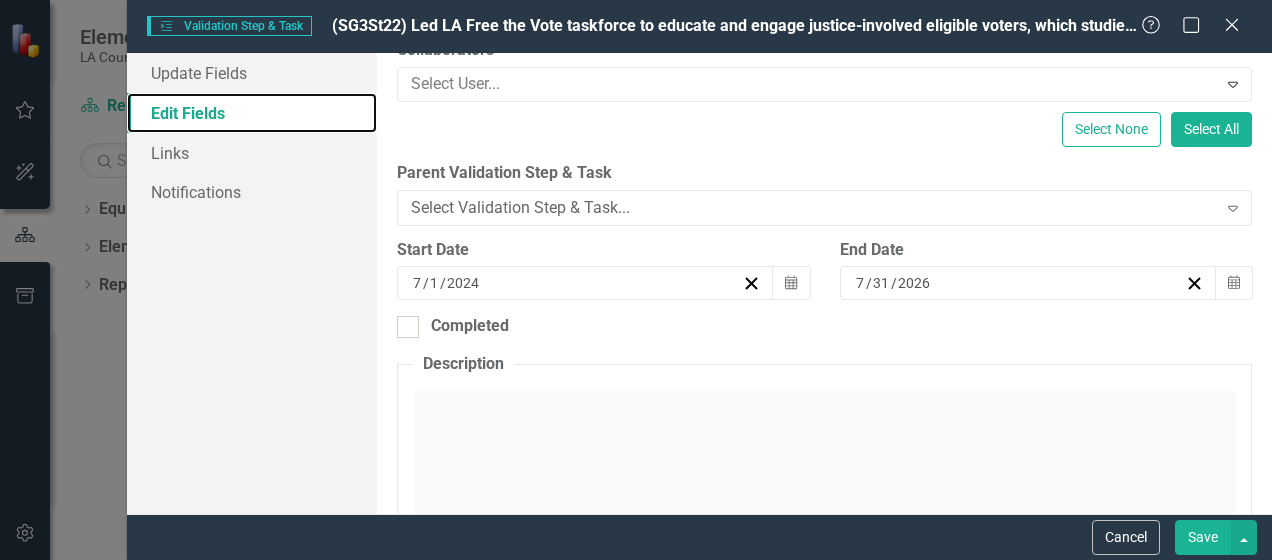 scroll, scrollTop: 300, scrollLeft: 0, axis: vertical 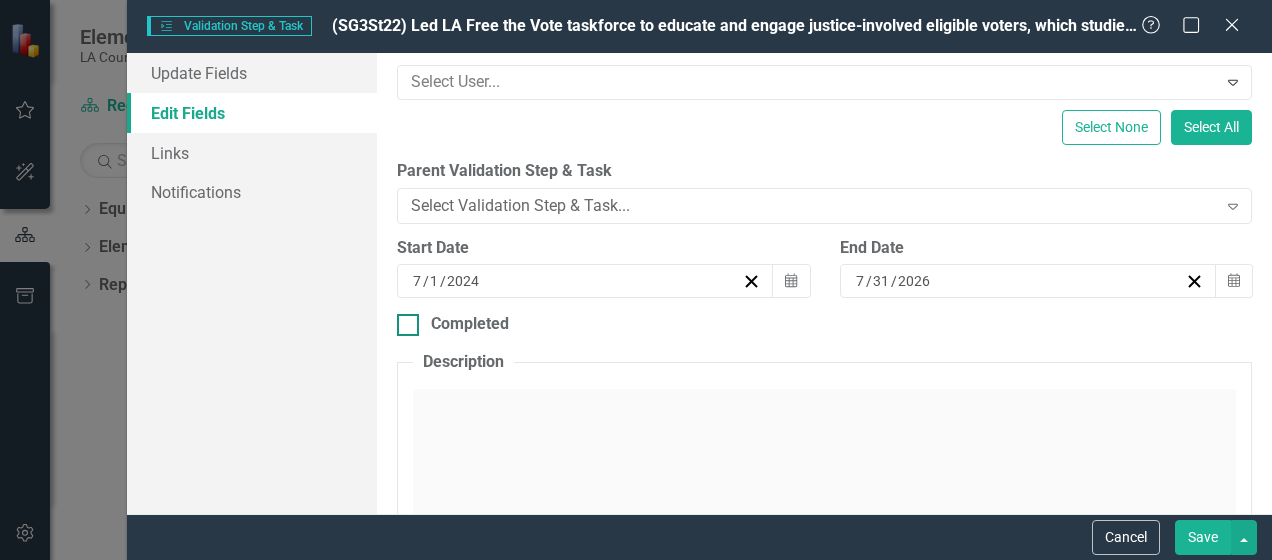 click at bounding box center (408, 325) 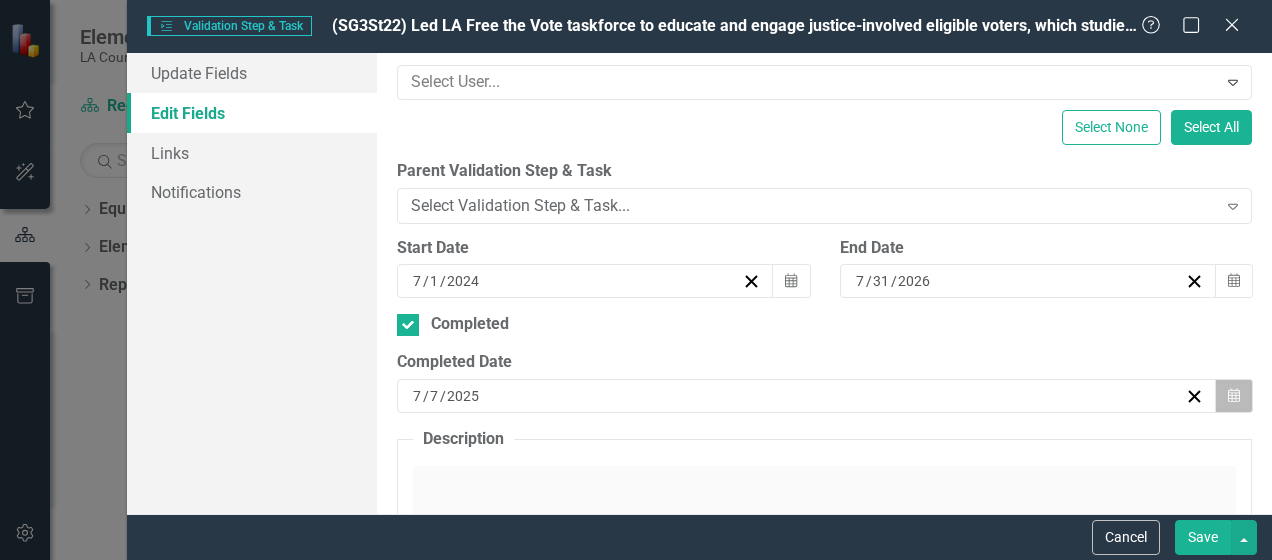 click on "Calendar" at bounding box center [1234, 396] 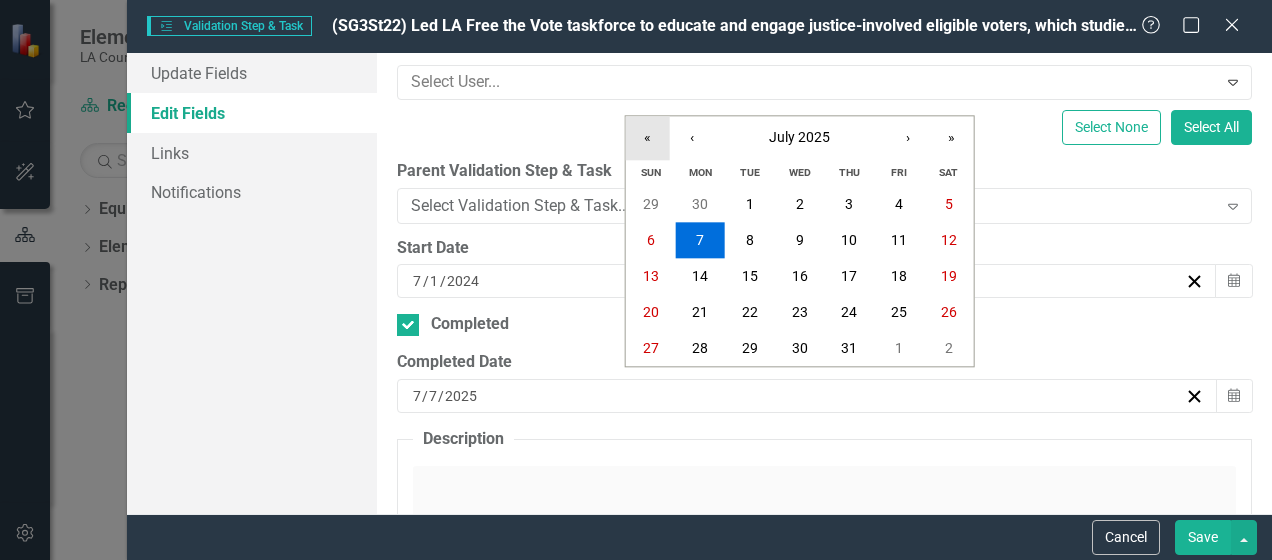 click on "«" at bounding box center [648, 138] 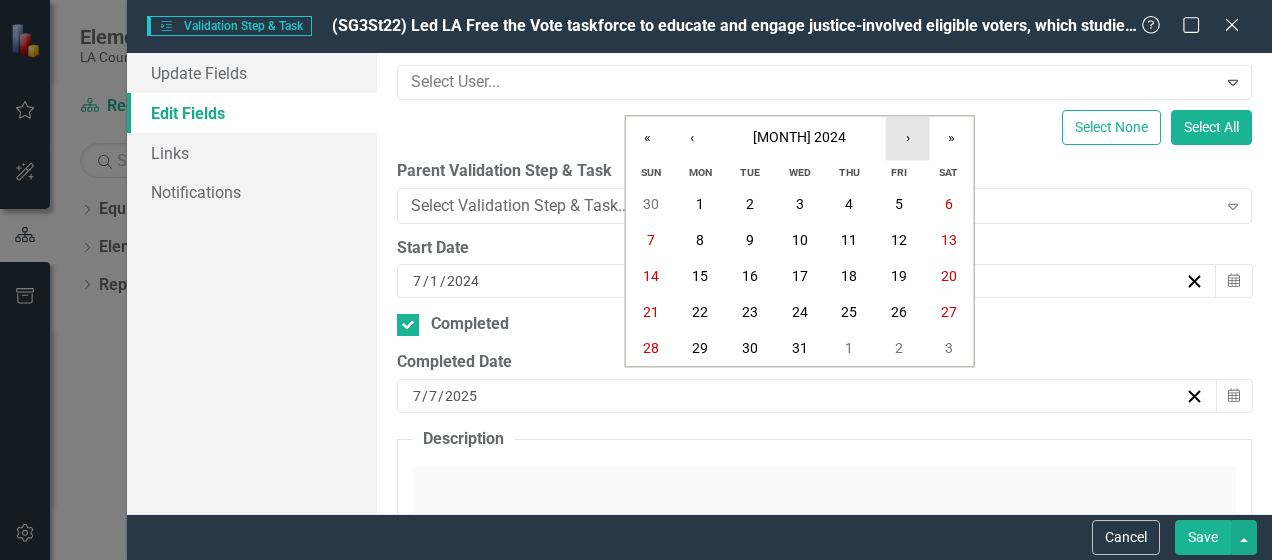 click on "›" at bounding box center (908, 138) 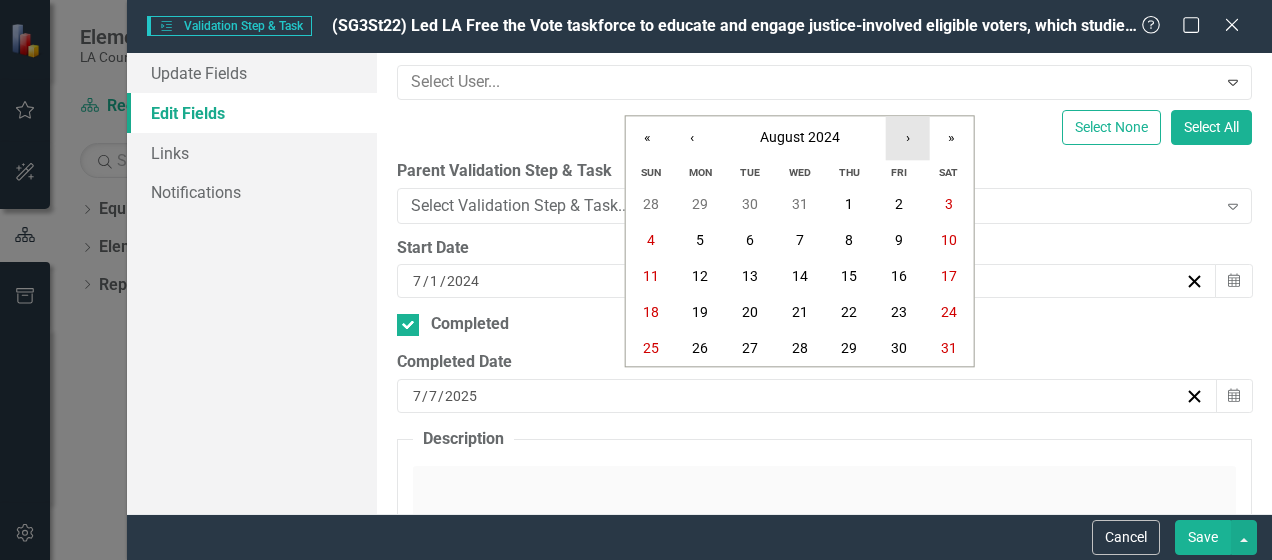 click on "›" at bounding box center [908, 138] 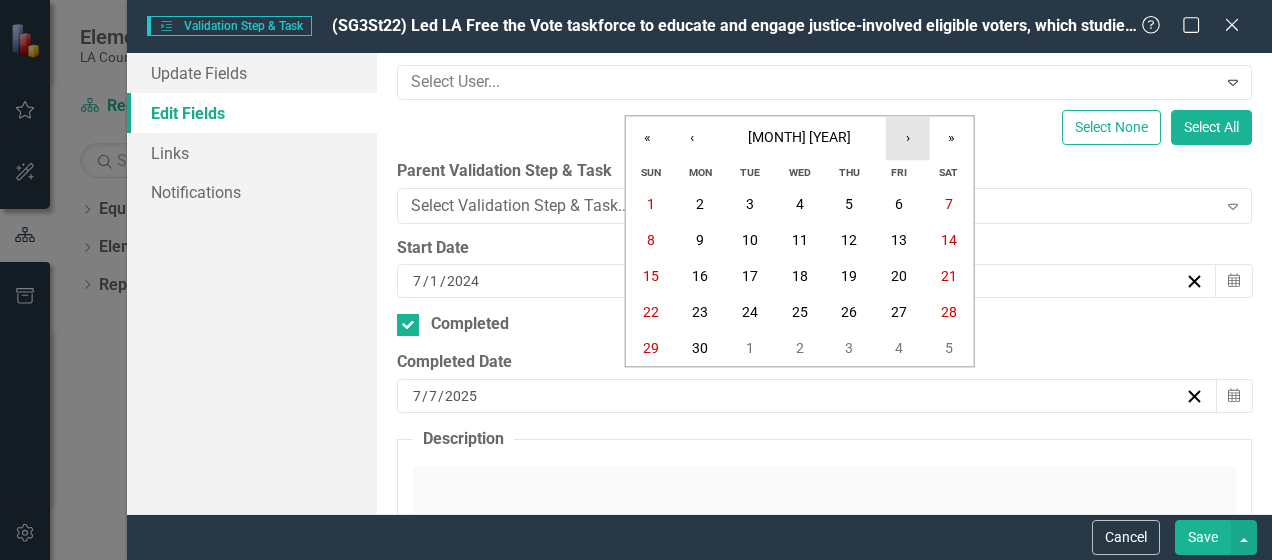 click on "›" at bounding box center [908, 138] 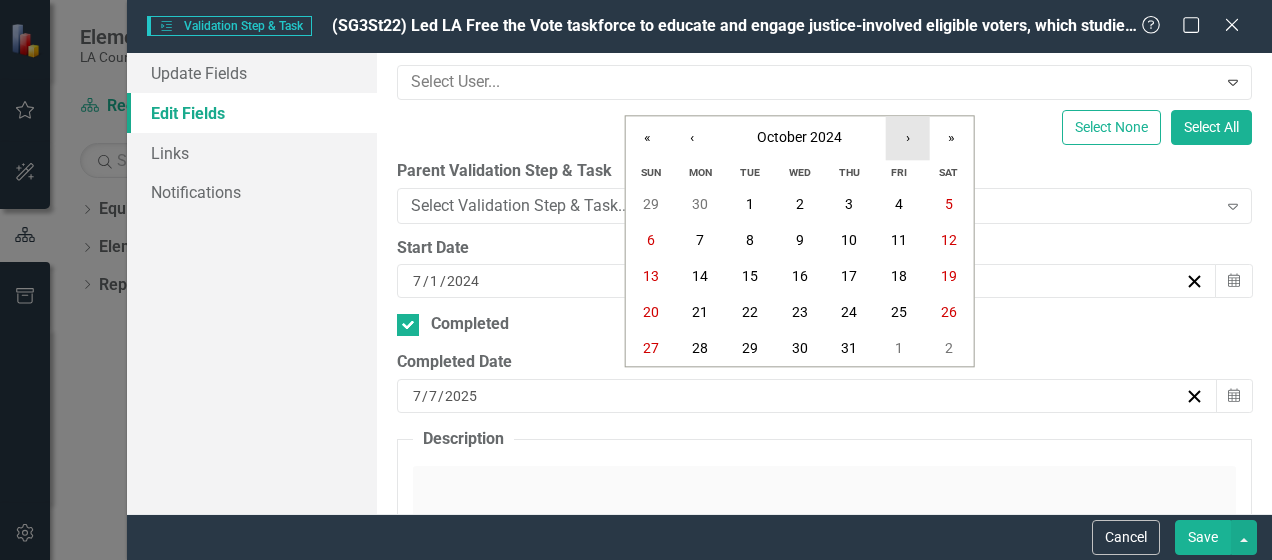 click on "›" at bounding box center (908, 138) 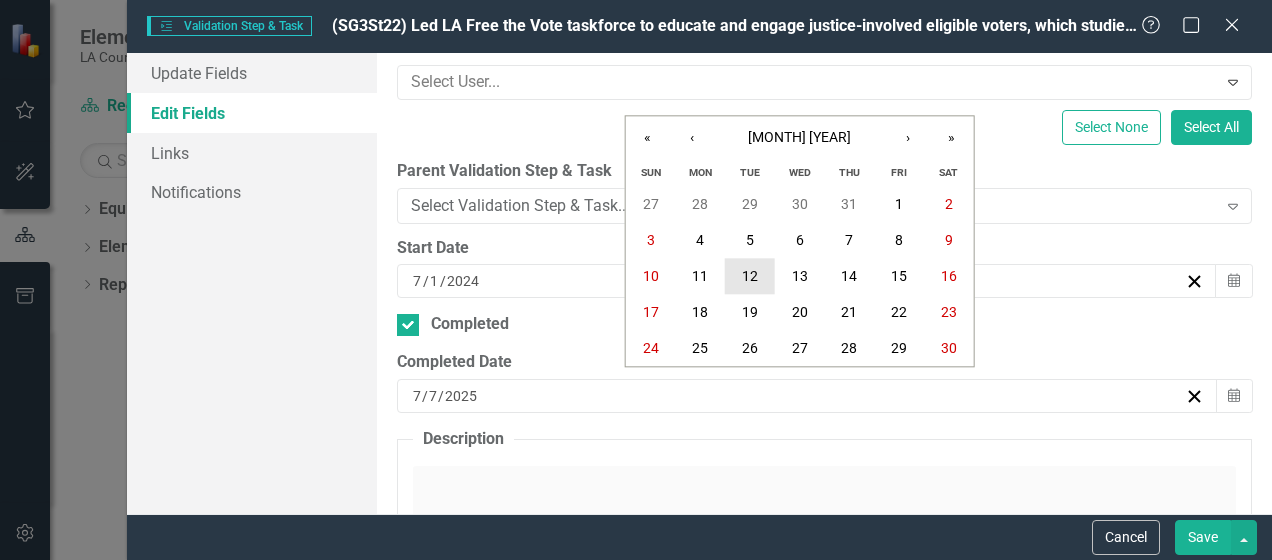 click on "12" at bounding box center [750, 277] 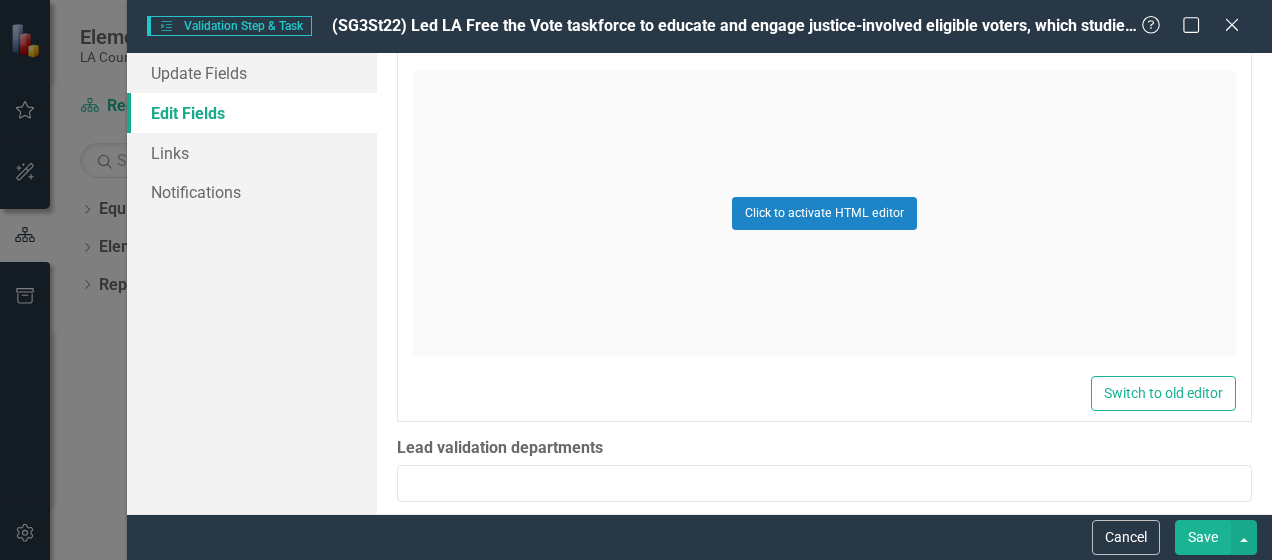 scroll, scrollTop: 697, scrollLeft: 0, axis: vertical 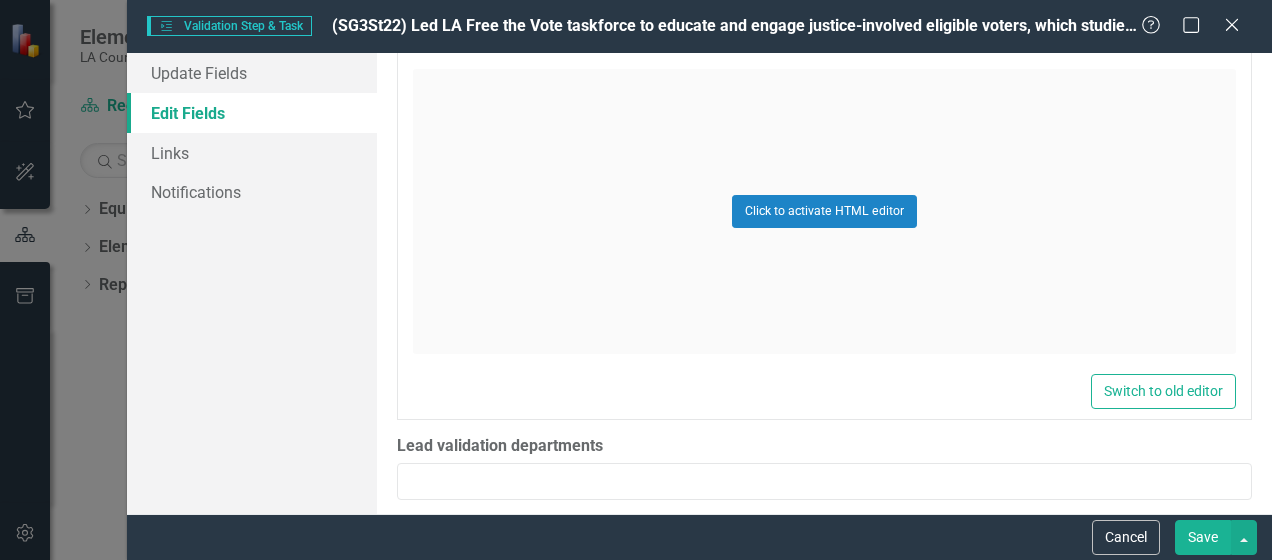 click on "Save" at bounding box center (1203, 537) 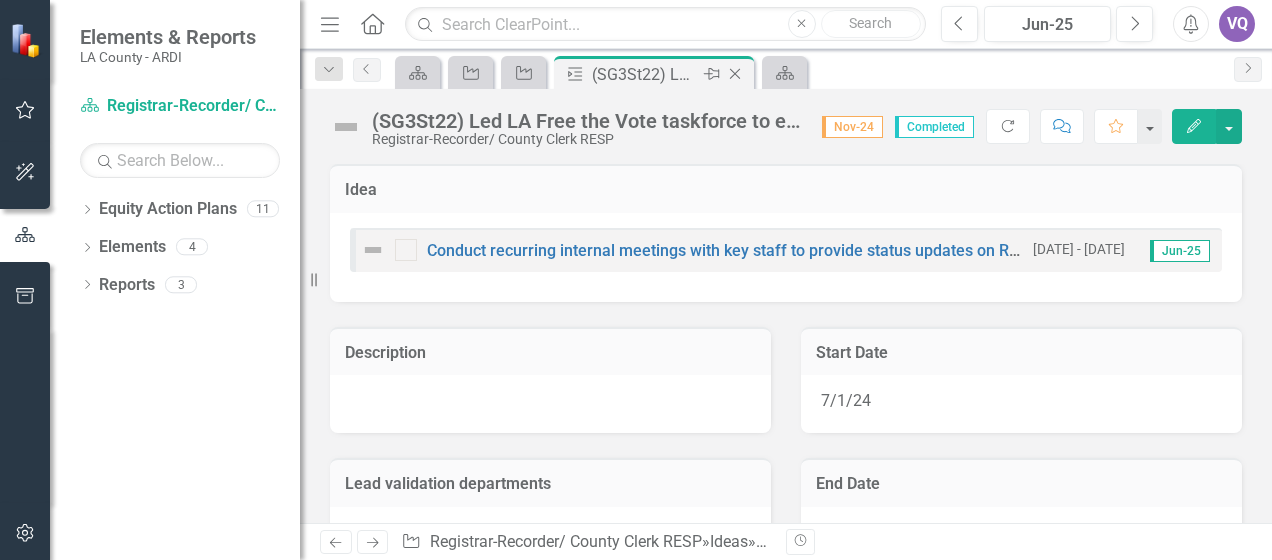 click on "Close" at bounding box center (735, 74) 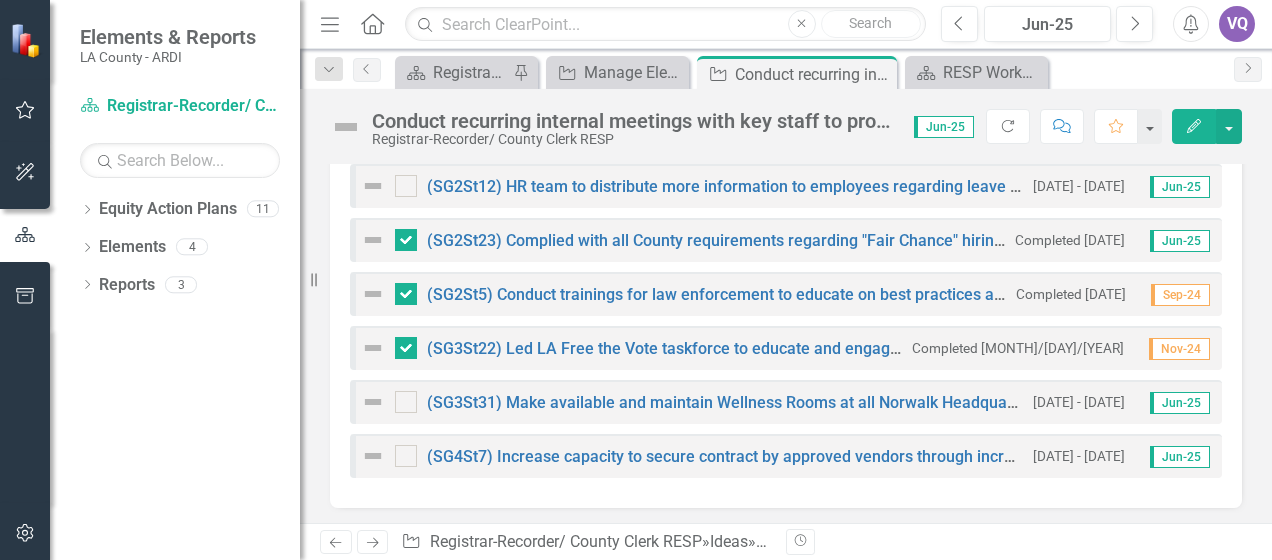 scroll, scrollTop: 416, scrollLeft: 0, axis: vertical 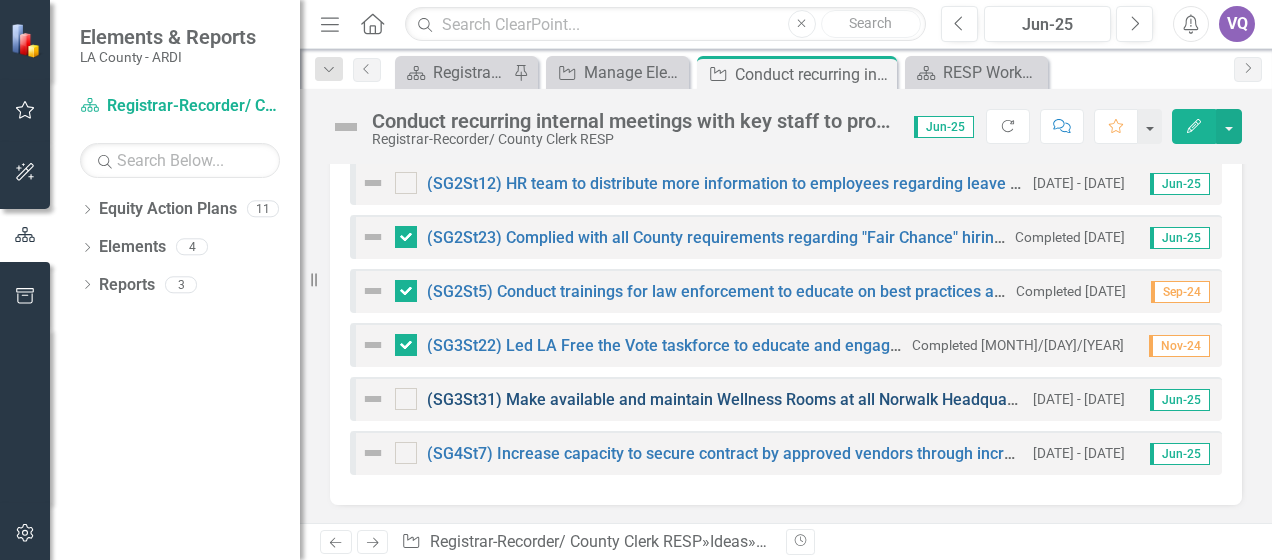 click on "(SG3St31) Make available and maintain Wellness Rooms at all Norwalk Headquarters, Ballot Processing Center, VSAP Operation Center, and Election Operation Center." at bounding box center [1026, 399] 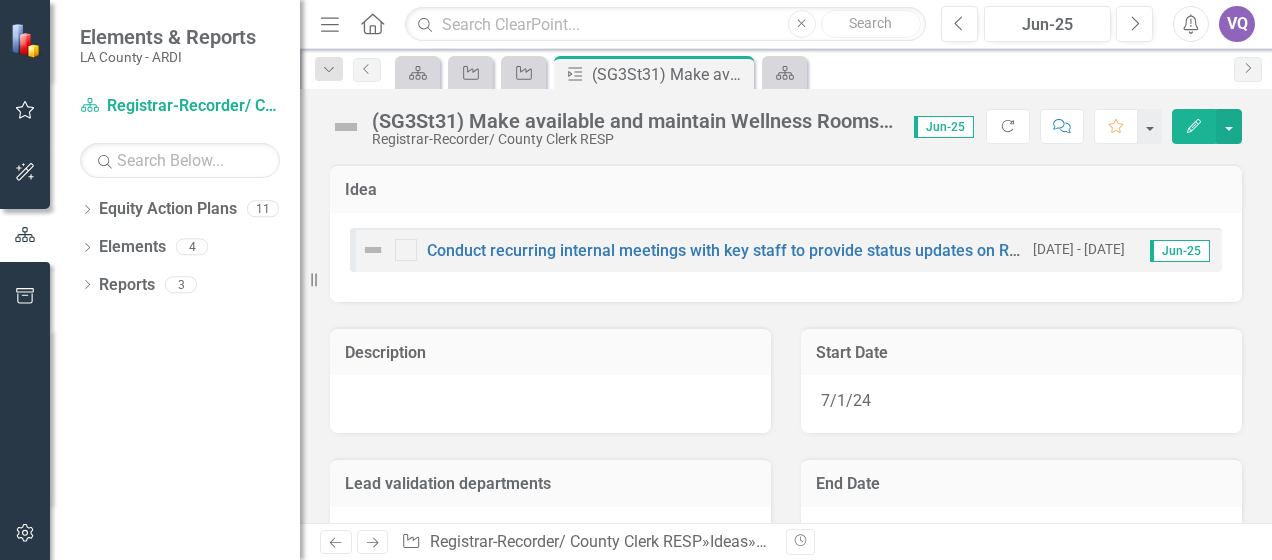 click on "Edit" at bounding box center (1194, 126) 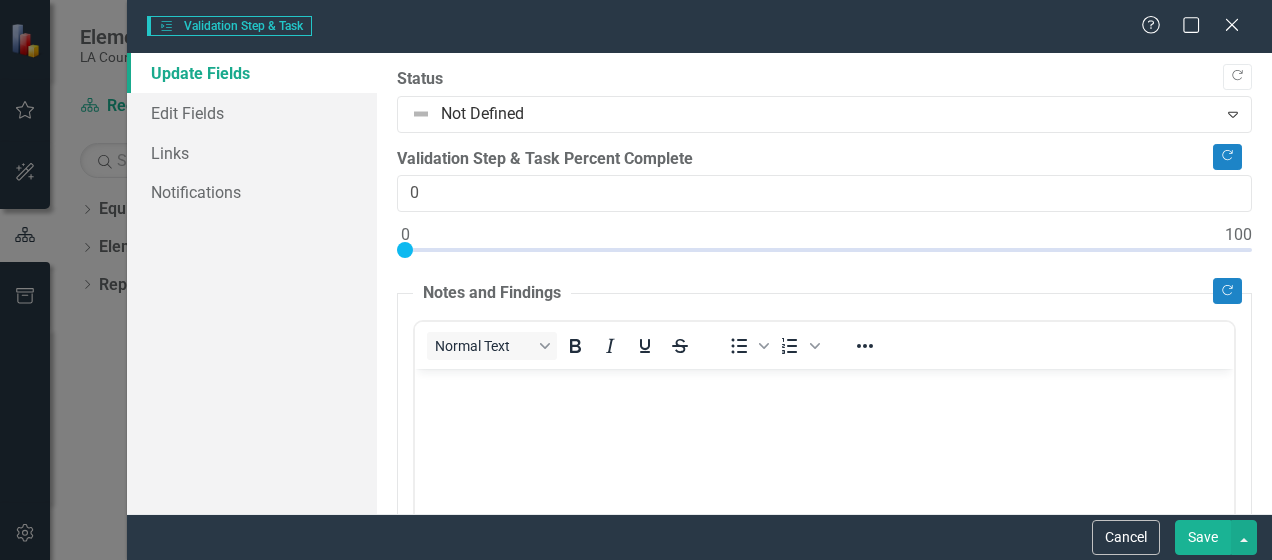 scroll, scrollTop: 0, scrollLeft: 0, axis: both 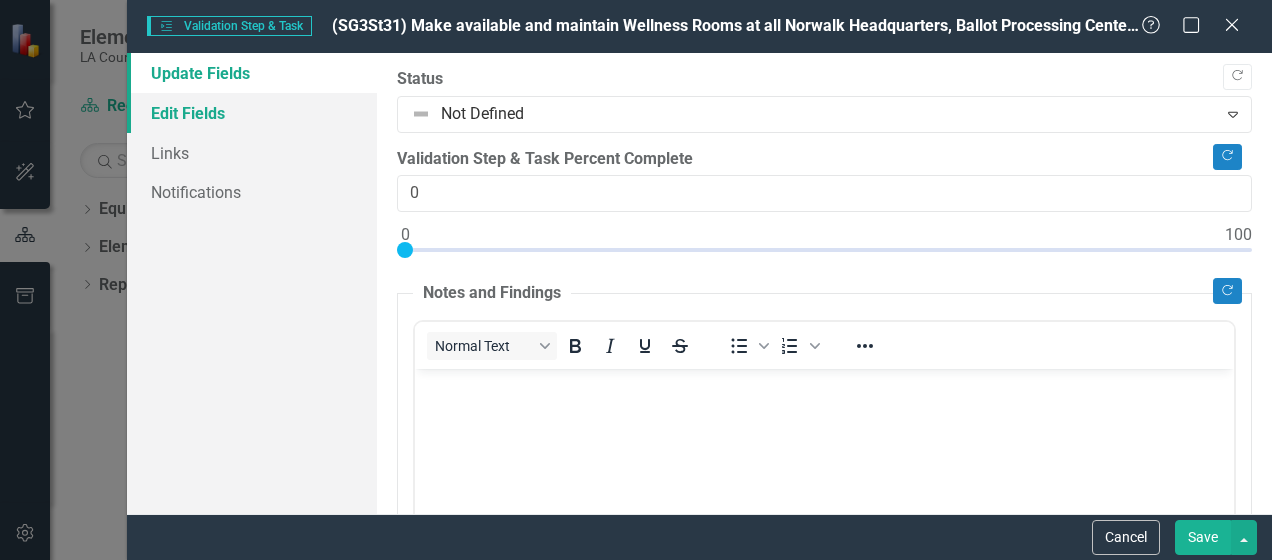 click on "Edit Fields" at bounding box center (252, 113) 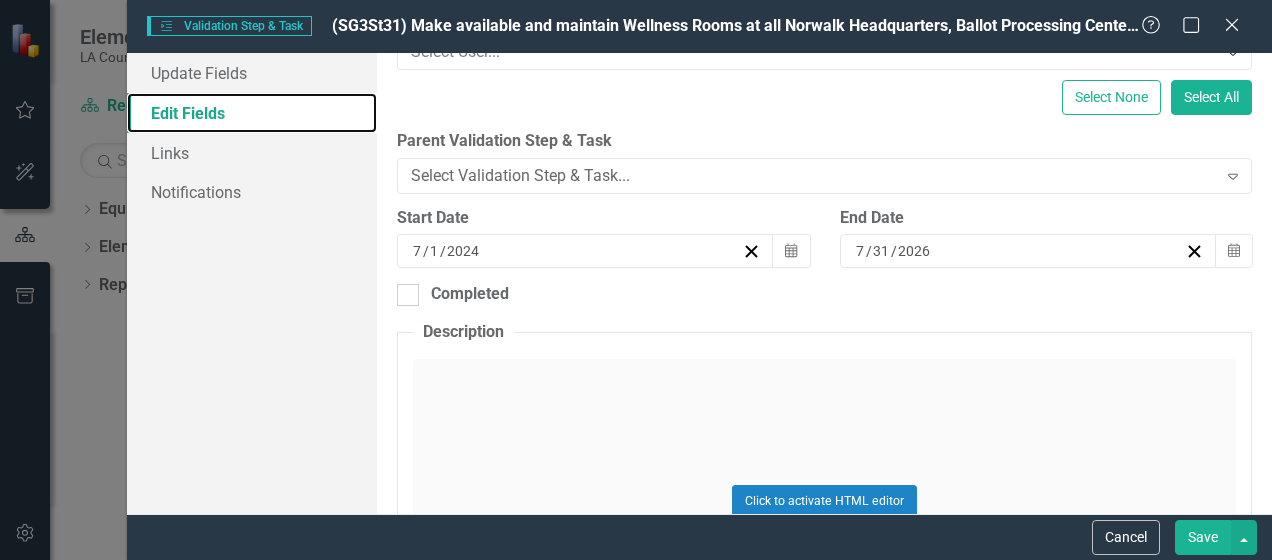 scroll, scrollTop: 331, scrollLeft: 0, axis: vertical 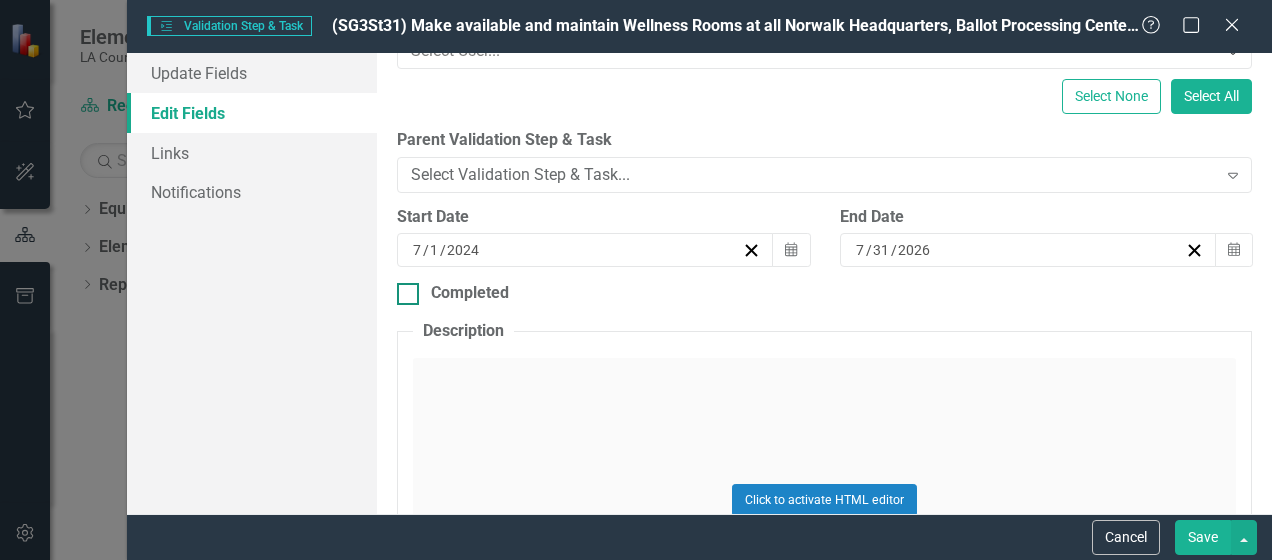 click at bounding box center [408, 294] 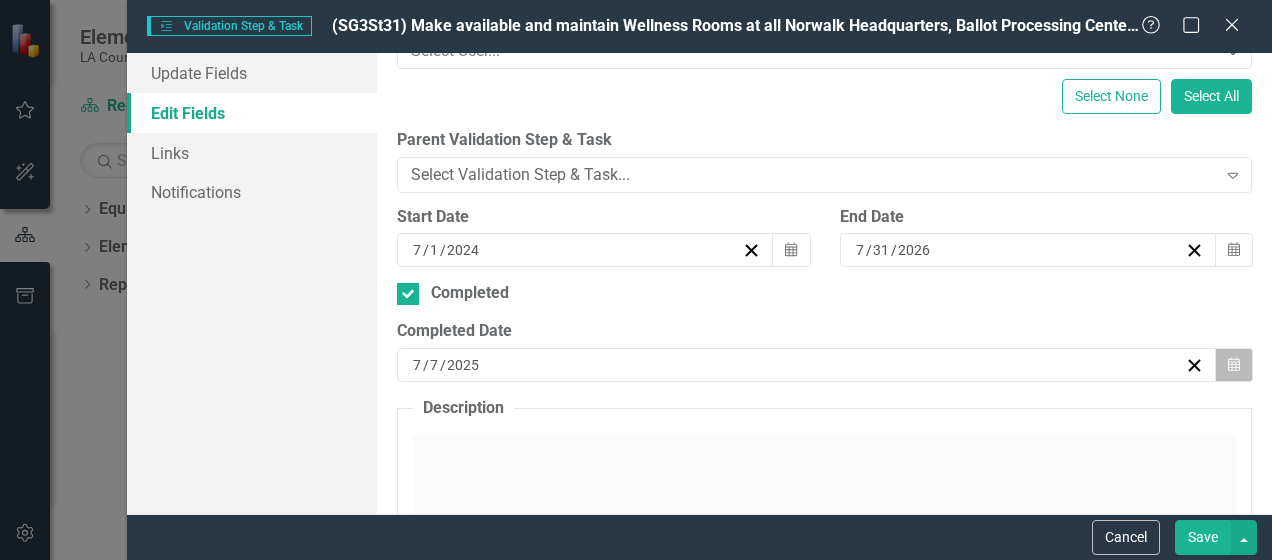 click on "Calendar" at bounding box center (1234, 365) 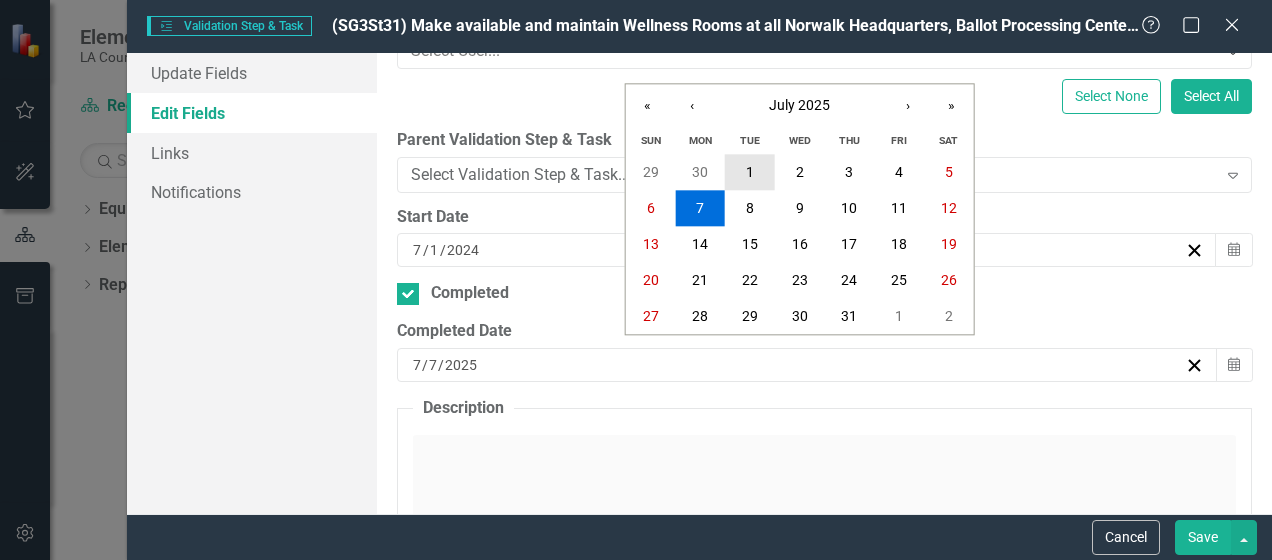 click on "1" at bounding box center [750, 173] 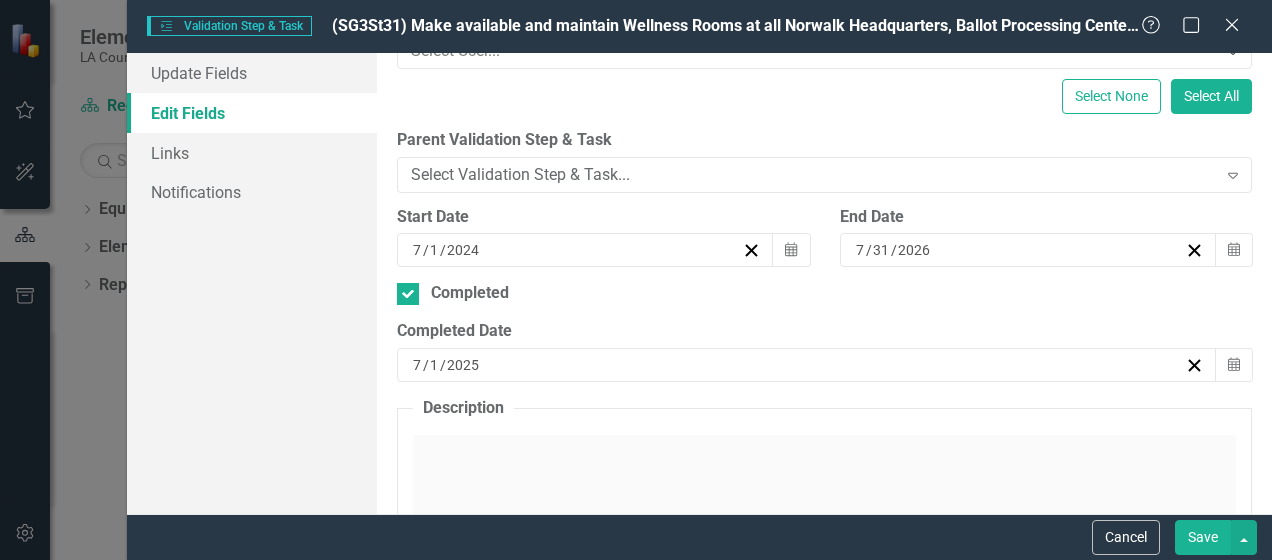 click on "Save" at bounding box center (1203, 537) 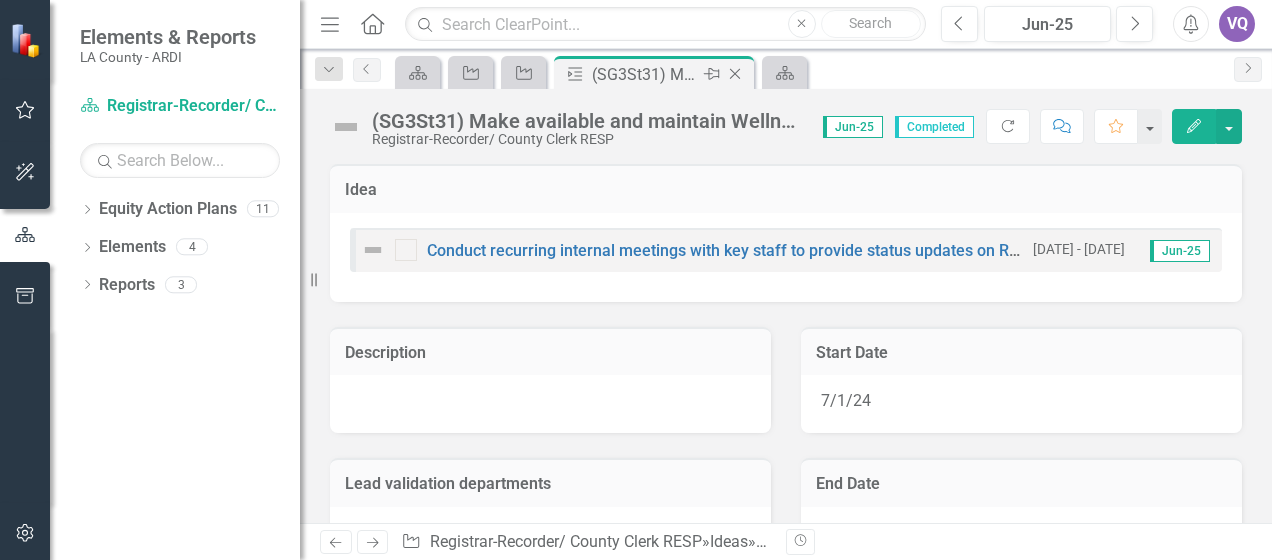 click on "Close" at bounding box center [735, 74] 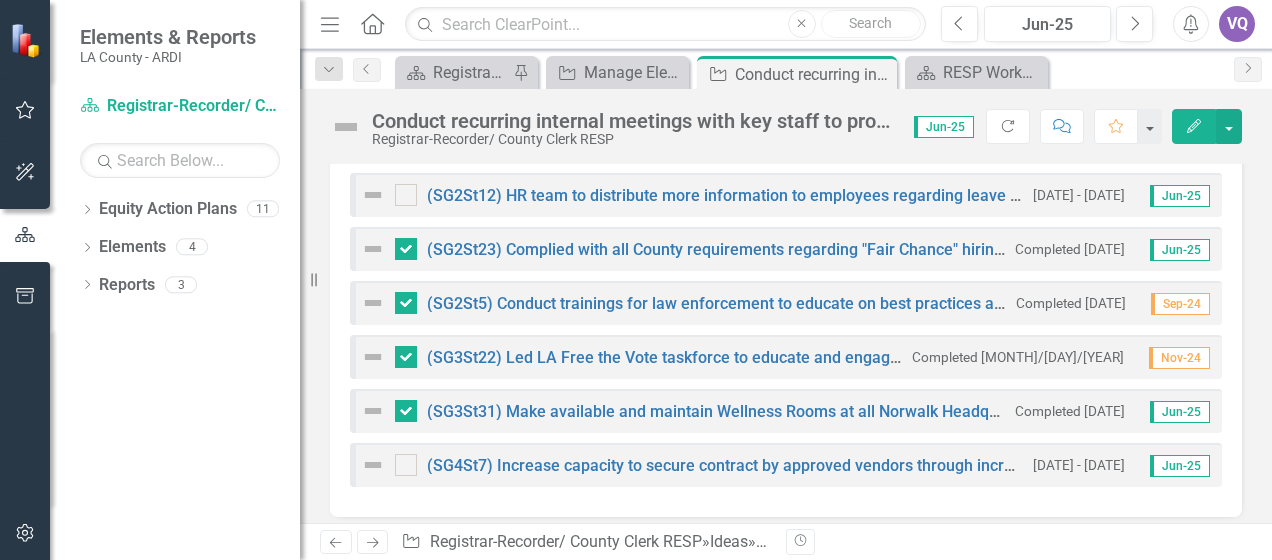 scroll, scrollTop: 416, scrollLeft: 0, axis: vertical 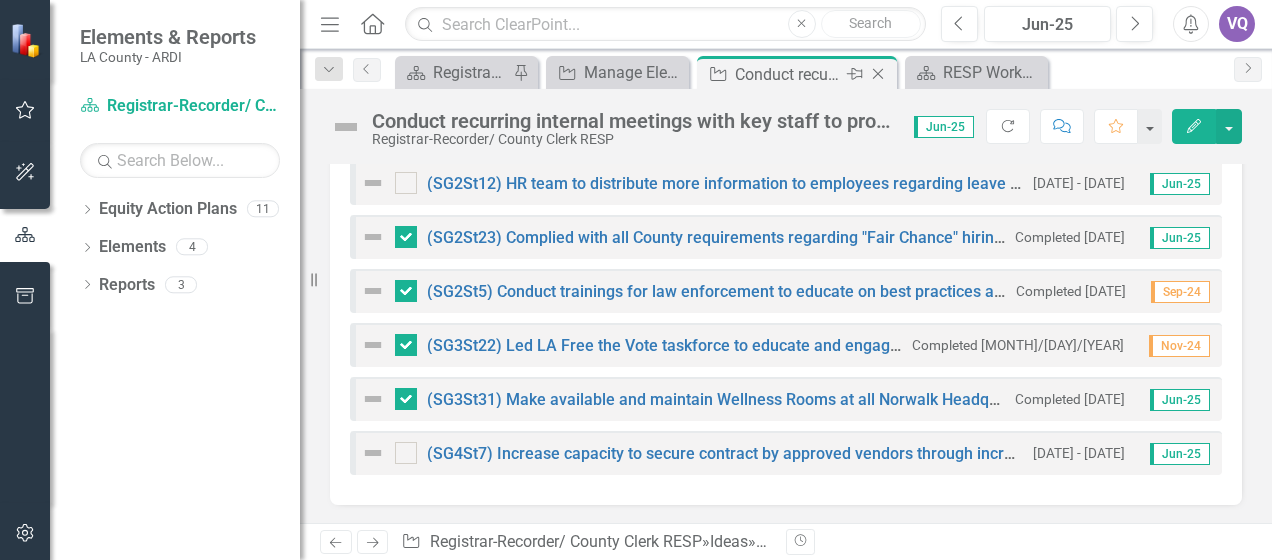 click on "Close" at bounding box center (878, 74) 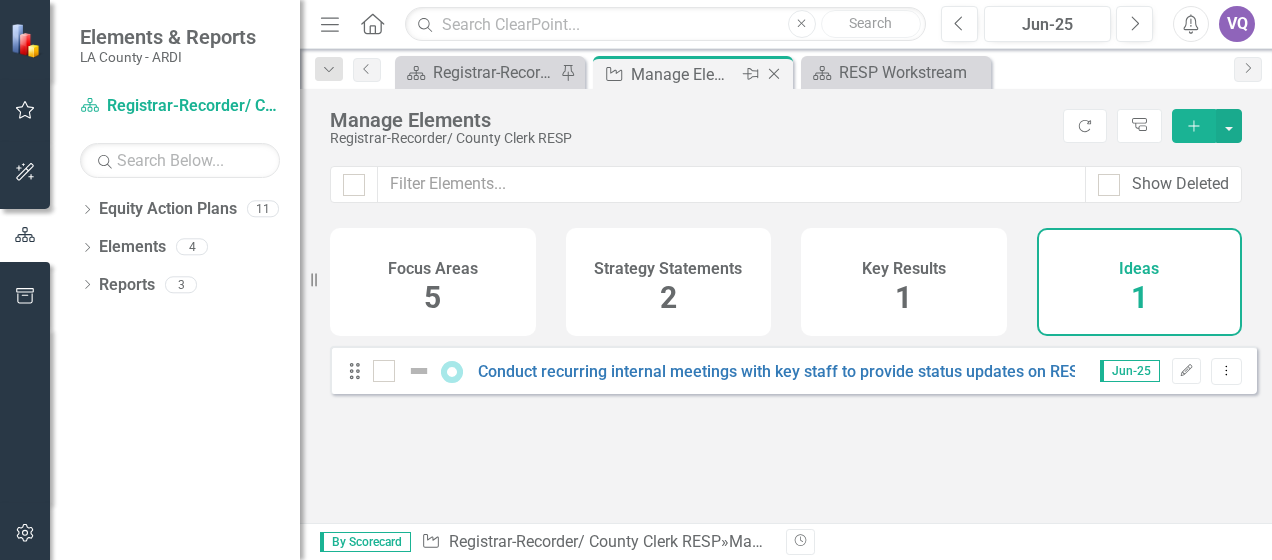 click on "Close" at bounding box center [774, 74] 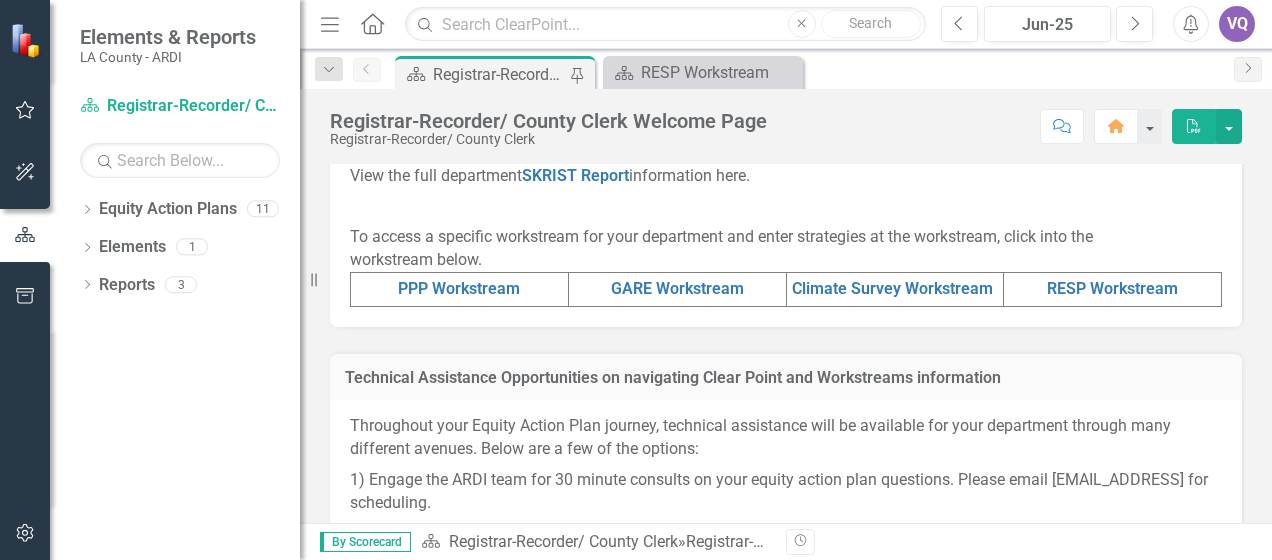 scroll, scrollTop: 910, scrollLeft: 0, axis: vertical 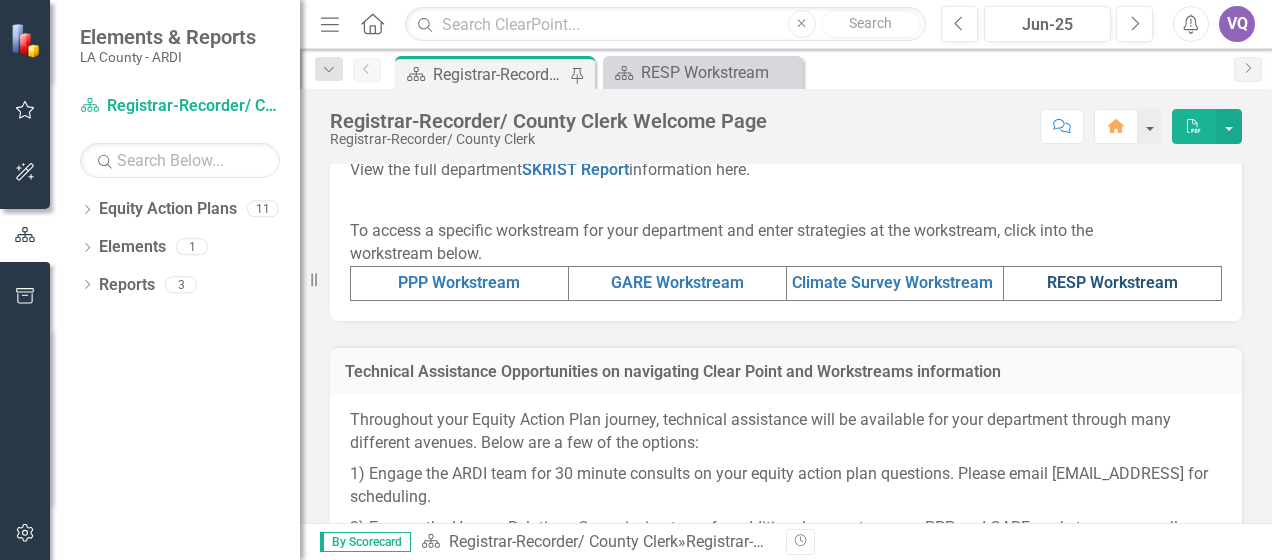 click on "RESP Workstream" at bounding box center (1112, 282) 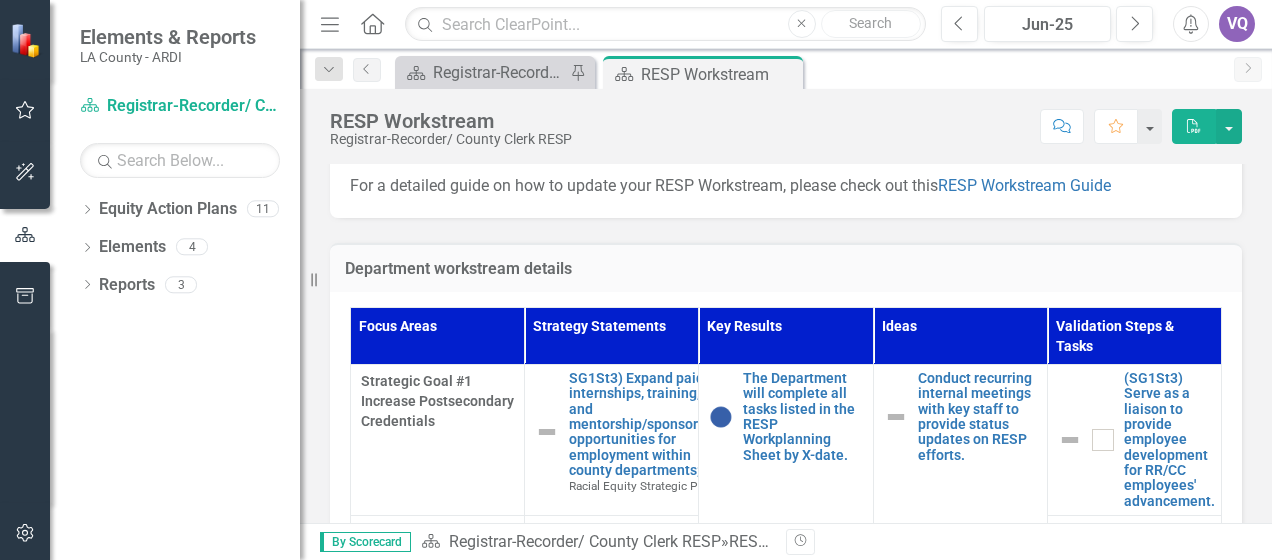 scroll, scrollTop: 515, scrollLeft: 0, axis: vertical 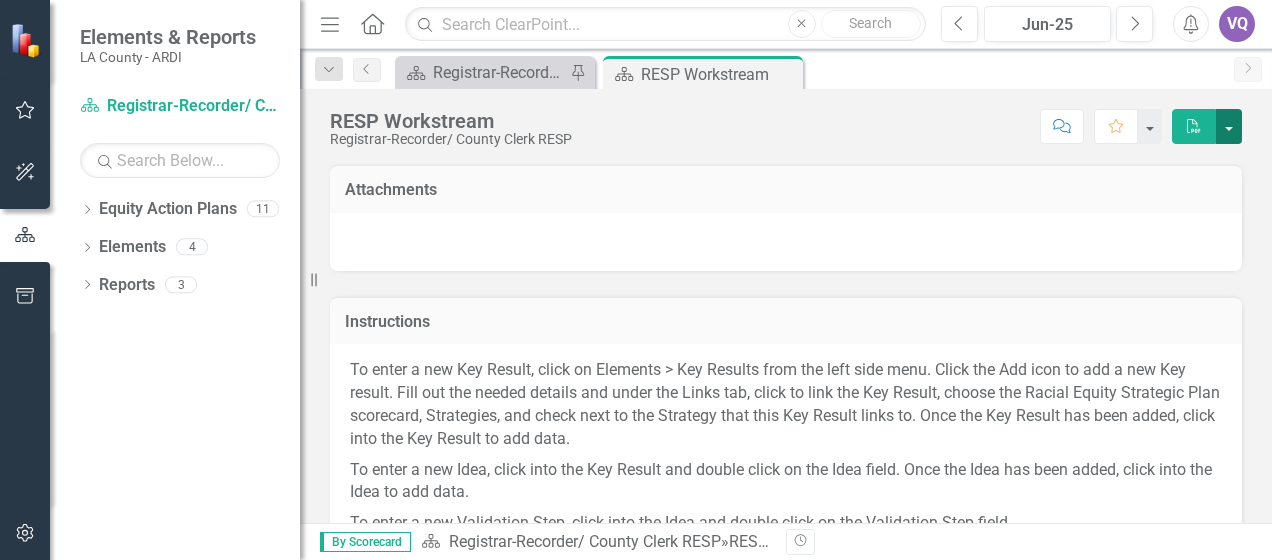 click at bounding box center [1229, 126] 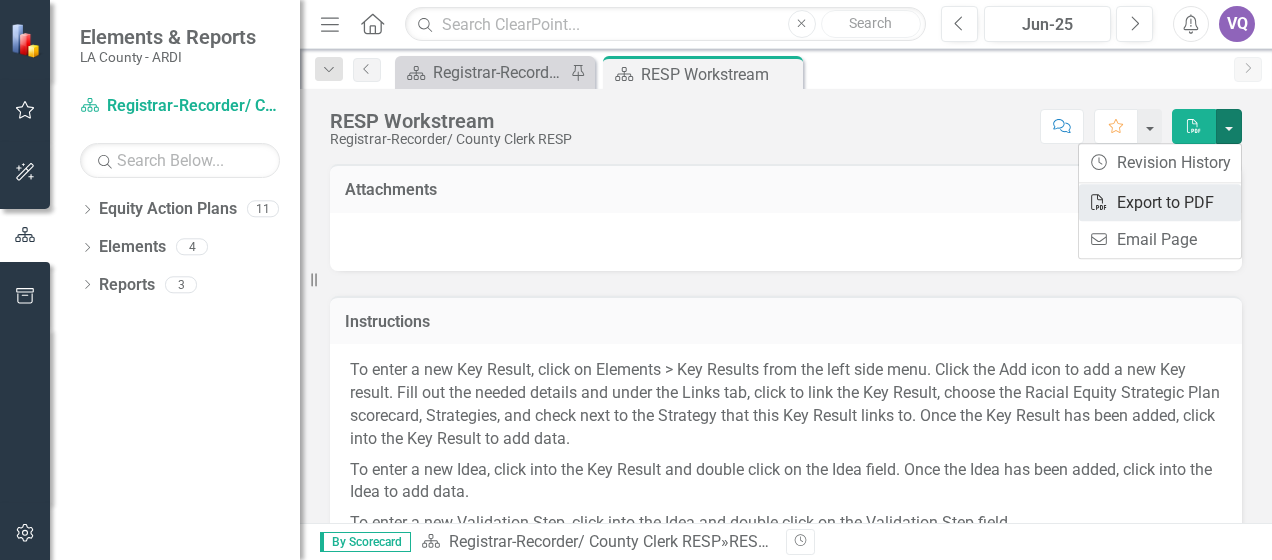 click on "PDF Export to PDF" at bounding box center [1160, 202] 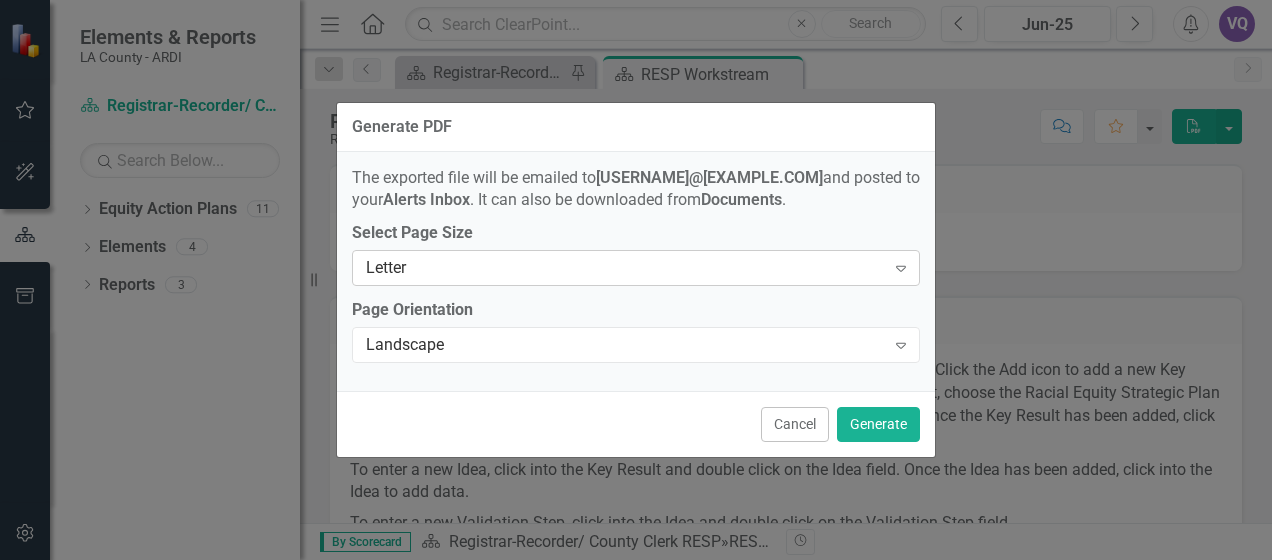 click on "Expand" at bounding box center (901, 268) 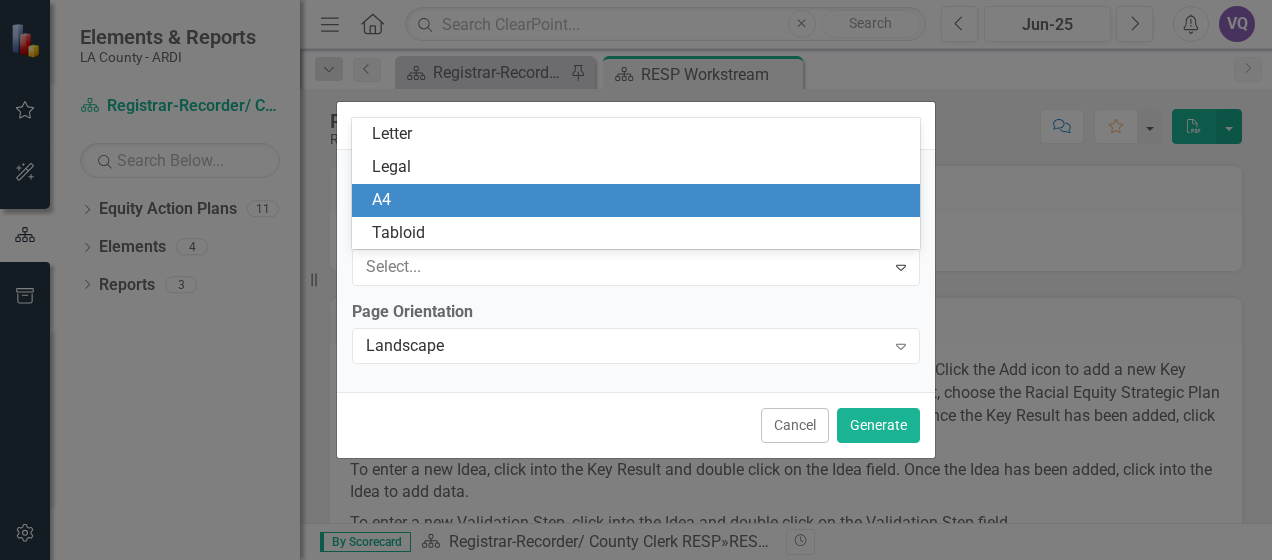 click on "A4" at bounding box center [640, 200] 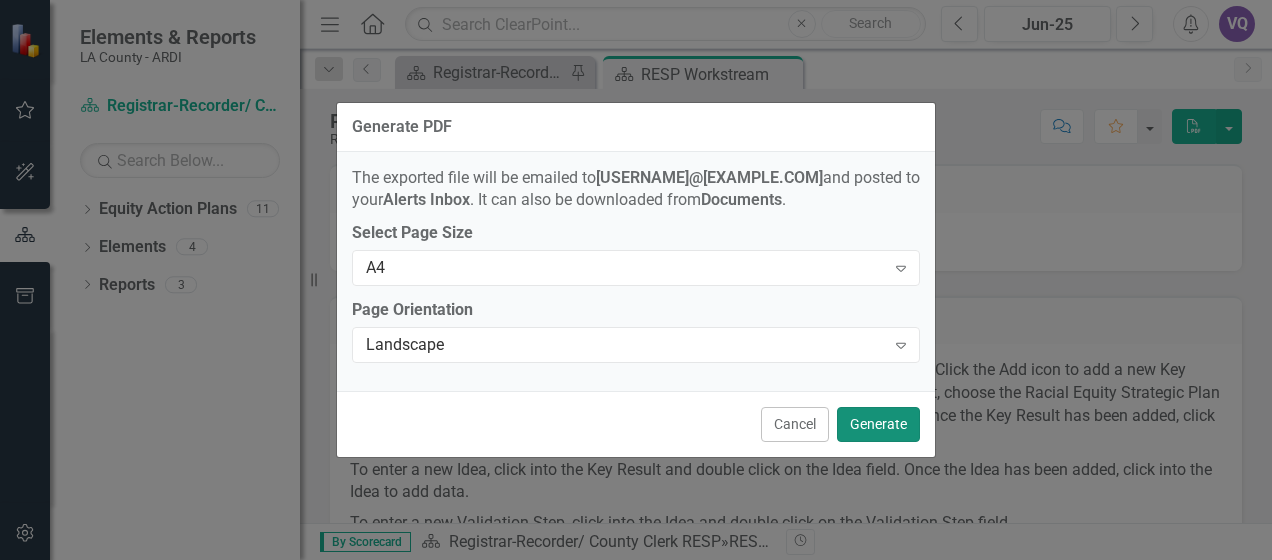 click on "Generate" at bounding box center [878, 424] 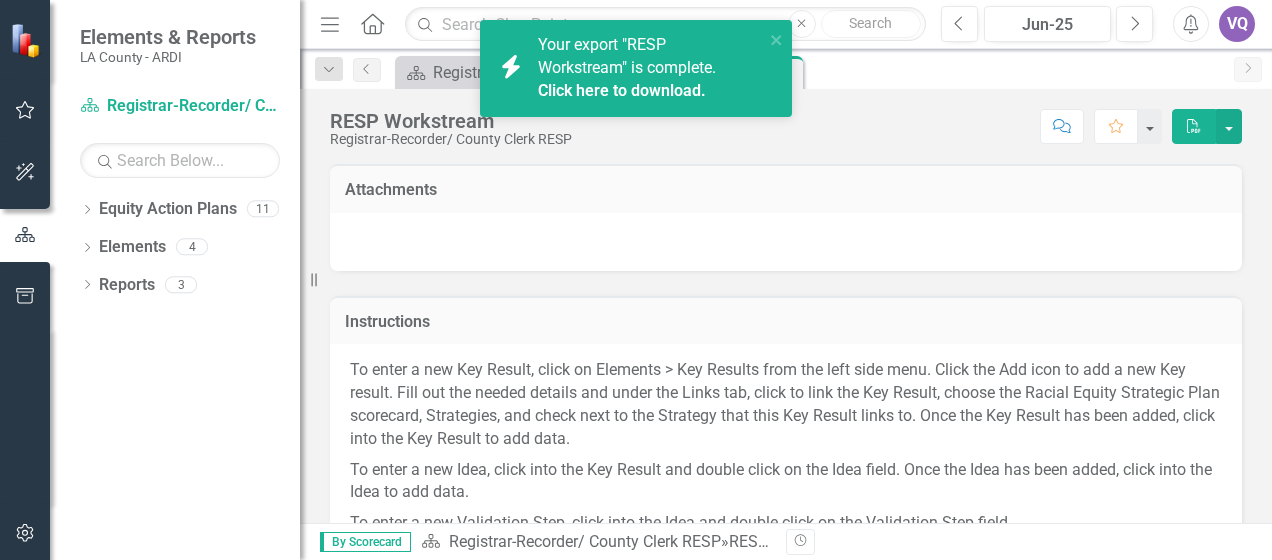 click on "Click here to download." at bounding box center [622, 90] 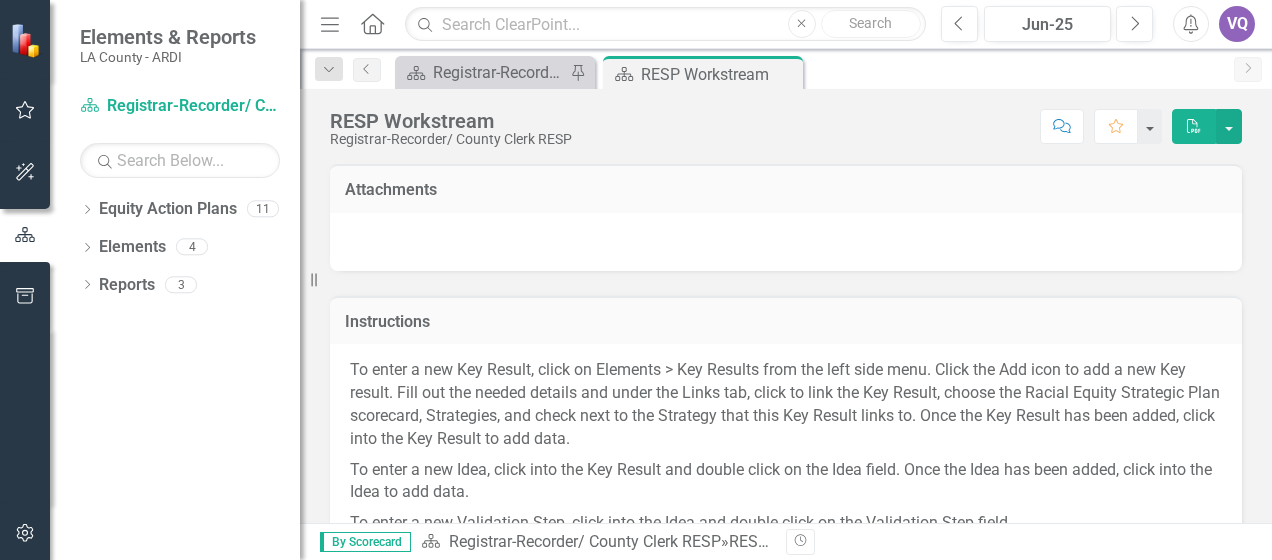 click at bounding box center (786, 242) 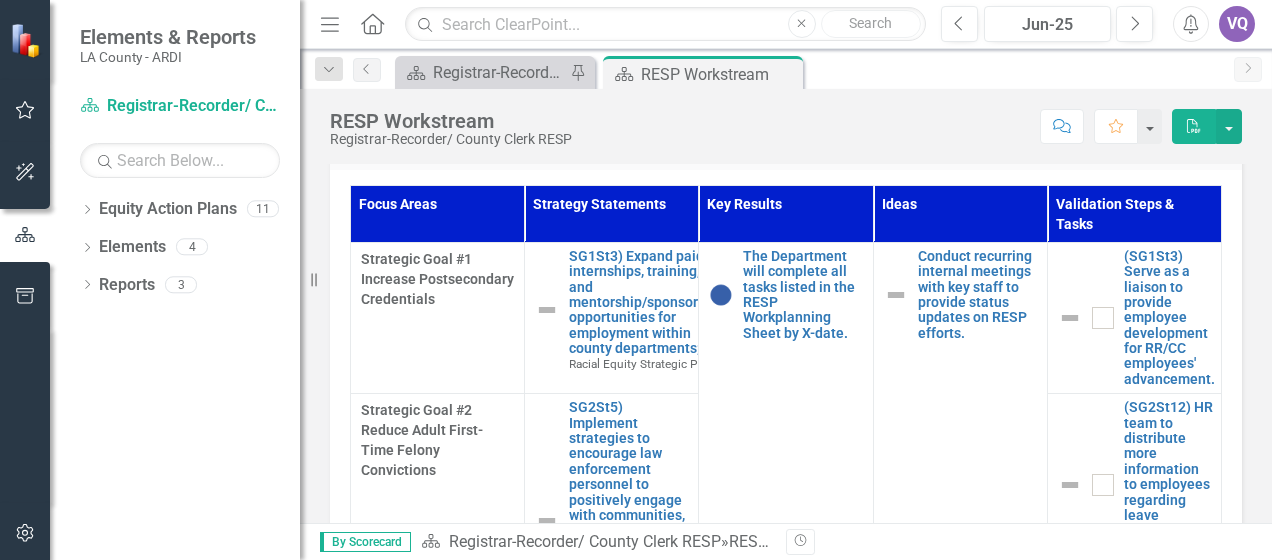 scroll, scrollTop: 805, scrollLeft: 0, axis: vertical 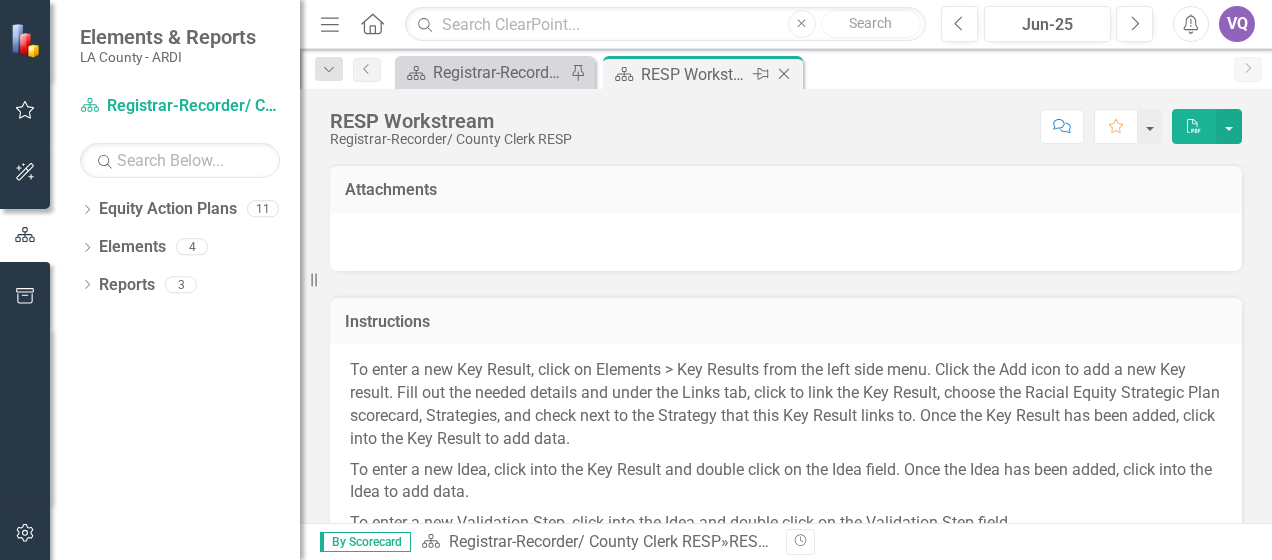 click on "Close" at bounding box center (784, 74) 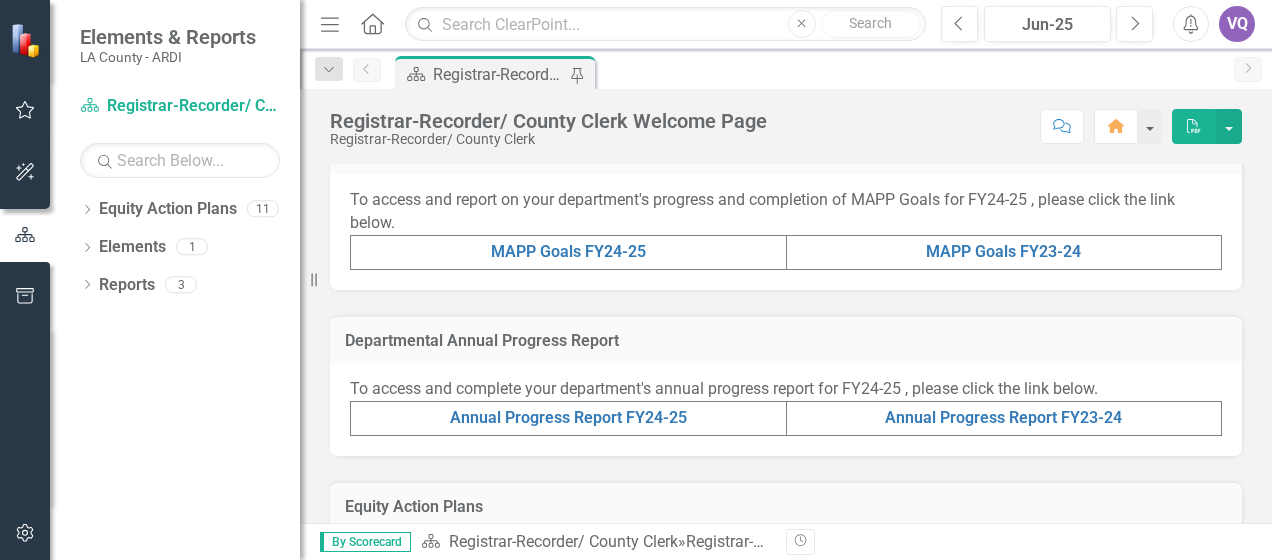 scroll, scrollTop: 525, scrollLeft: 0, axis: vertical 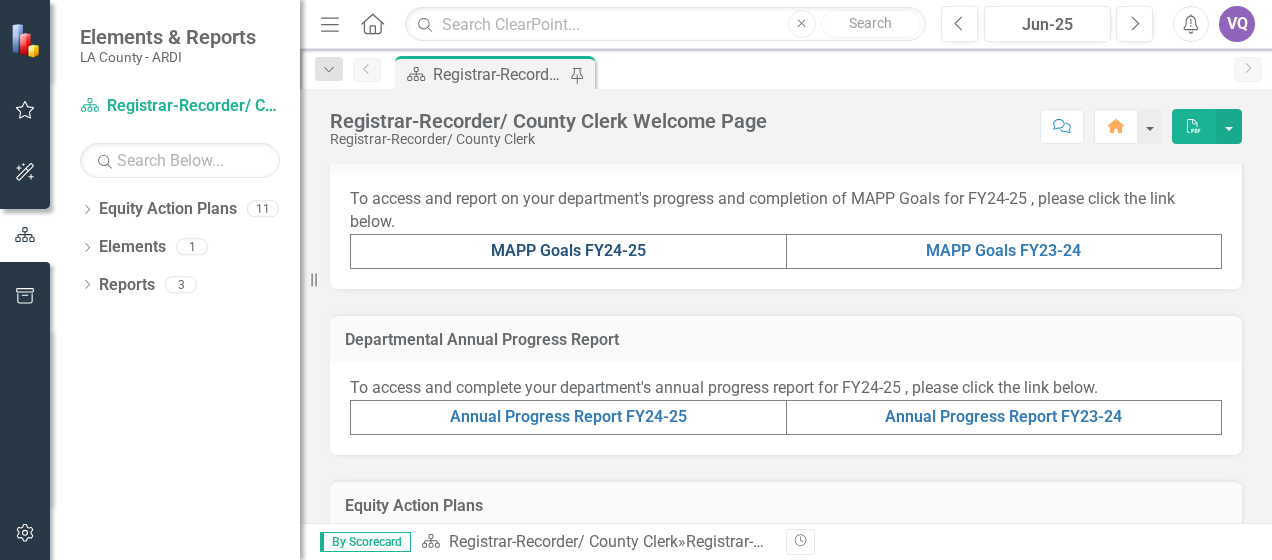 click on "MAPP Goals FY24-25" at bounding box center [568, 250] 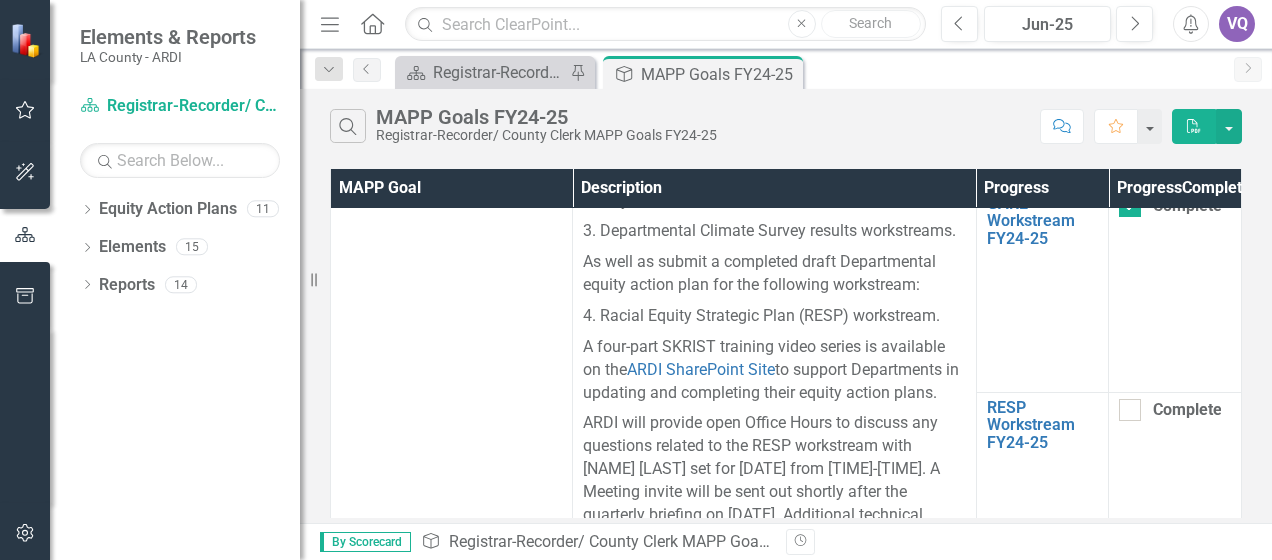 scroll, scrollTop: 410, scrollLeft: 0, axis: vertical 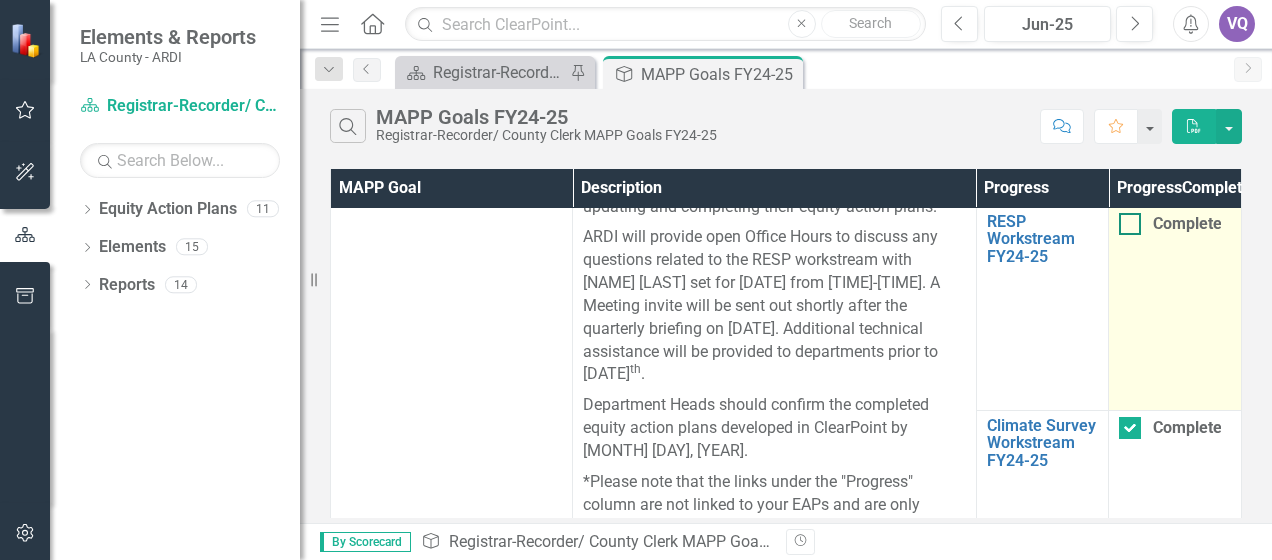 click at bounding box center (1130, 224) 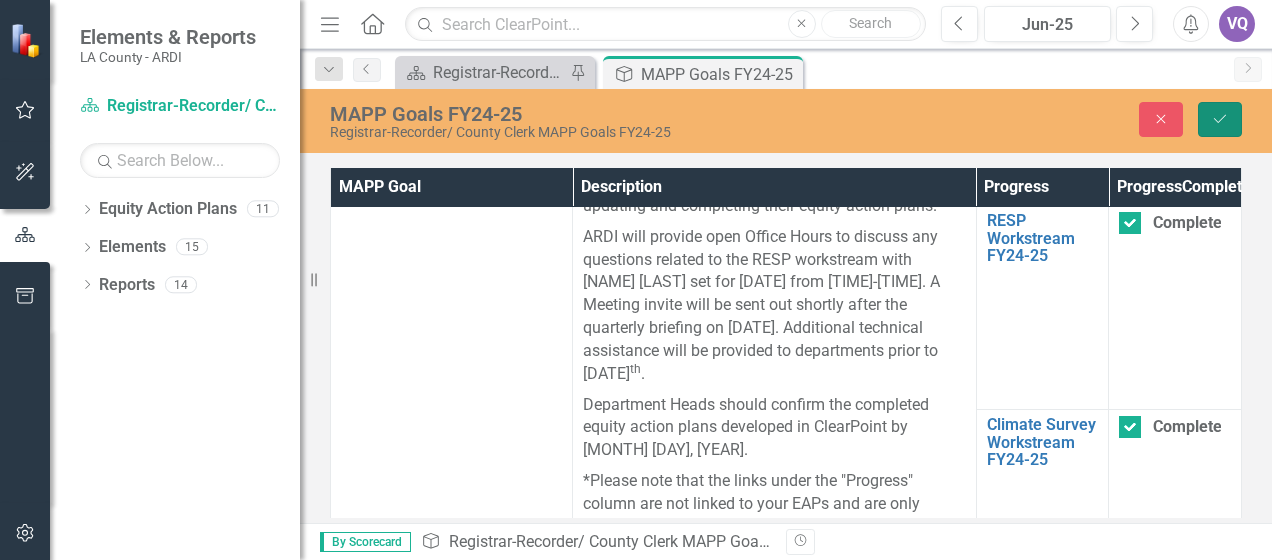 click on "Save" at bounding box center (1220, 119) 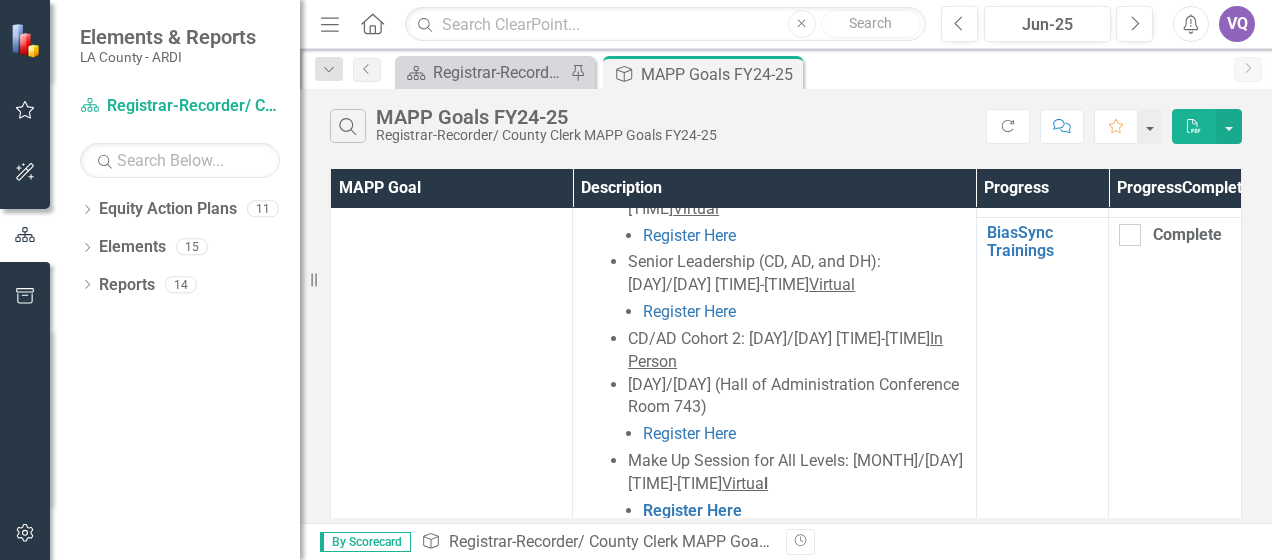scroll, scrollTop: 2928, scrollLeft: 0, axis: vertical 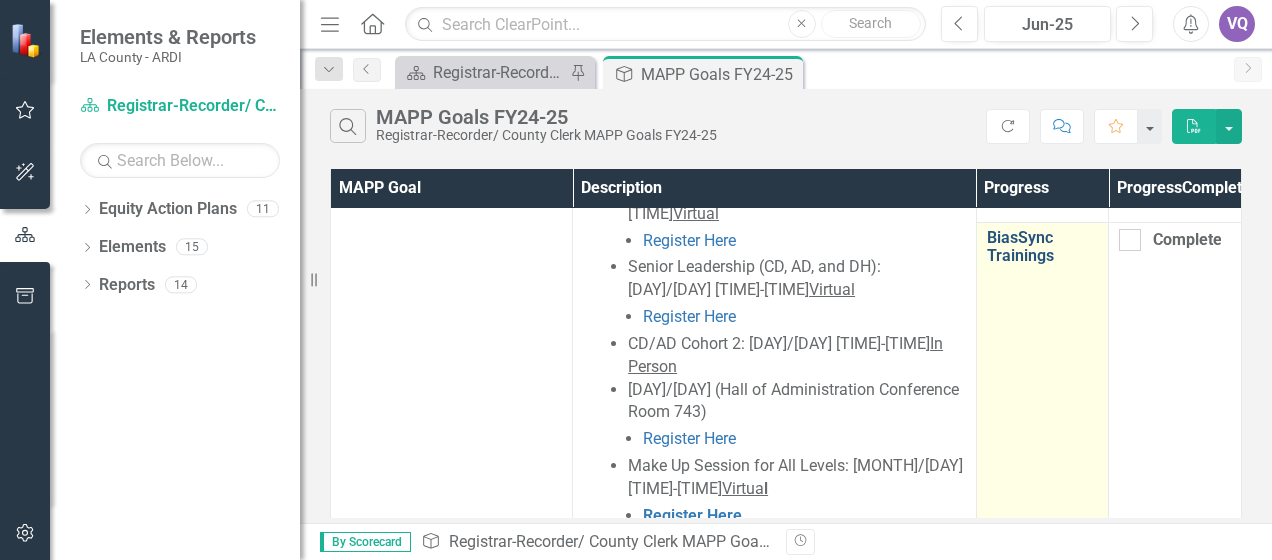 click on "BiasSync Trainings" at bounding box center (1043, 246) 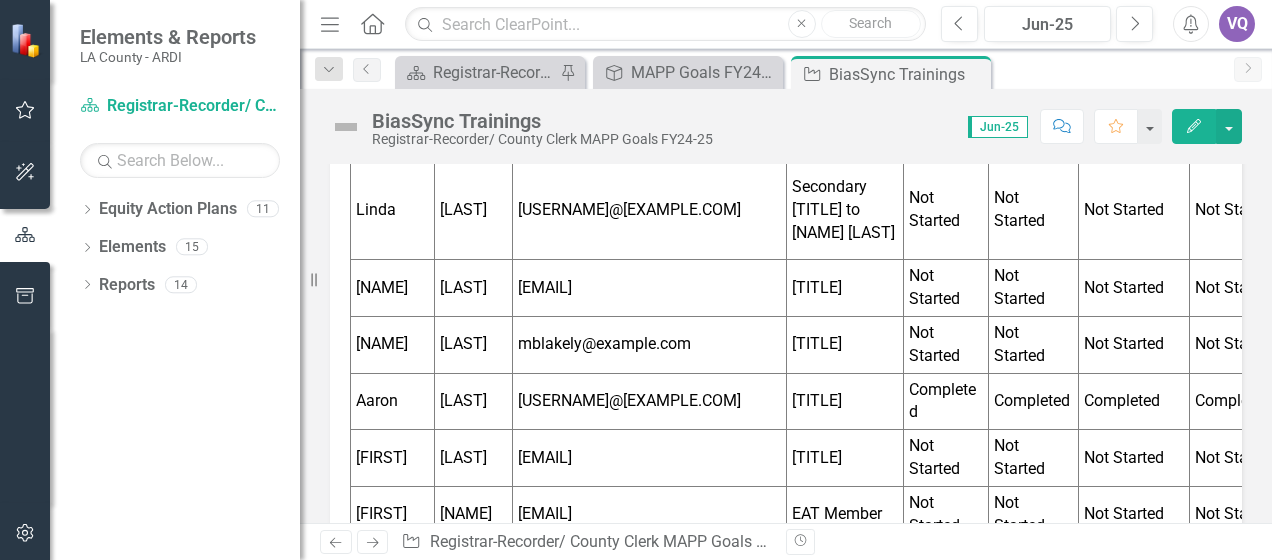 scroll, scrollTop: 2943, scrollLeft: 0, axis: vertical 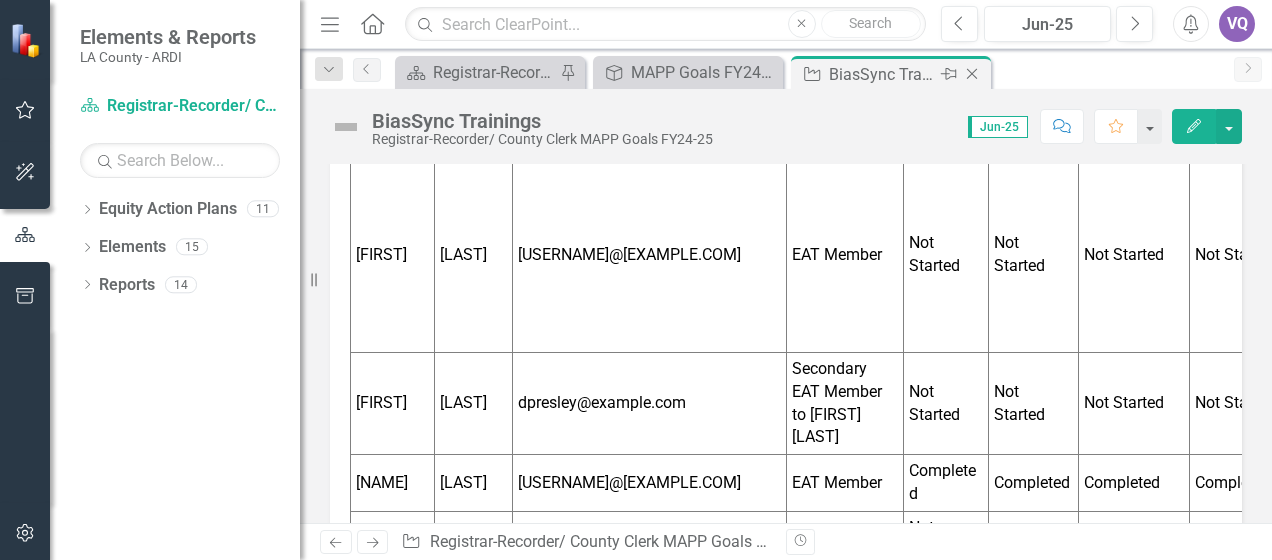 click at bounding box center (972, 74) 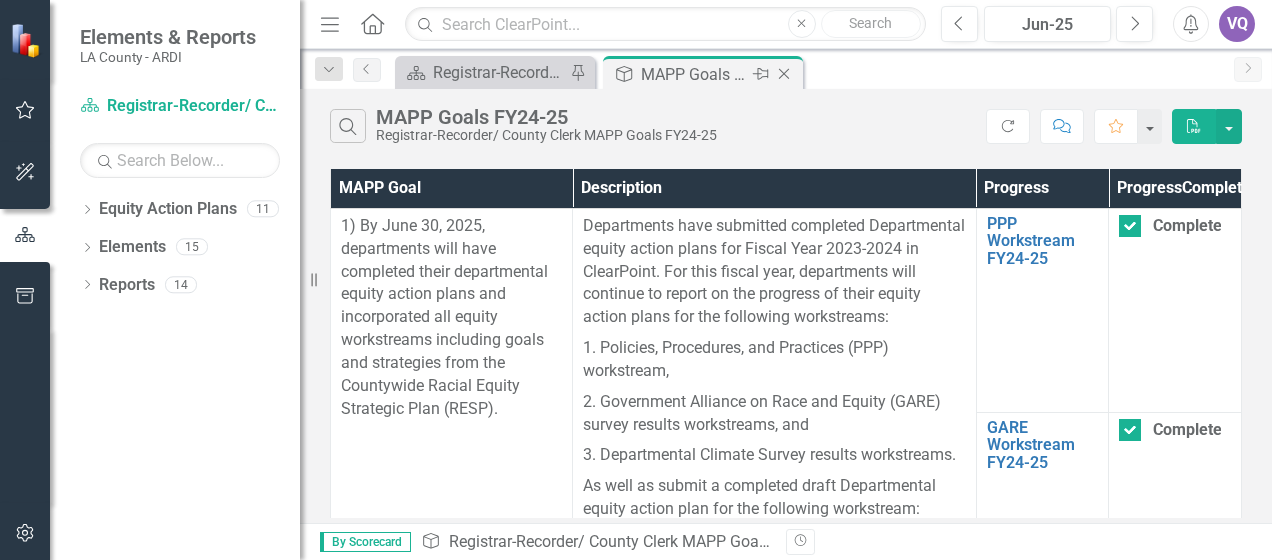 click on "Close" at bounding box center [785, 74] 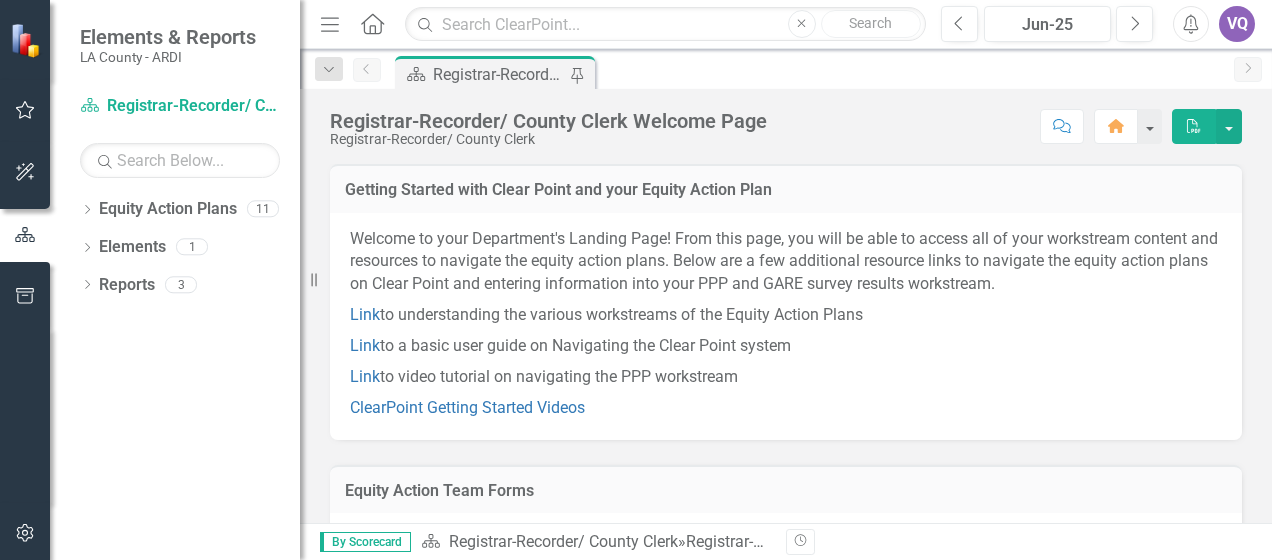 click on "VQ" at bounding box center (1237, 24) 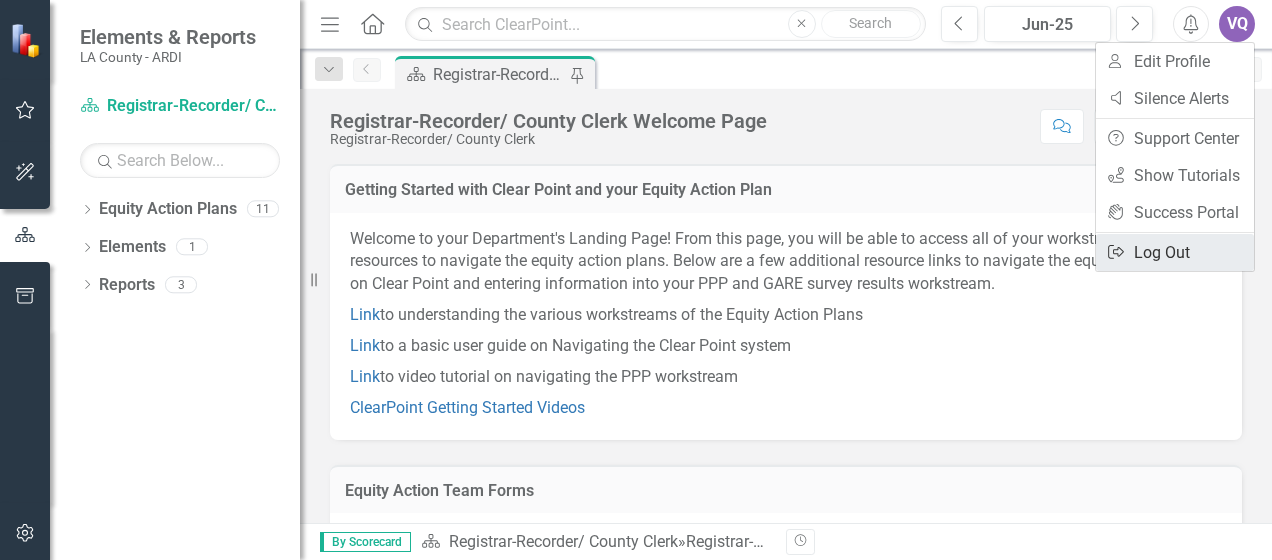 click on "Logout Log Out" at bounding box center [1175, 252] 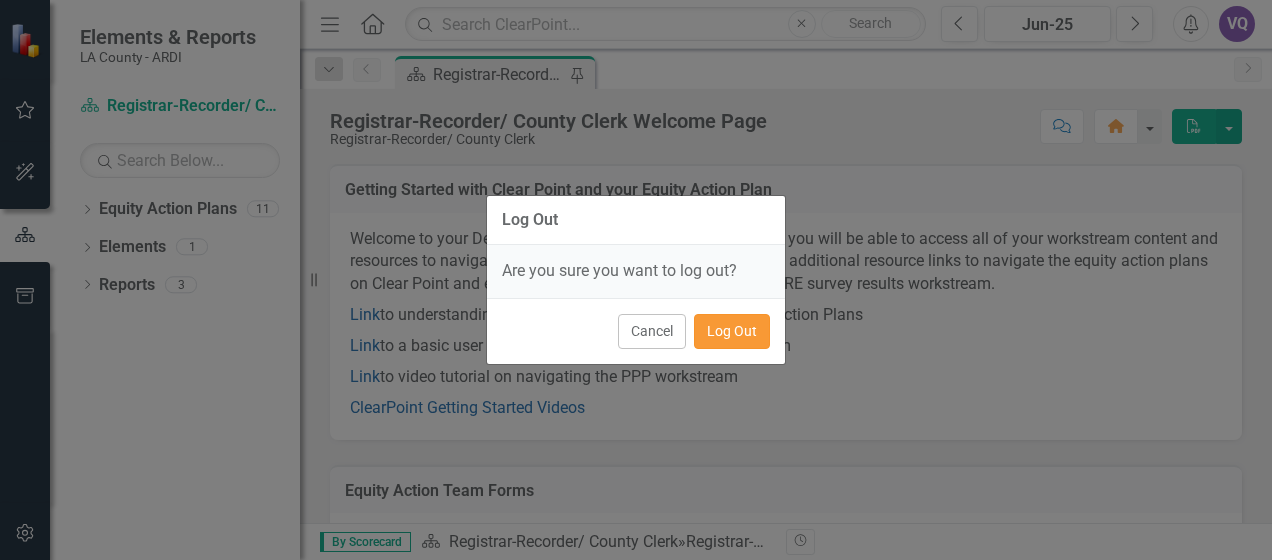click on "Log Out" at bounding box center [732, 331] 